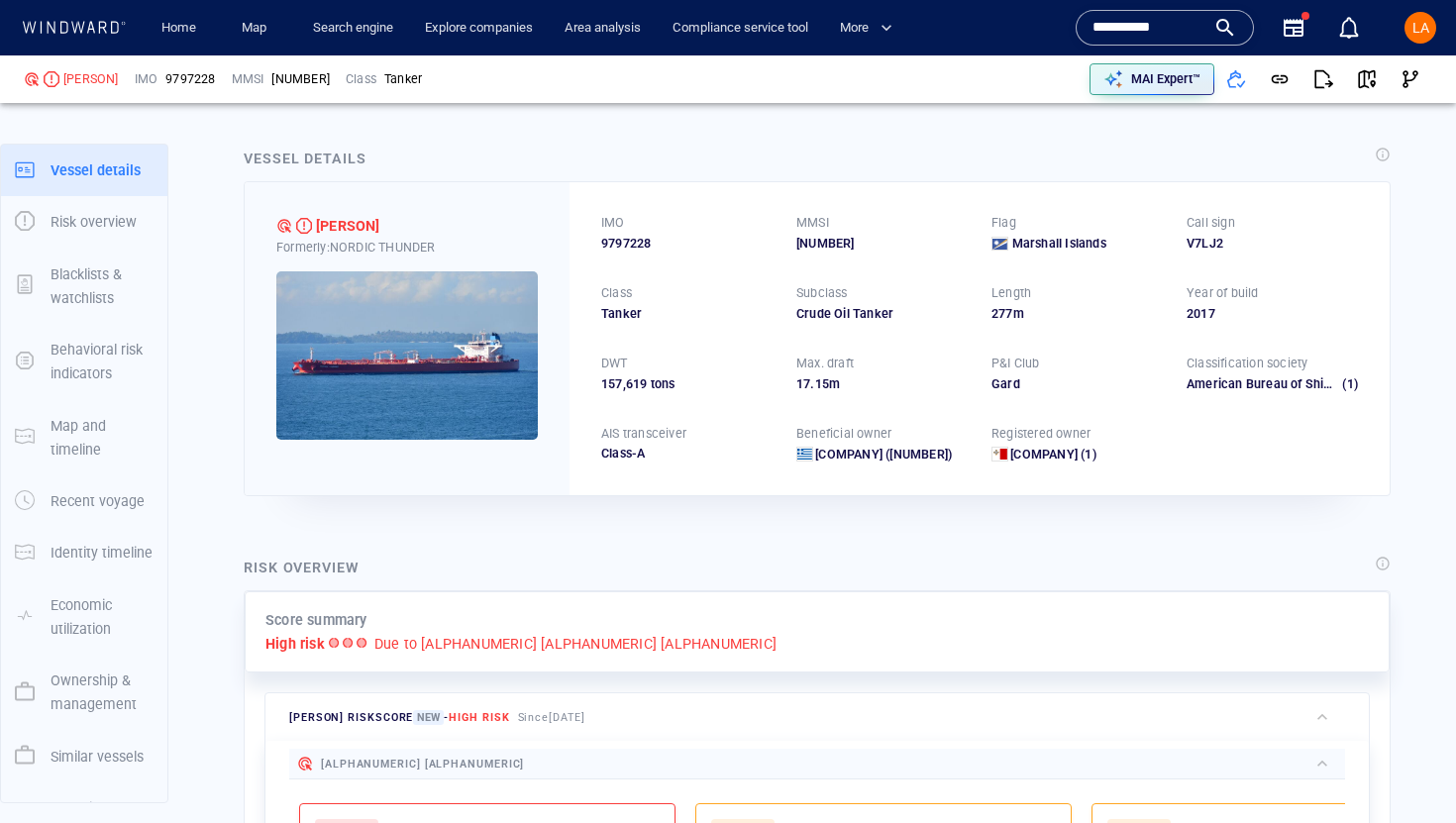 scroll, scrollTop: 0, scrollLeft: 0, axis: both 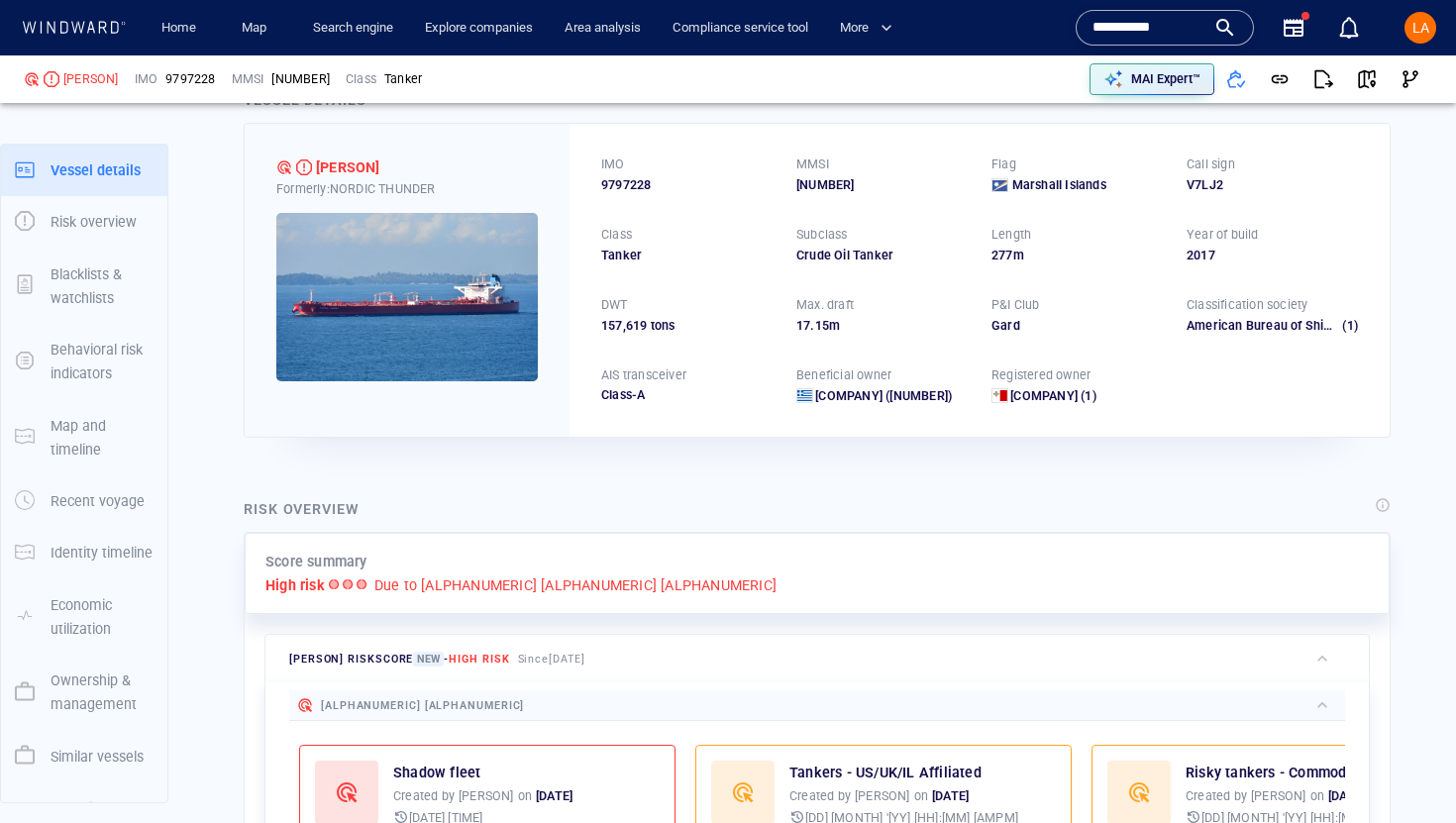click on "**********" at bounding box center (1149, 28) 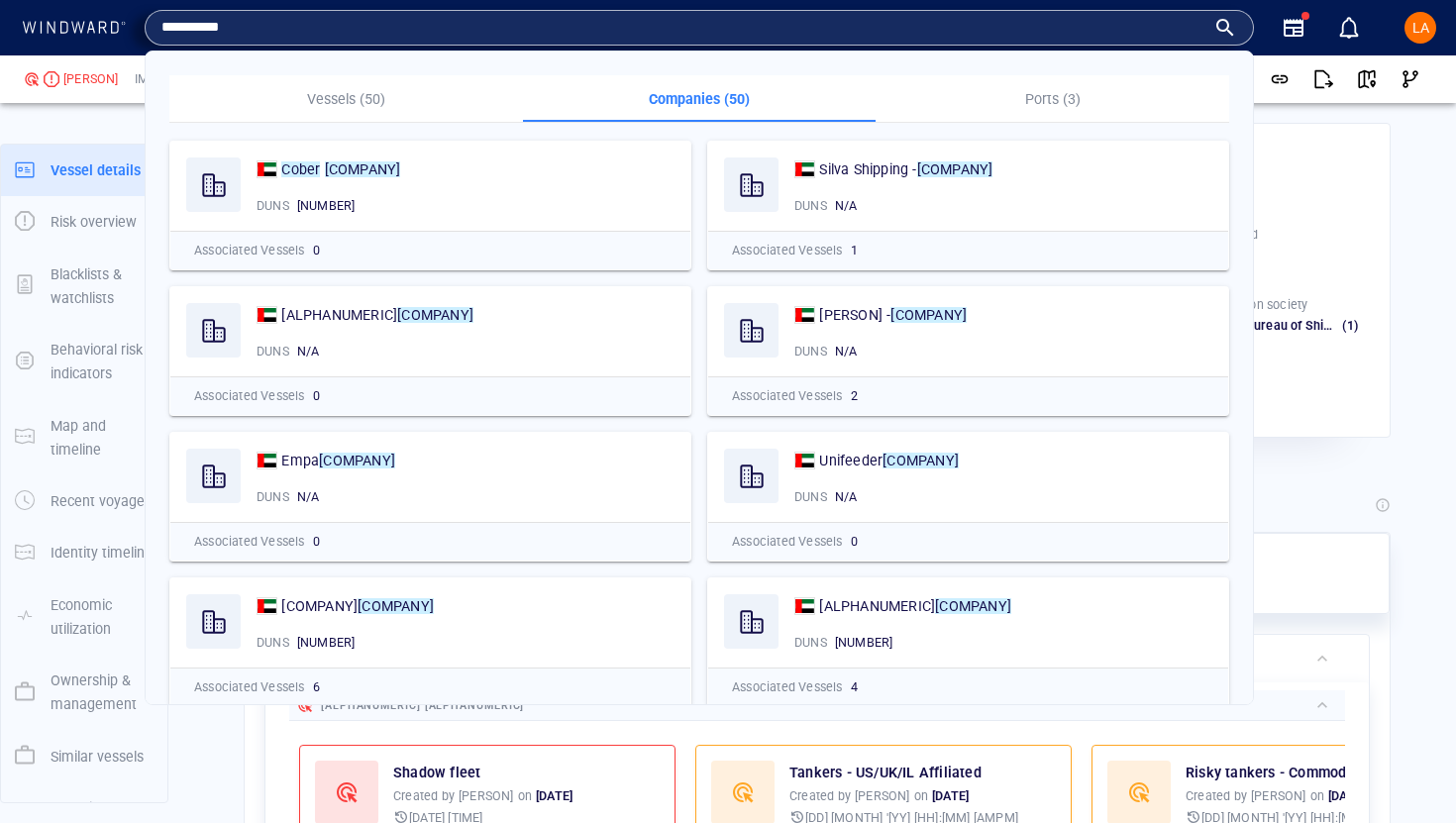 click on "**********" at bounding box center (683, 28) 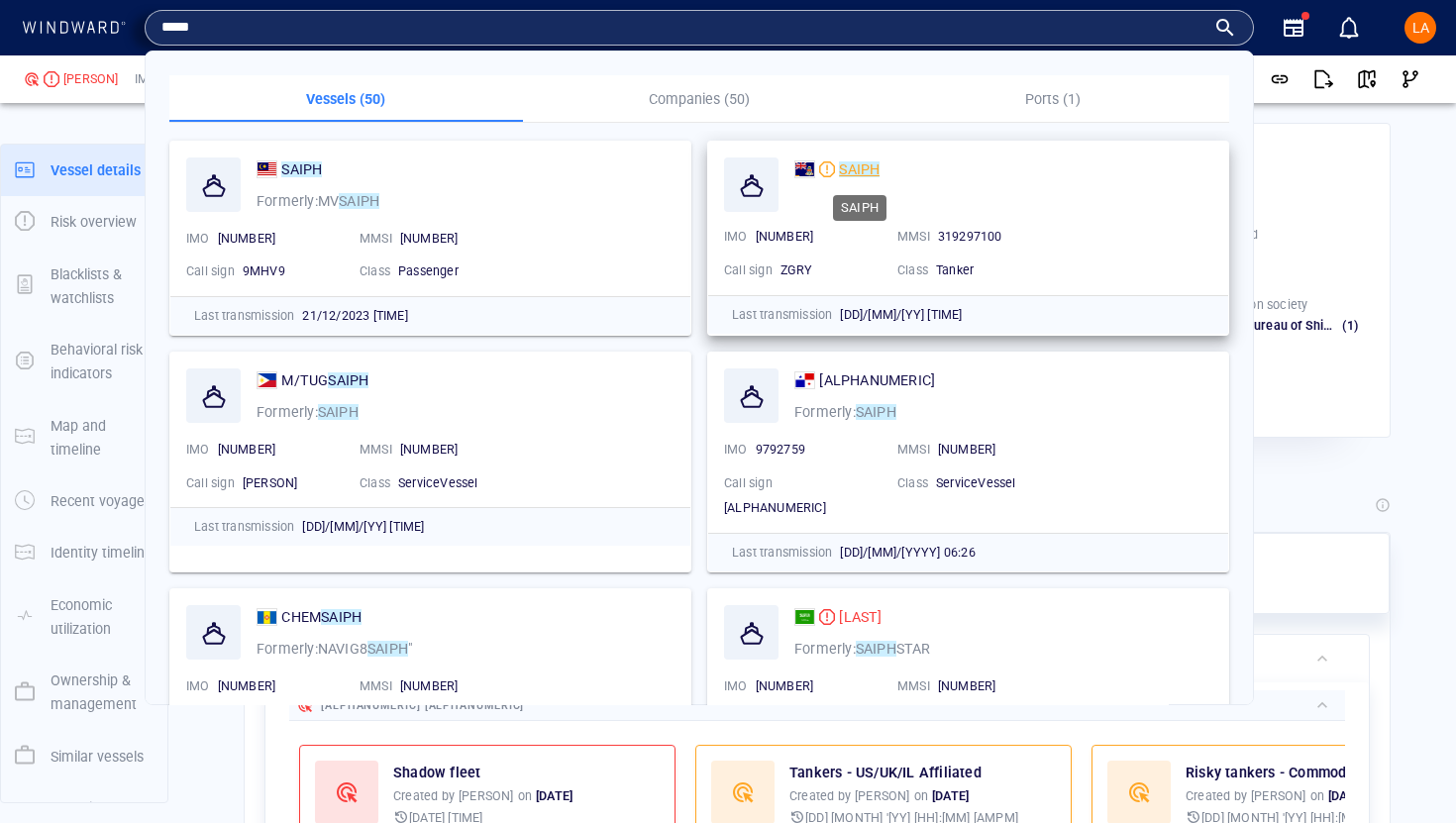 type on "*****" 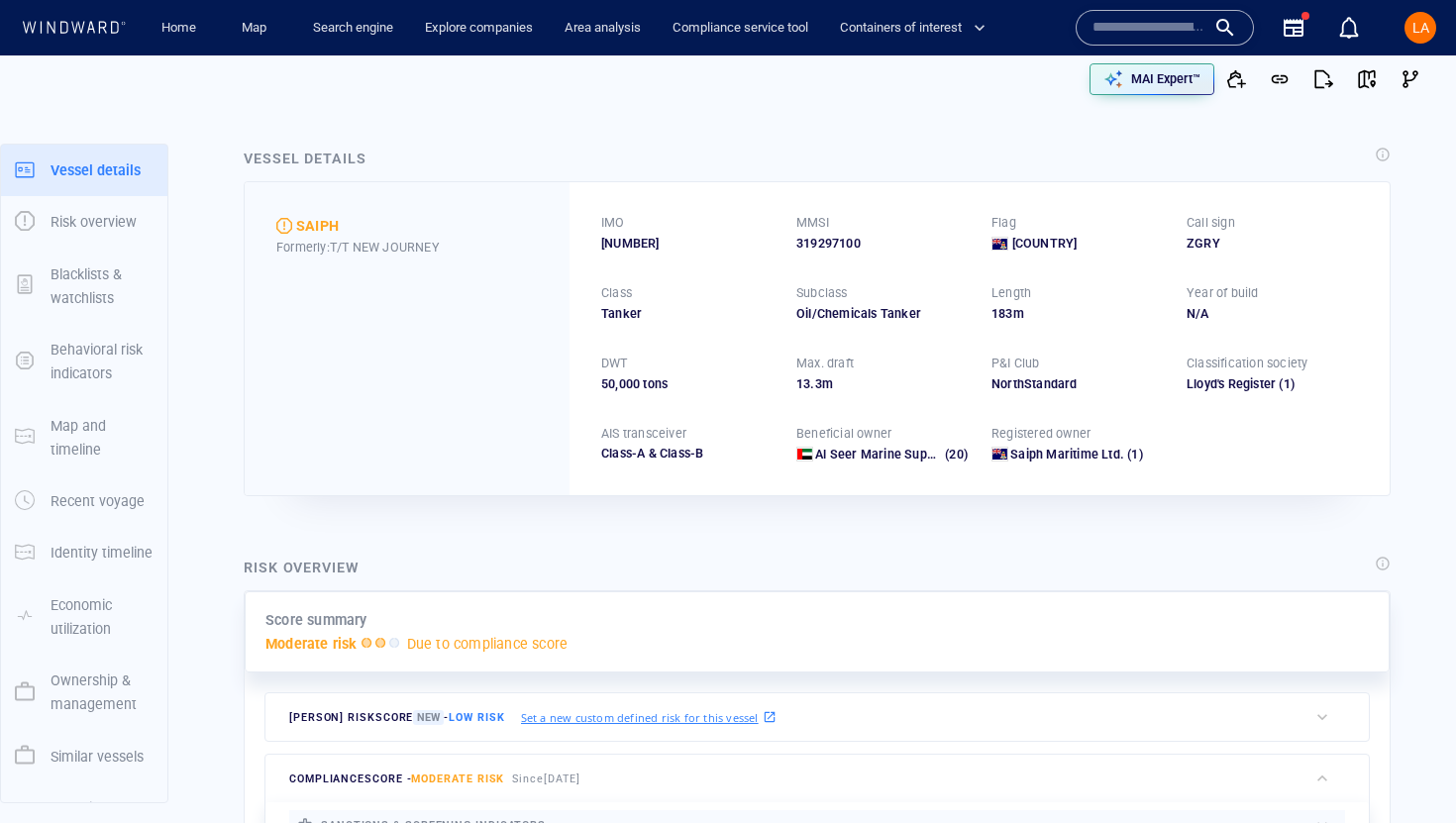 scroll, scrollTop: 0, scrollLeft: 0, axis: both 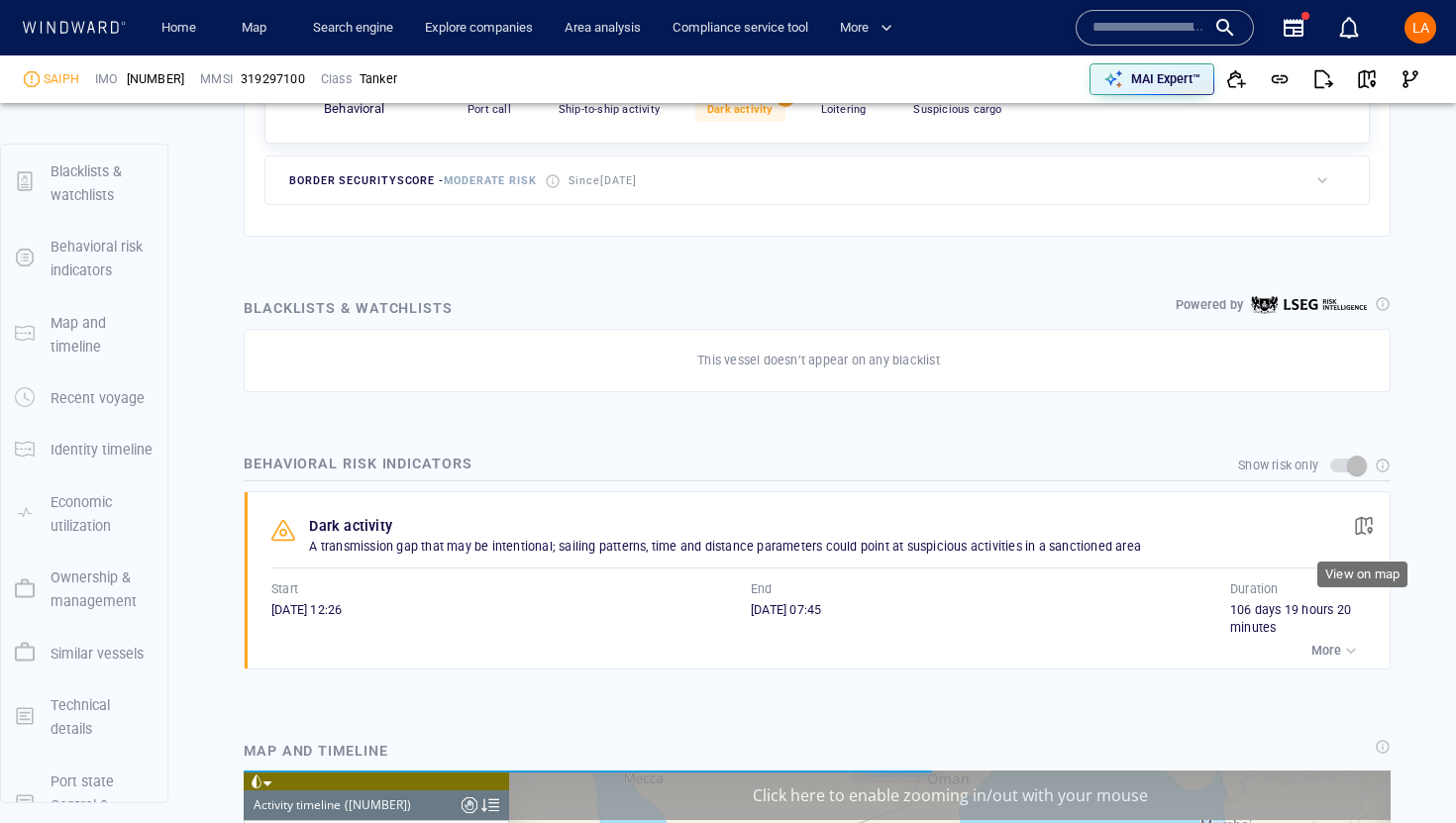 click at bounding box center (1364, 526) 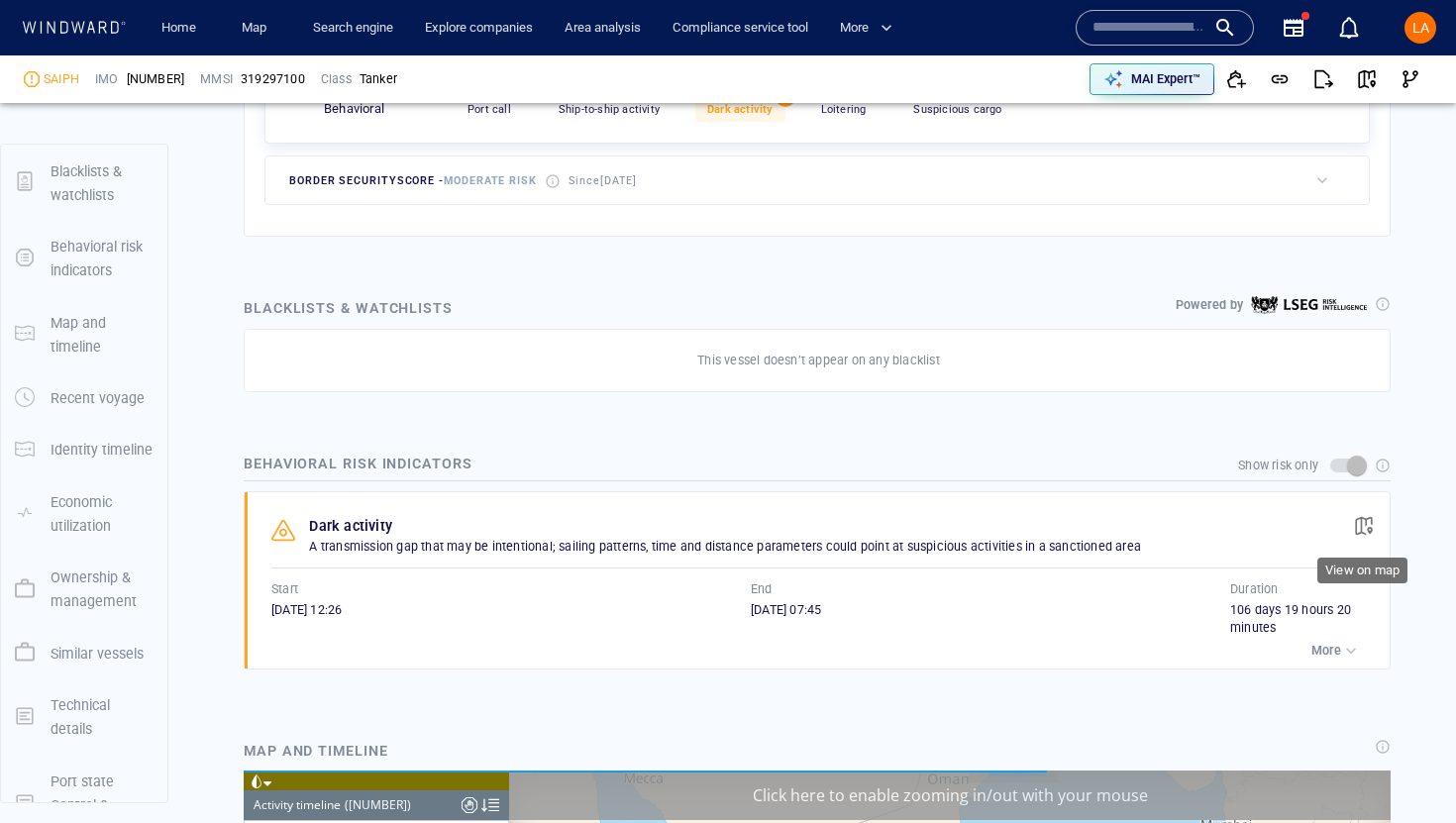 scroll, scrollTop: 957, scrollLeft: 0, axis: vertical 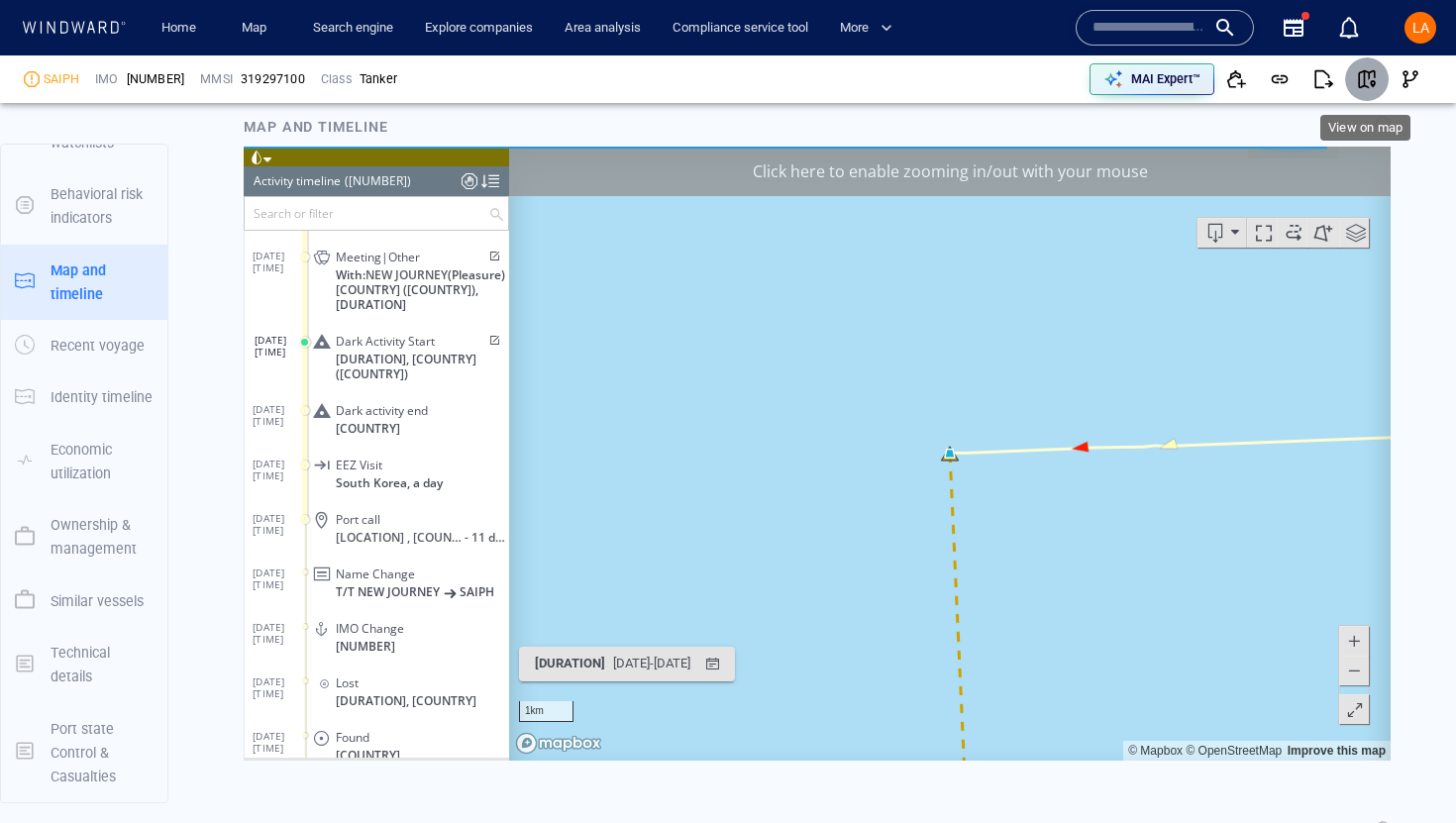 click at bounding box center (1367, 79) 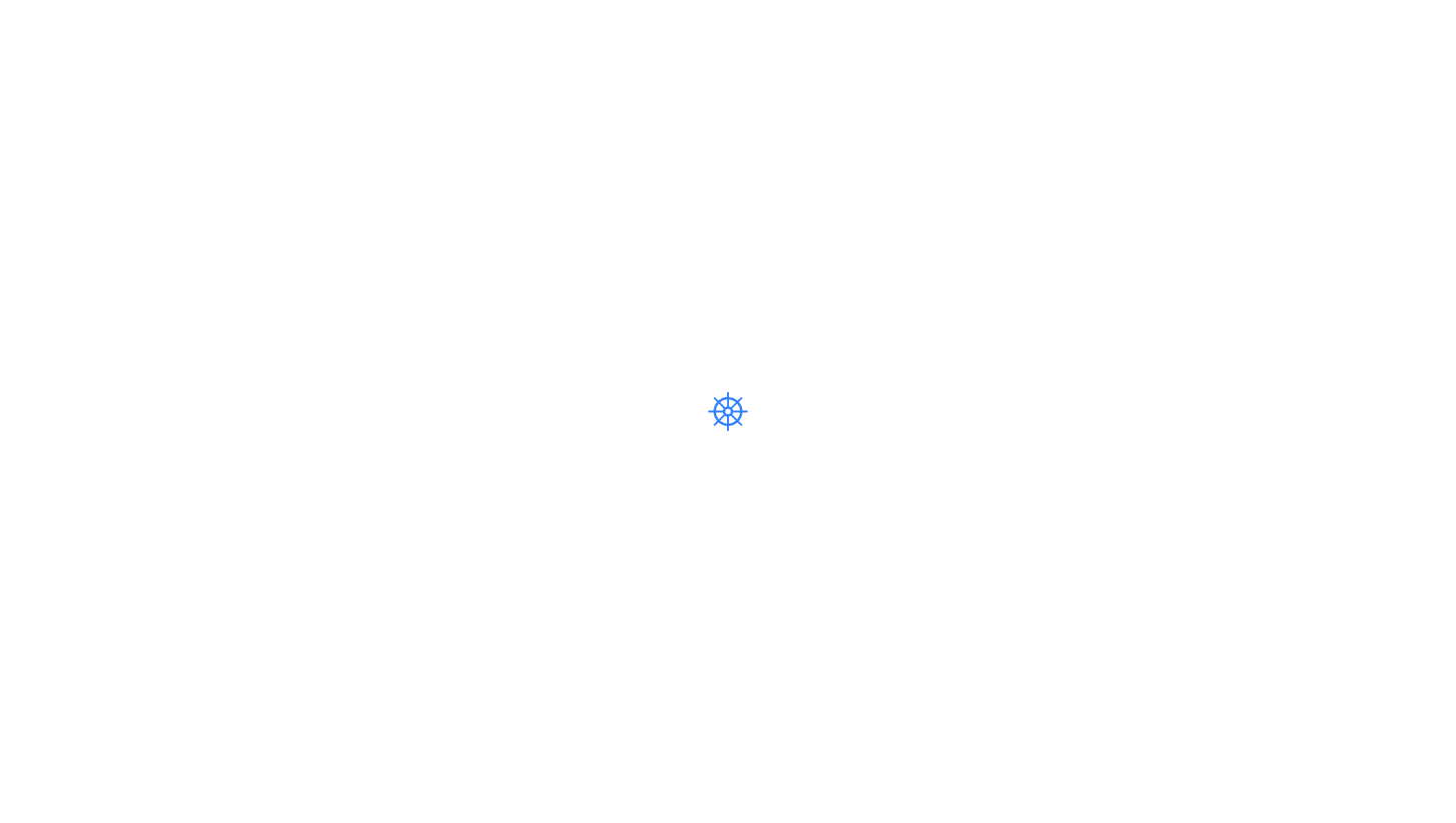 scroll, scrollTop: 0, scrollLeft: 0, axis: both 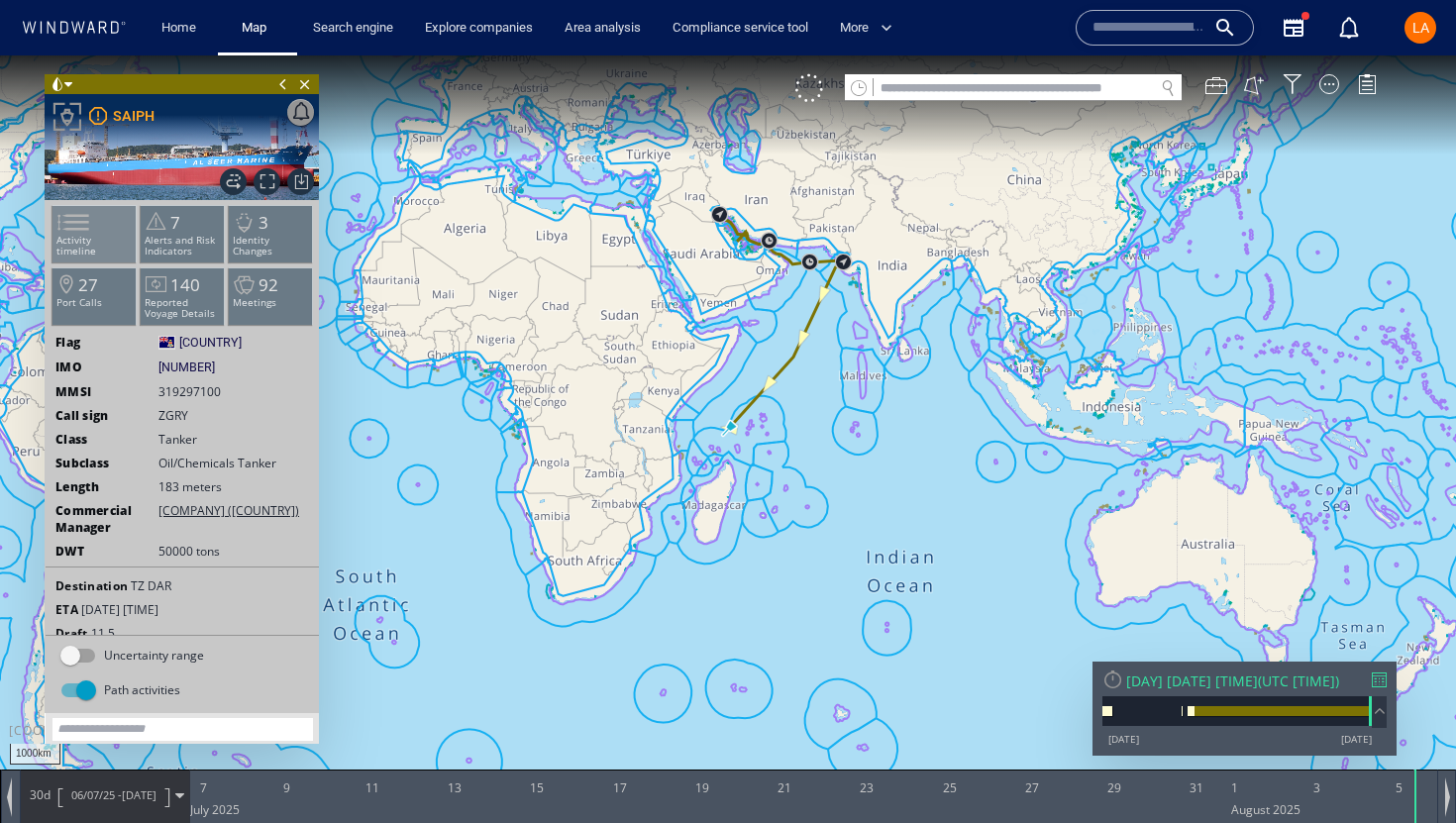 click at bounding box center (61, 222) 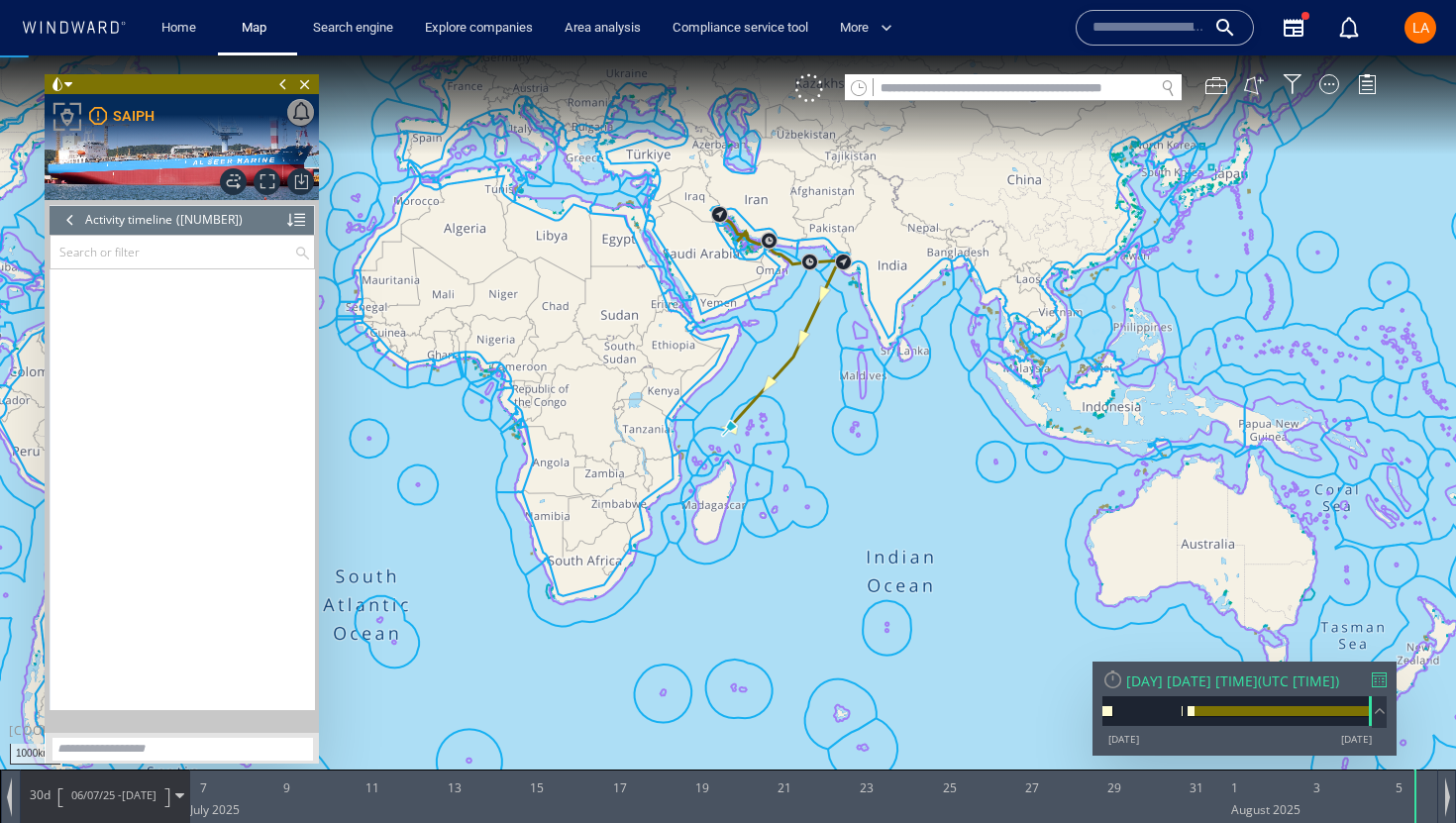 scroll, scrollTop: 30117, scrollLeft: 0, axis: vertical 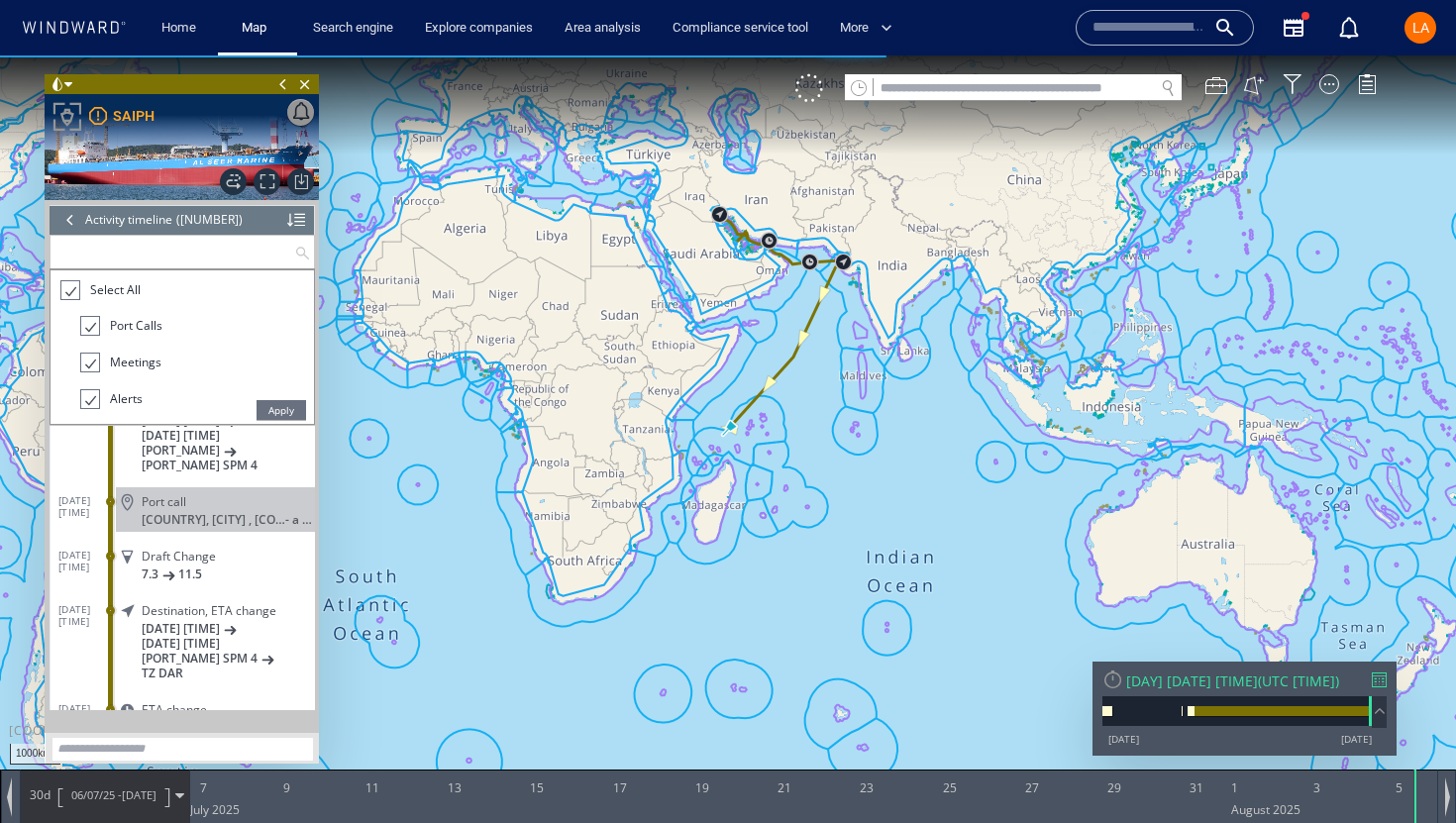 click at bounding box center (172, 252) 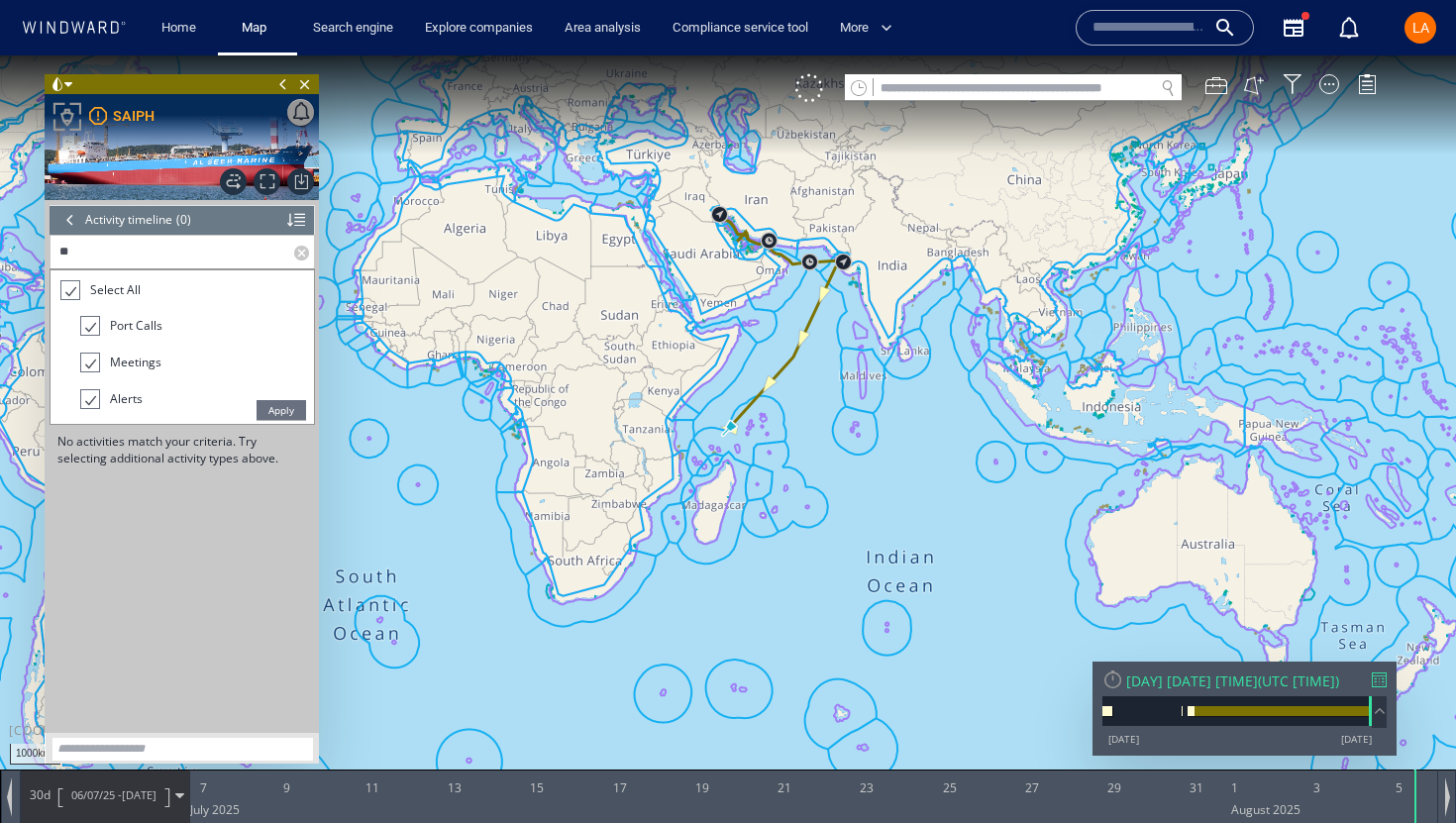 type on "*" 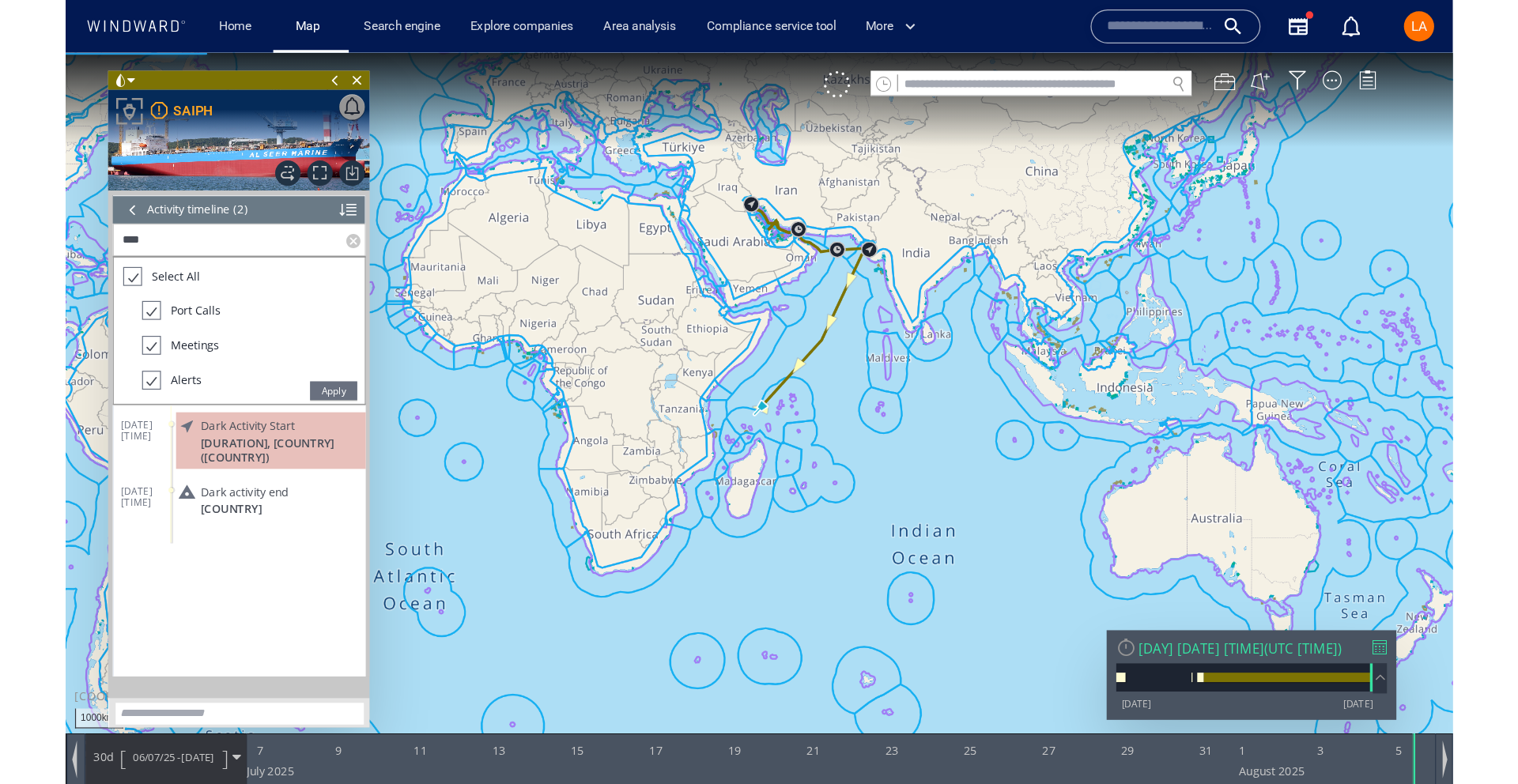 scroll, scrollTop: 0, scrollLeft: 0, axis: both 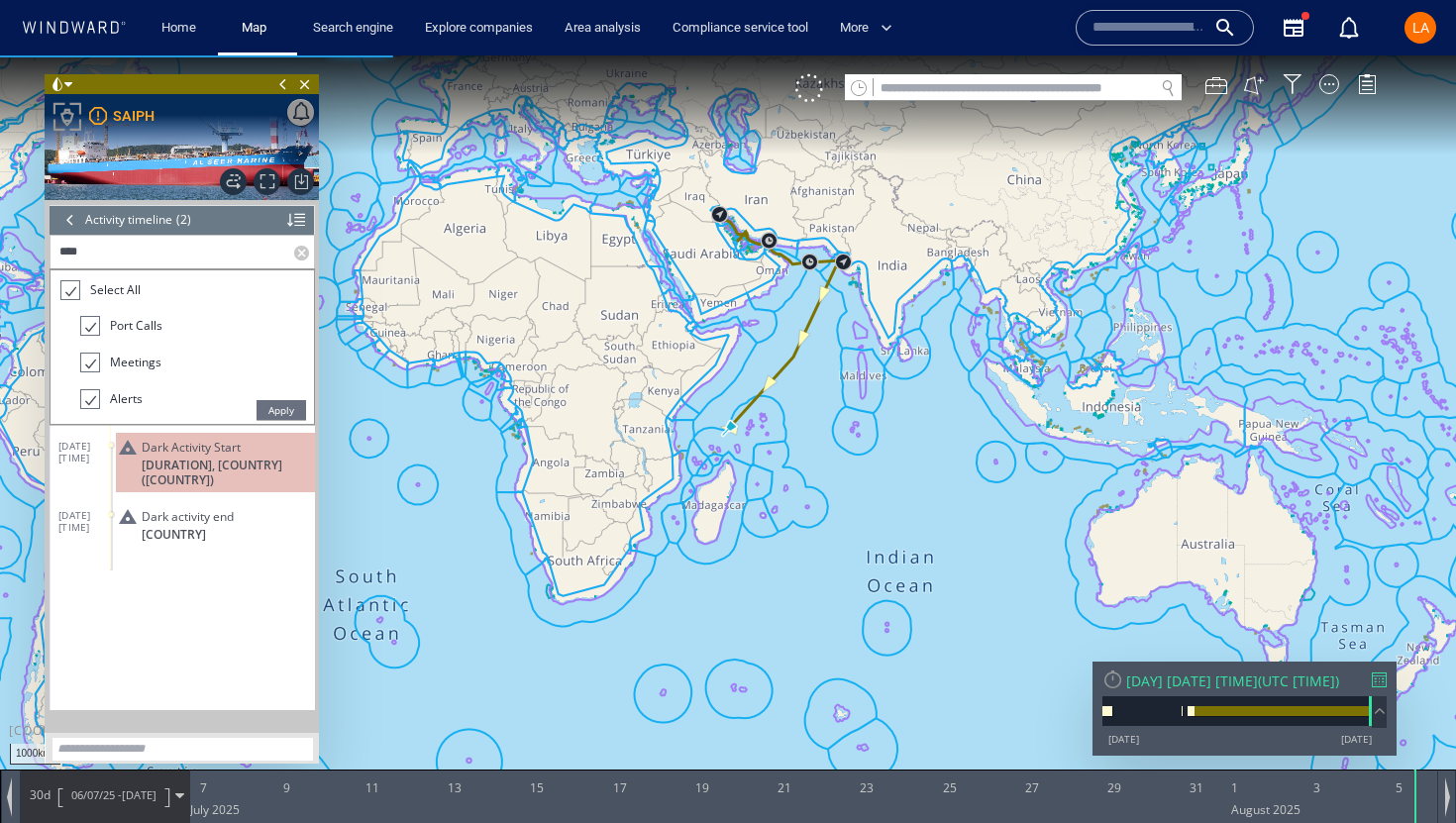 type on "****" 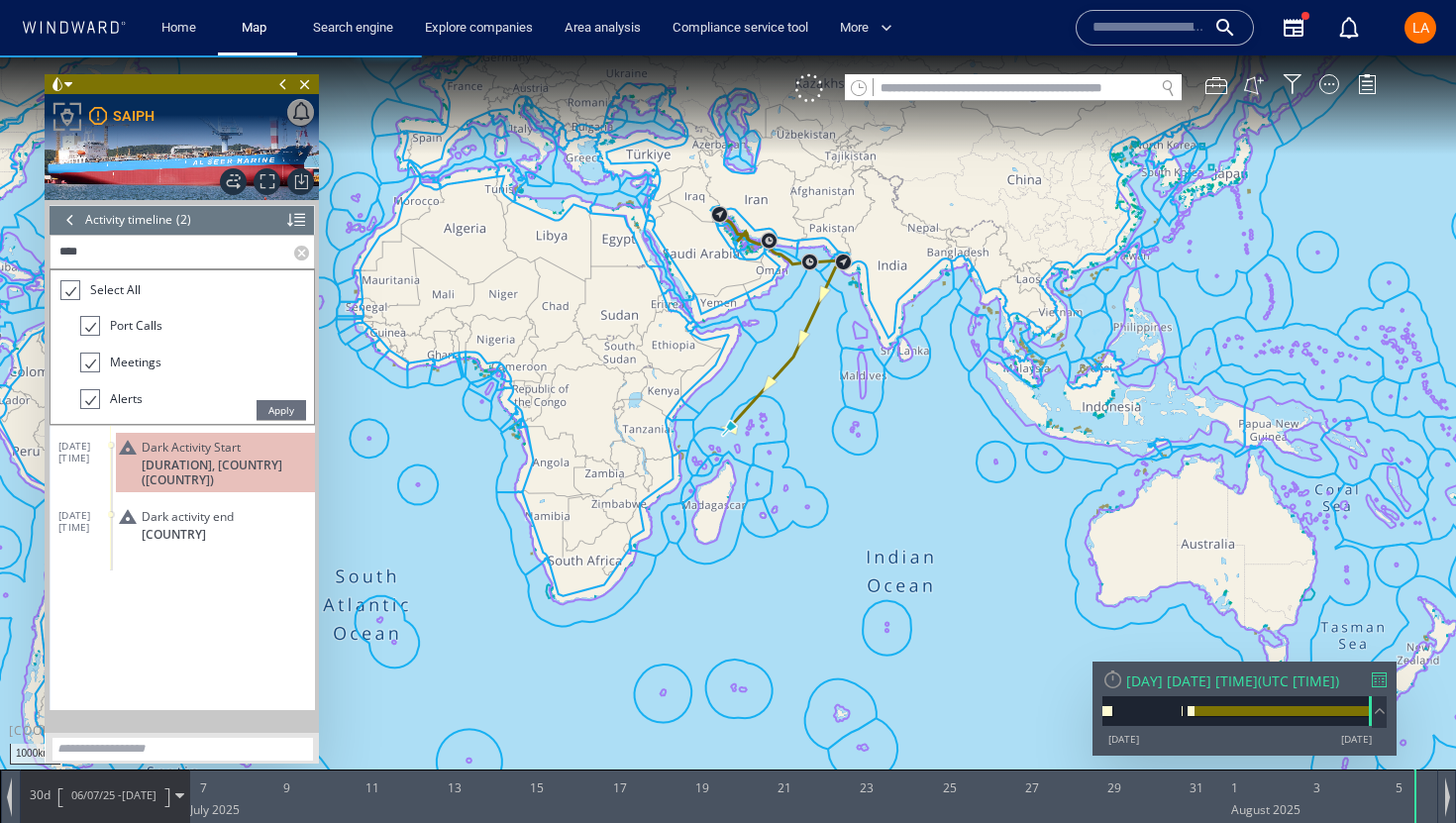 click on "Apply" at bounding box center [281, 410] 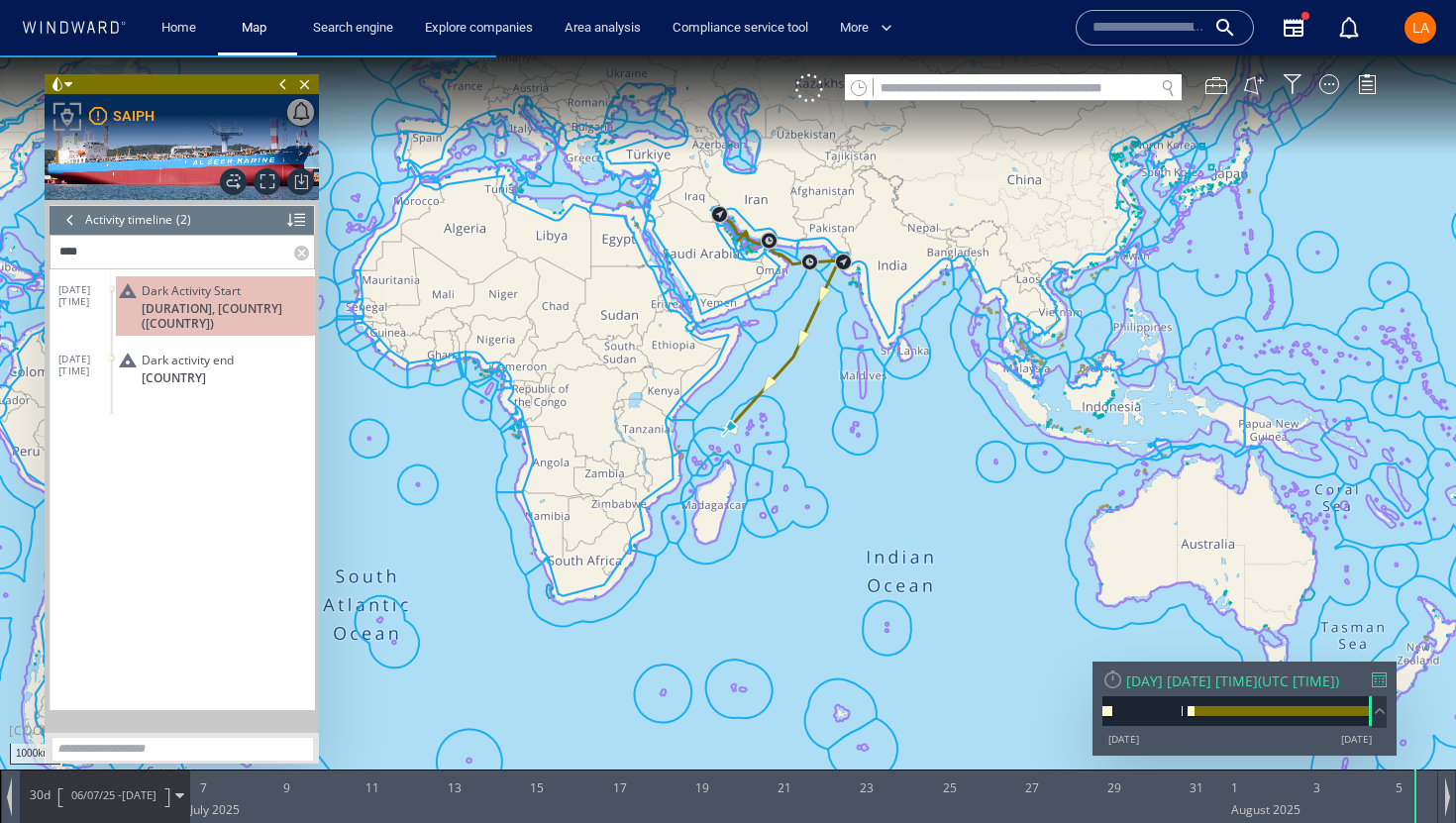 click on "30/06/24 12:26" 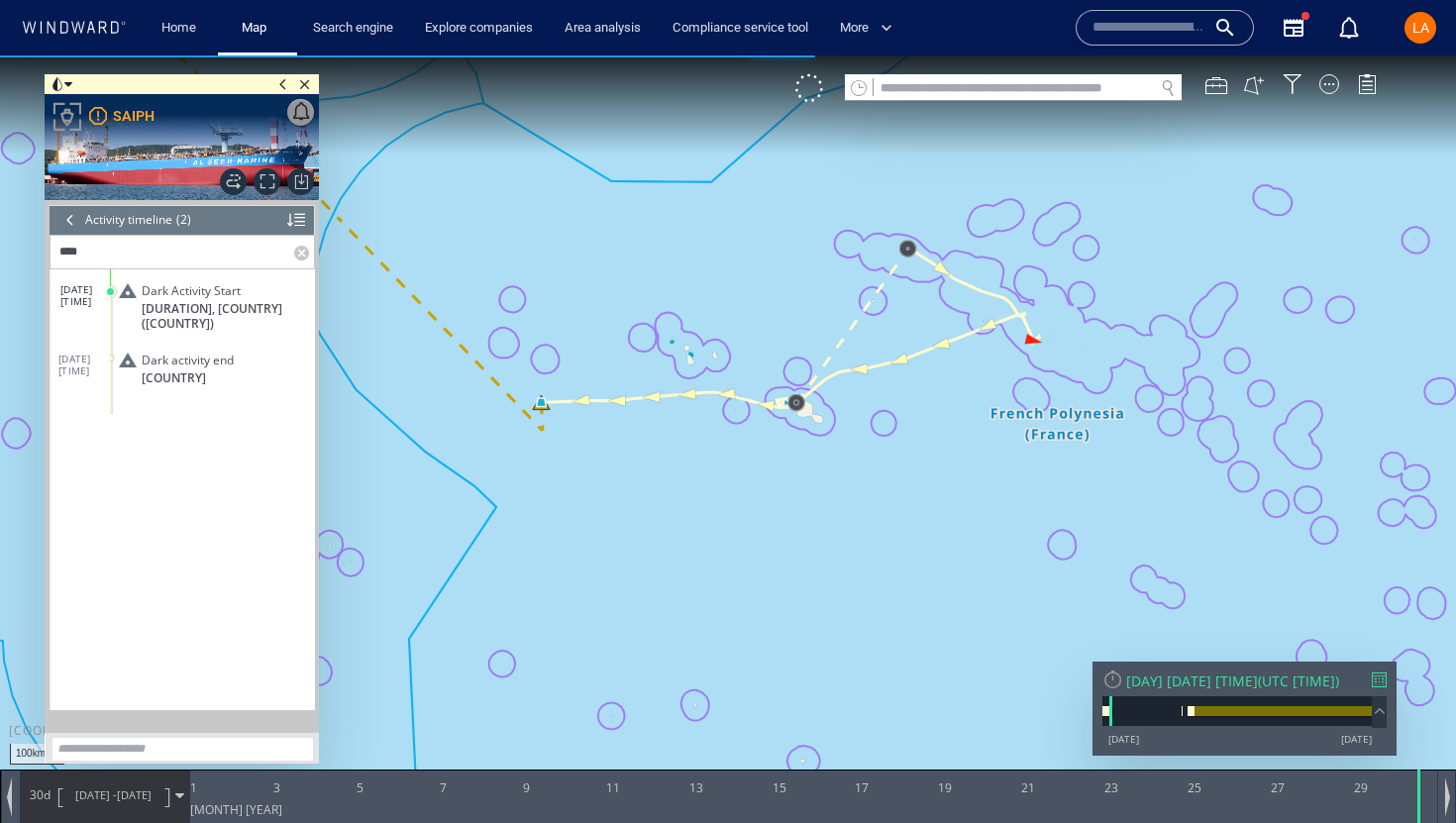 click at bounding box center [70, 220] 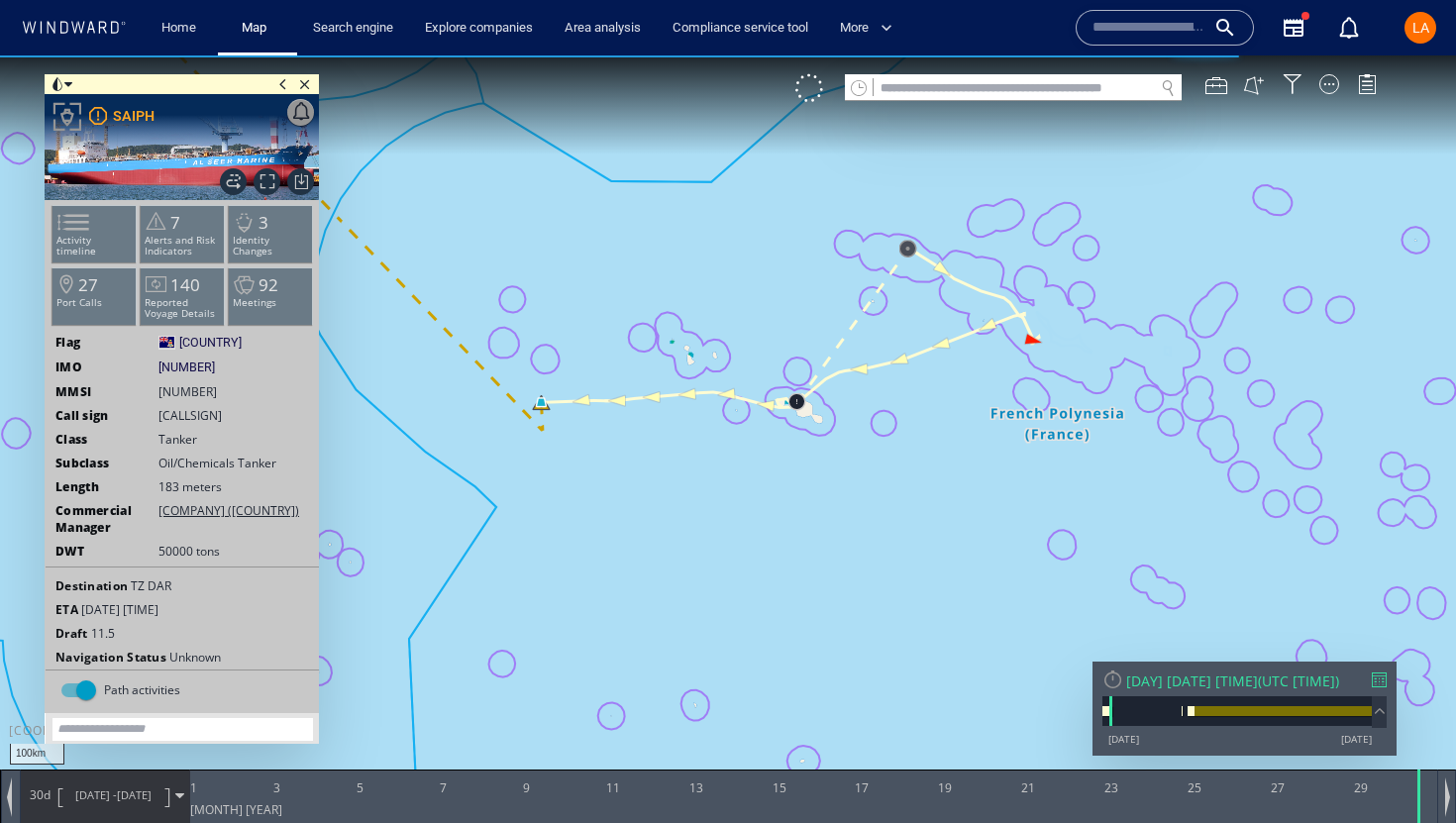 click on "9987770" 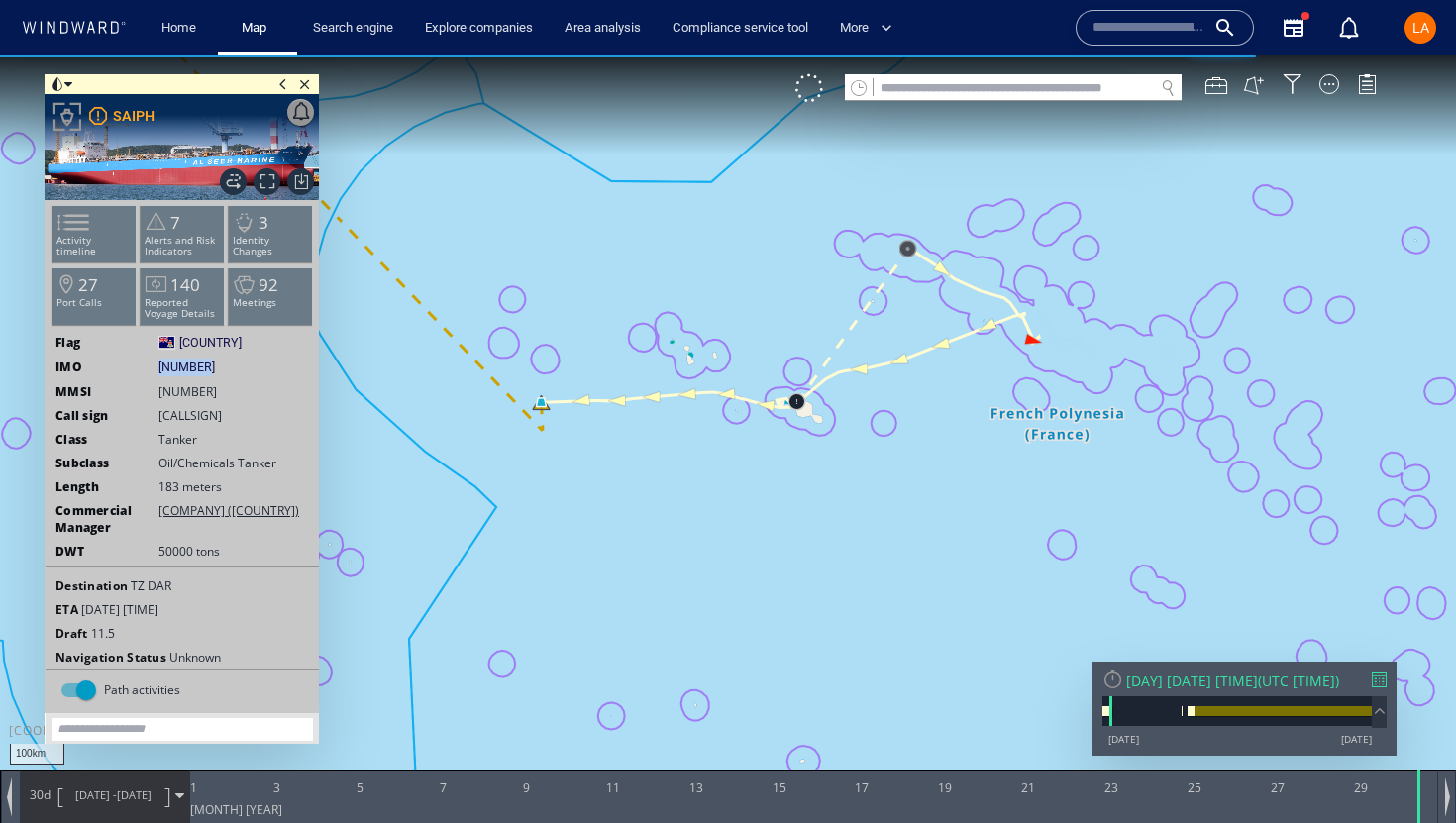 click on "9987770" 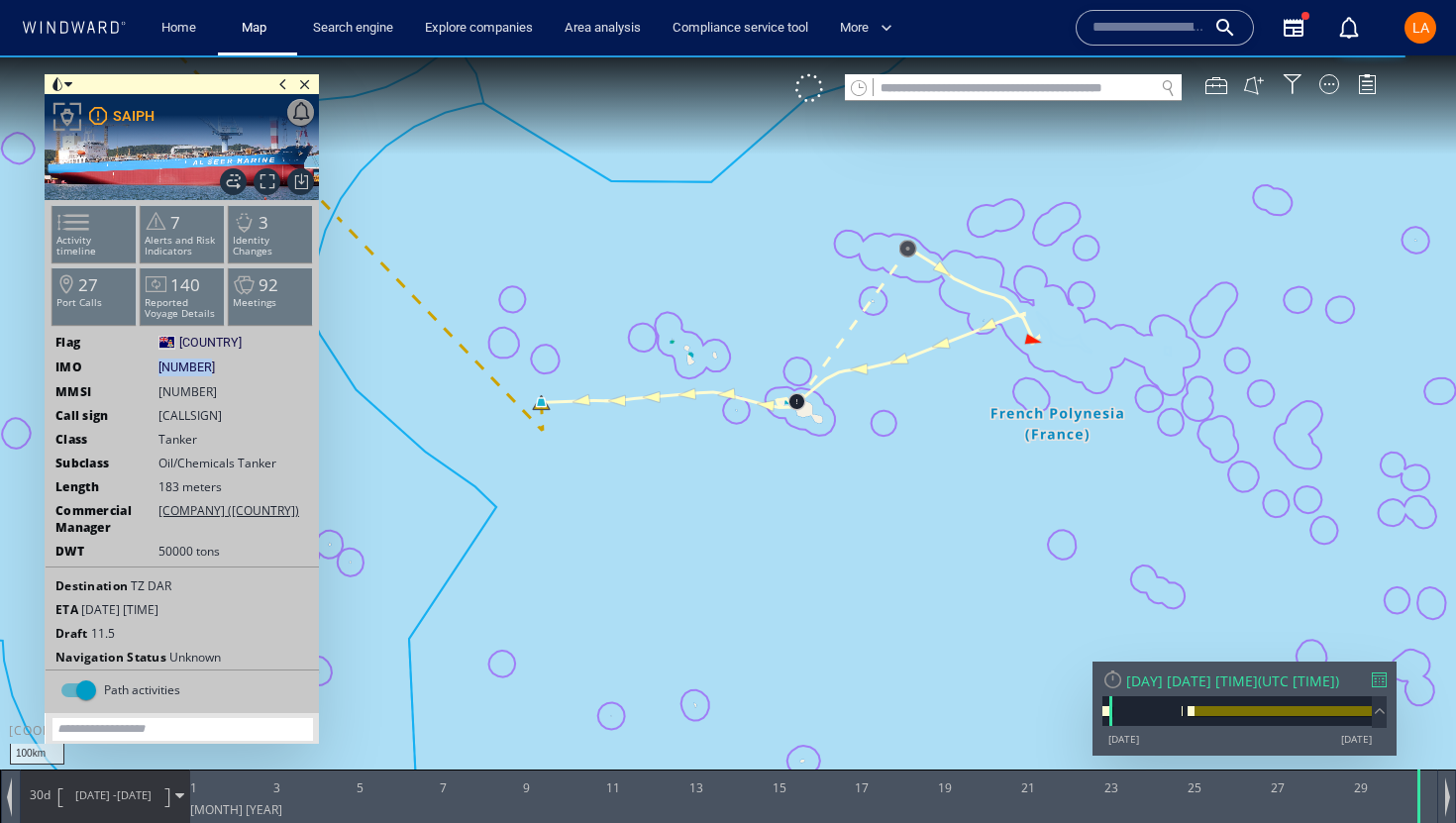 copy on "9987770" 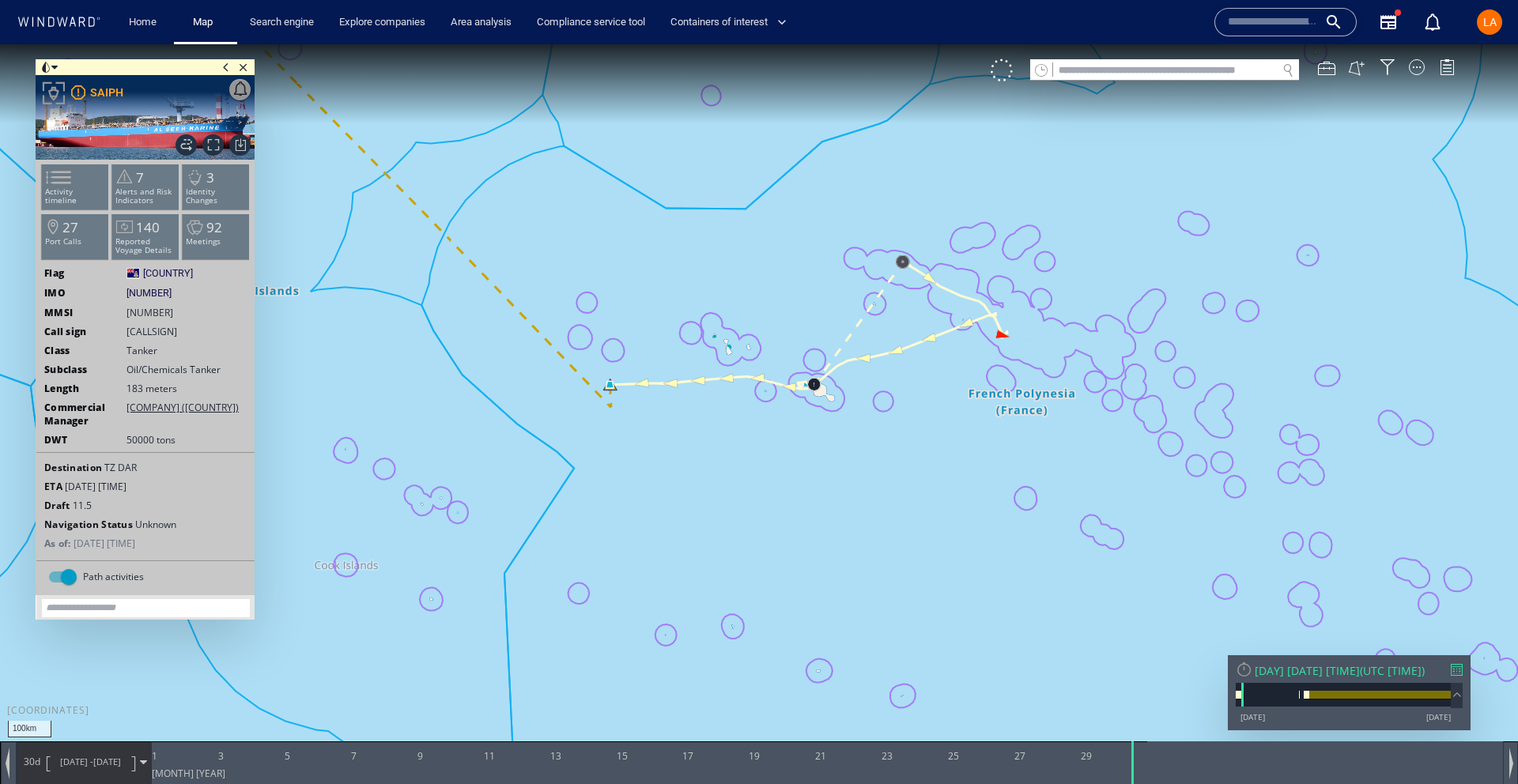 drag, startPoint x: 229, startPoint y: 70, endPoint x: 464, endPoint y: 84, distance: 235.41665 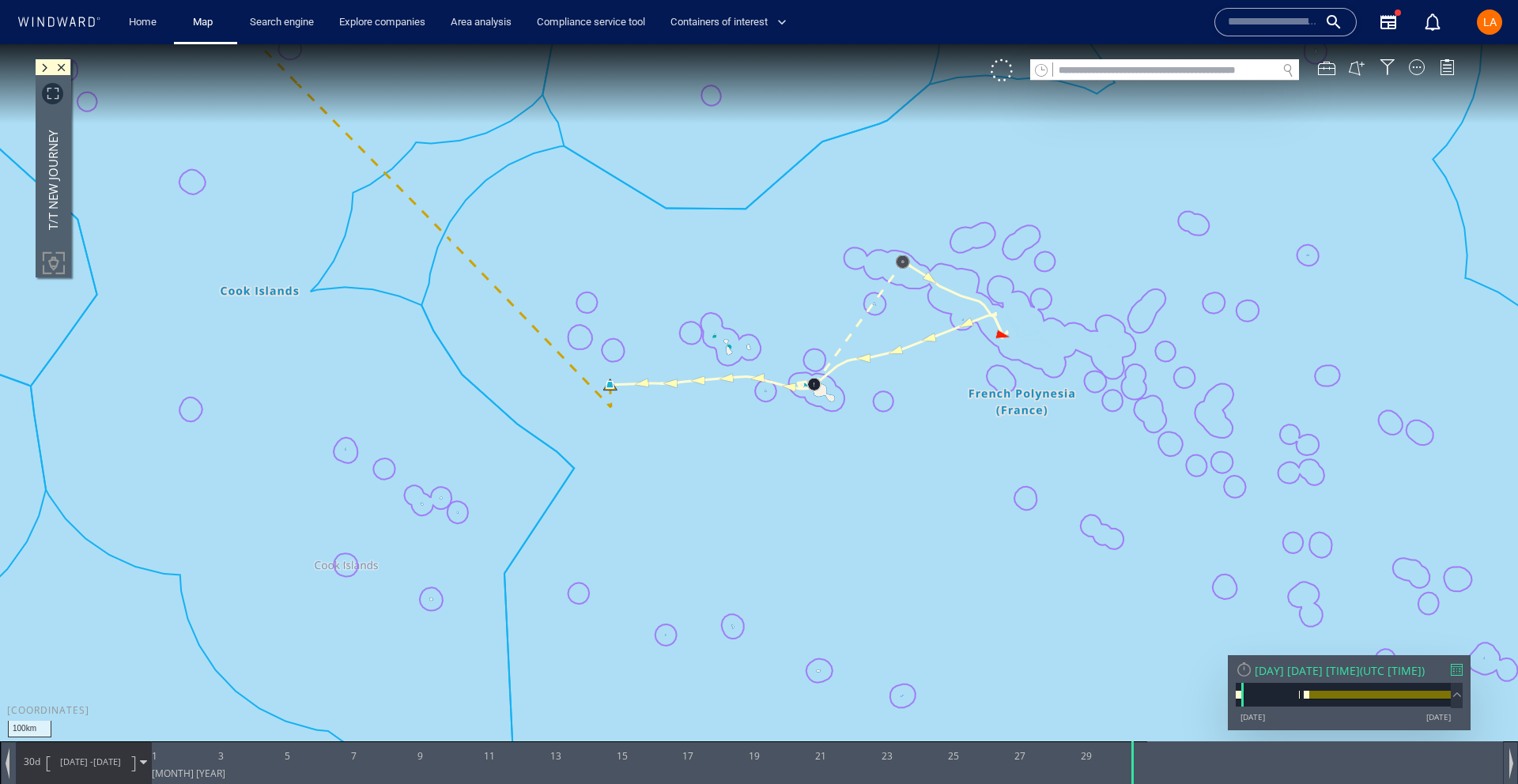 click 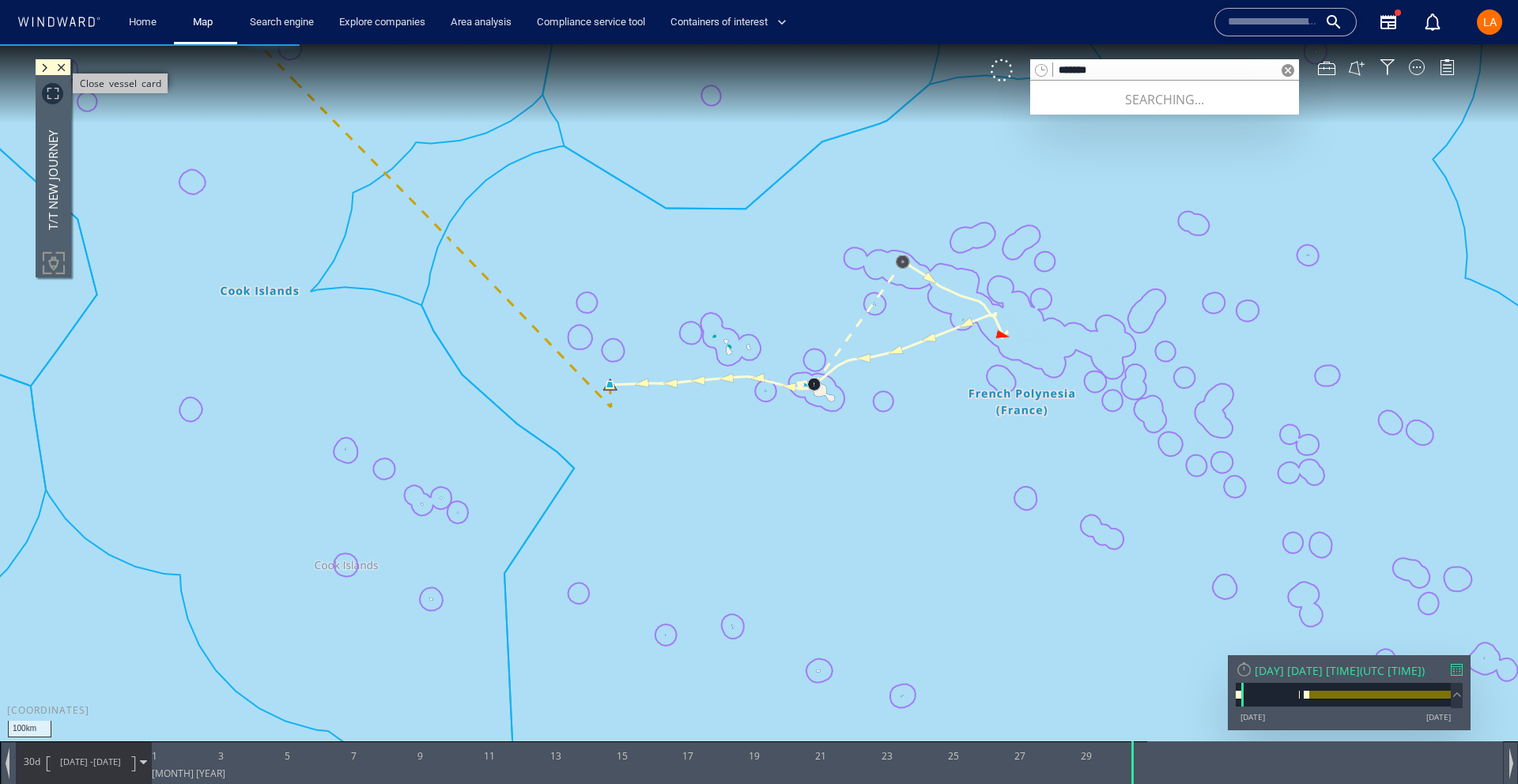 type on "*******" 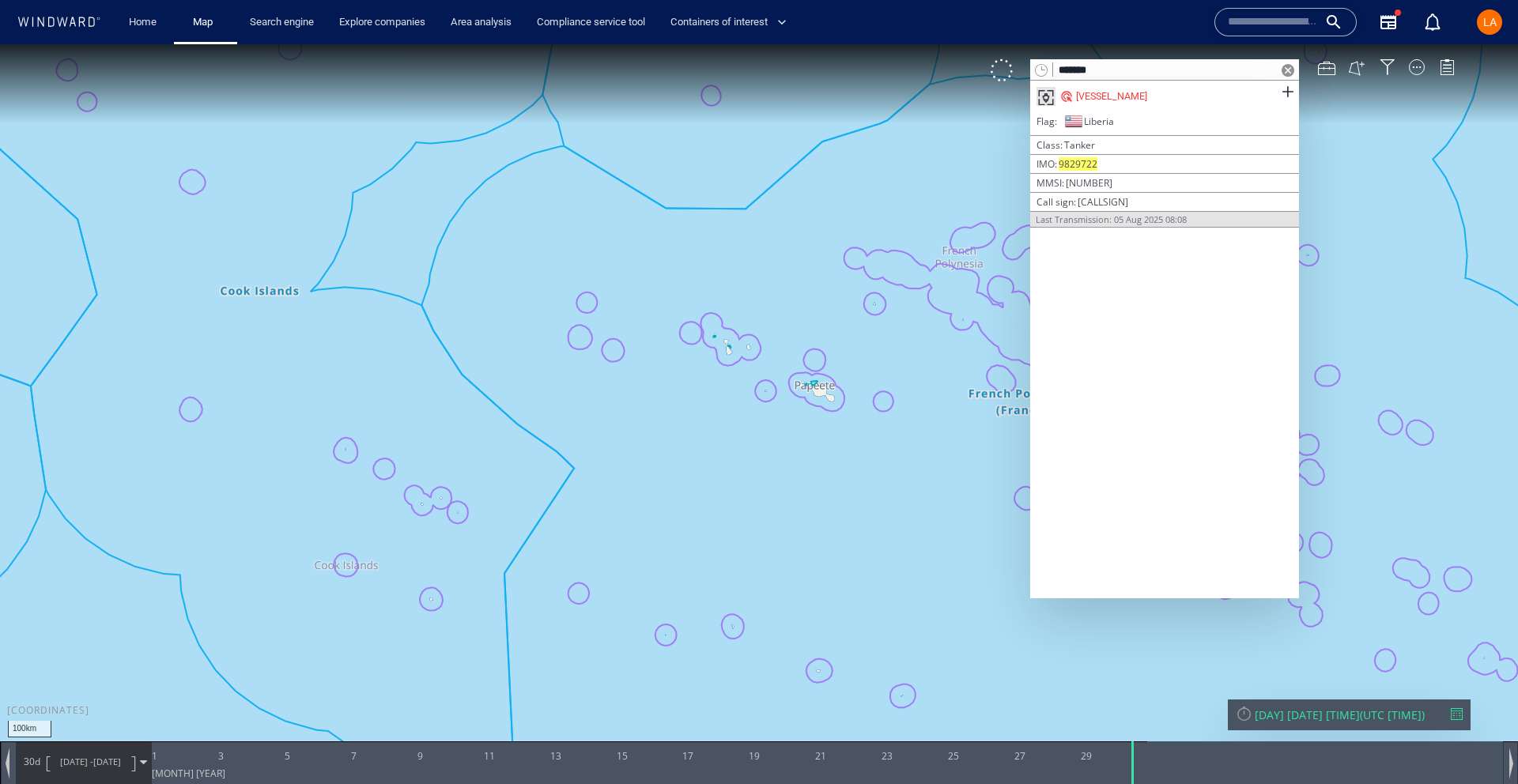 click on "MAGENTA RAY" at bounding box center [1165, 96] 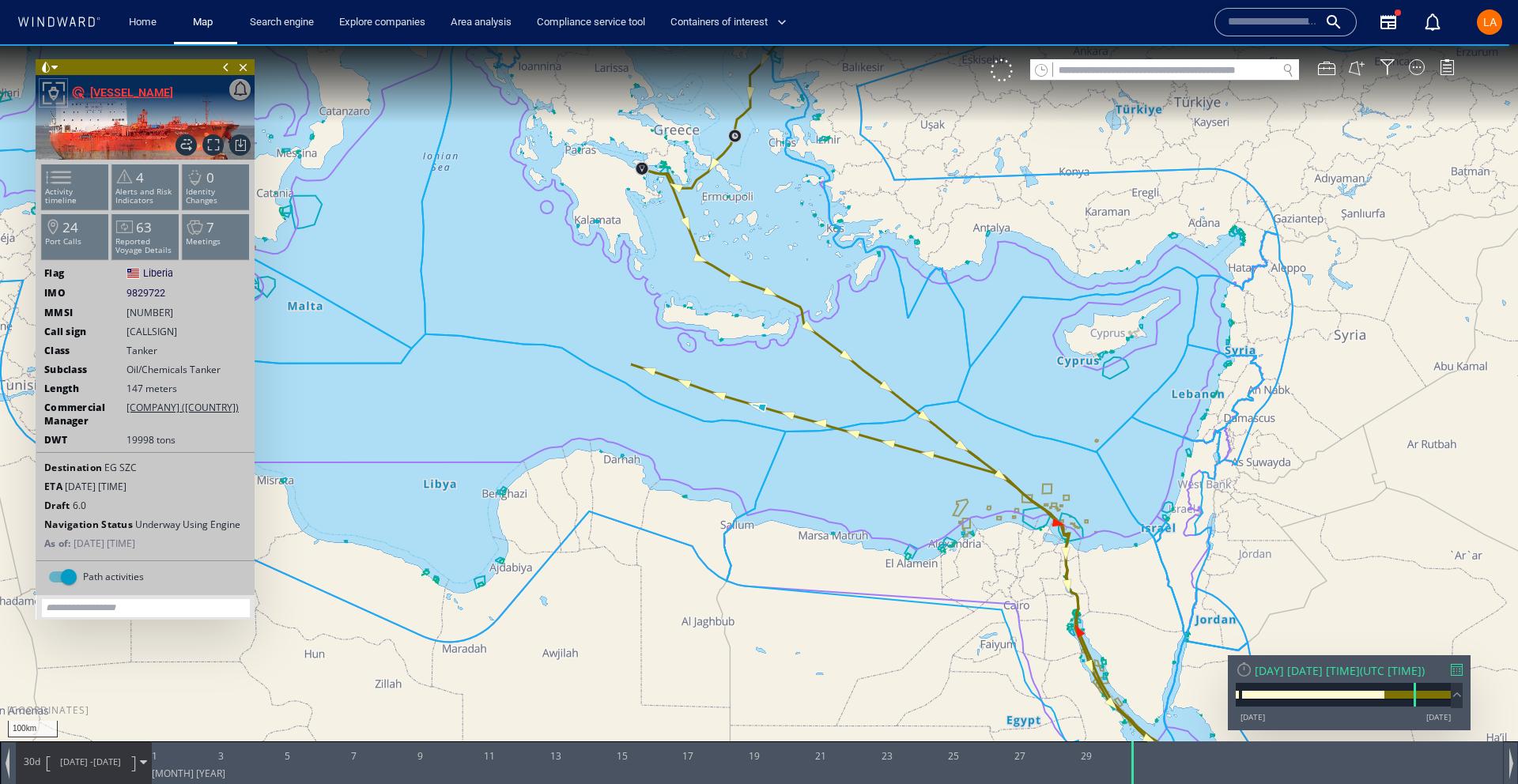 click on "MAGENTA RAY" at bounding box center (131, 92) 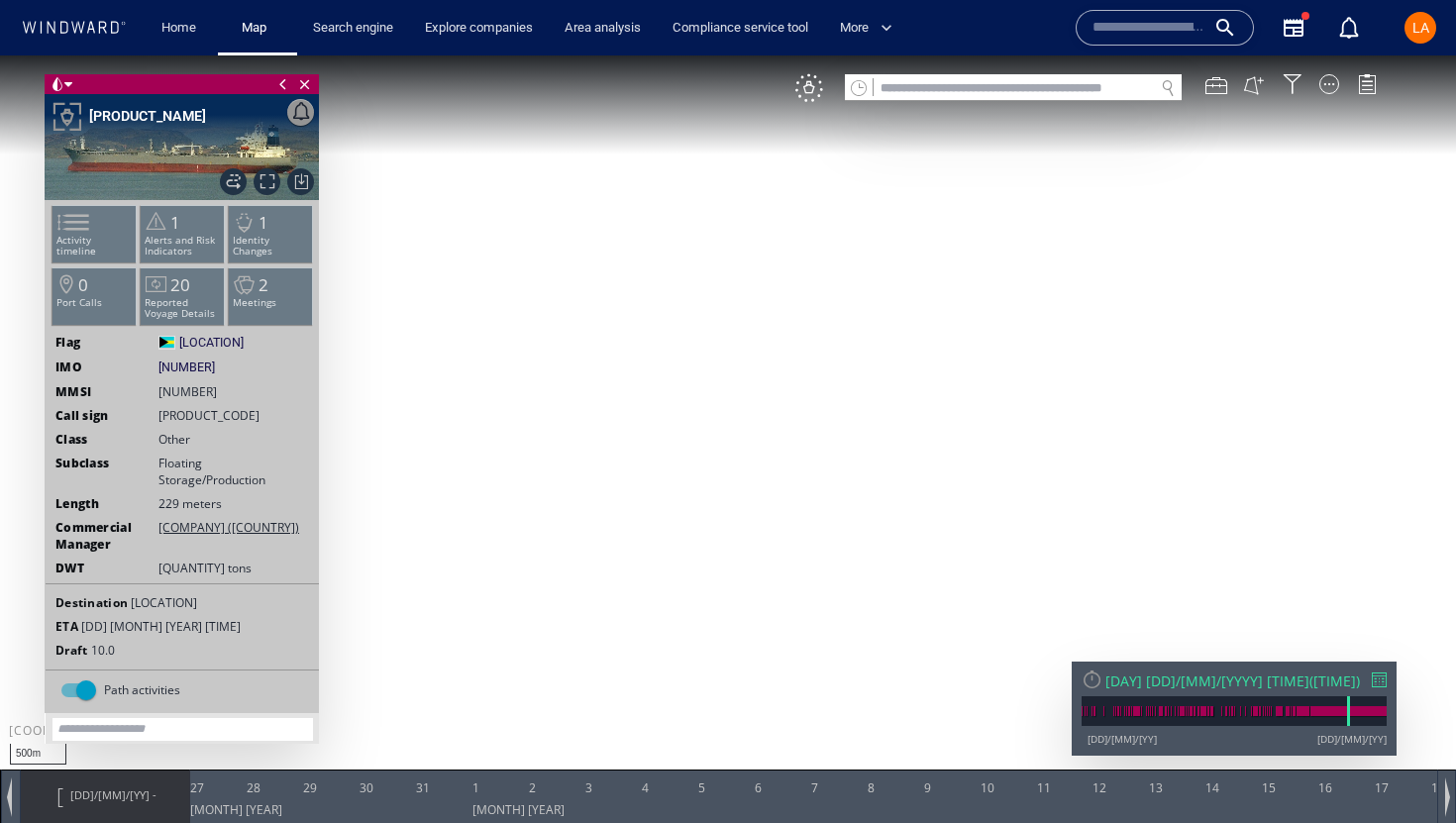 scroll, scrollTop: 0, scrollLeft: 0, axis: both 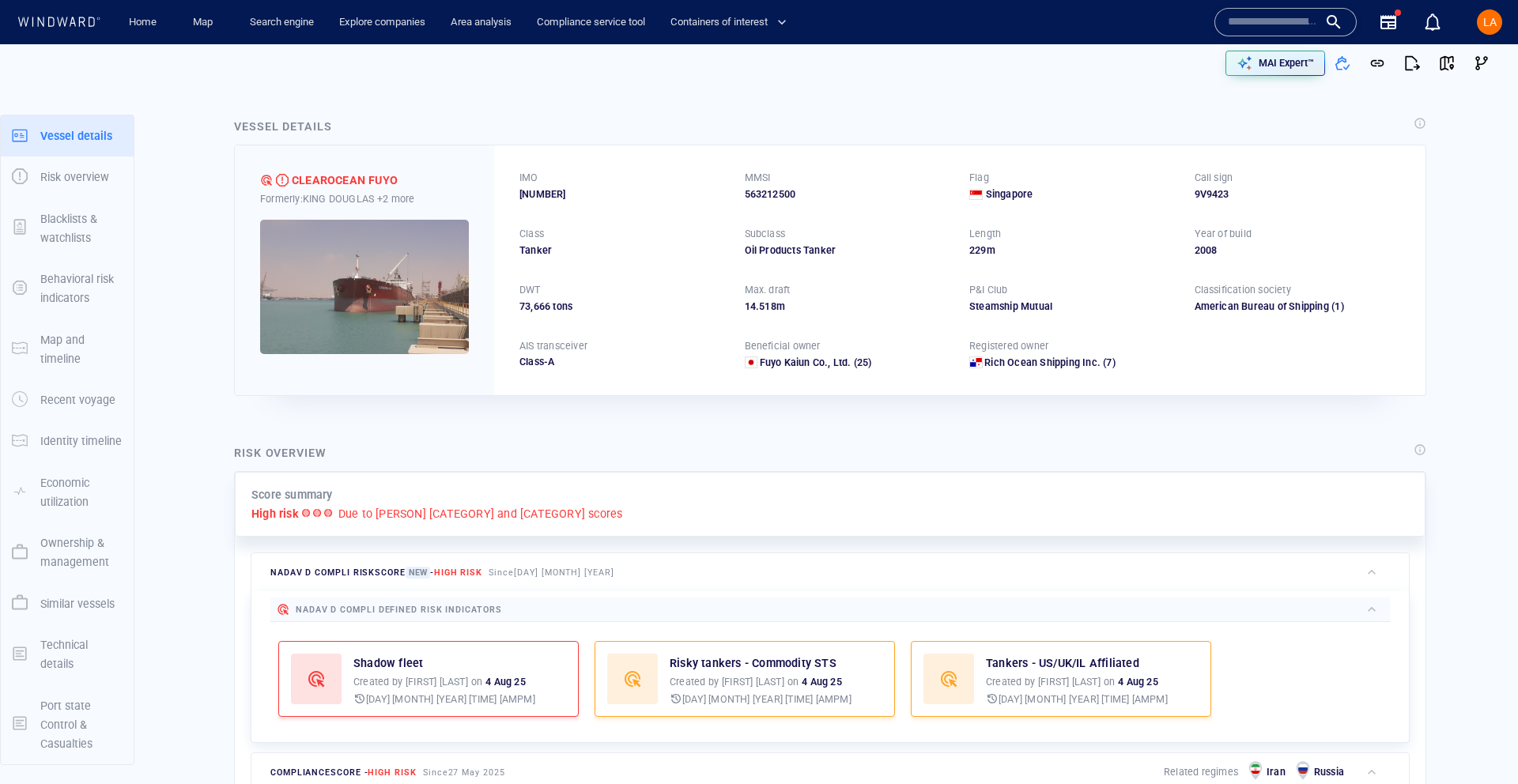 click at bounding box center [1273, 22] 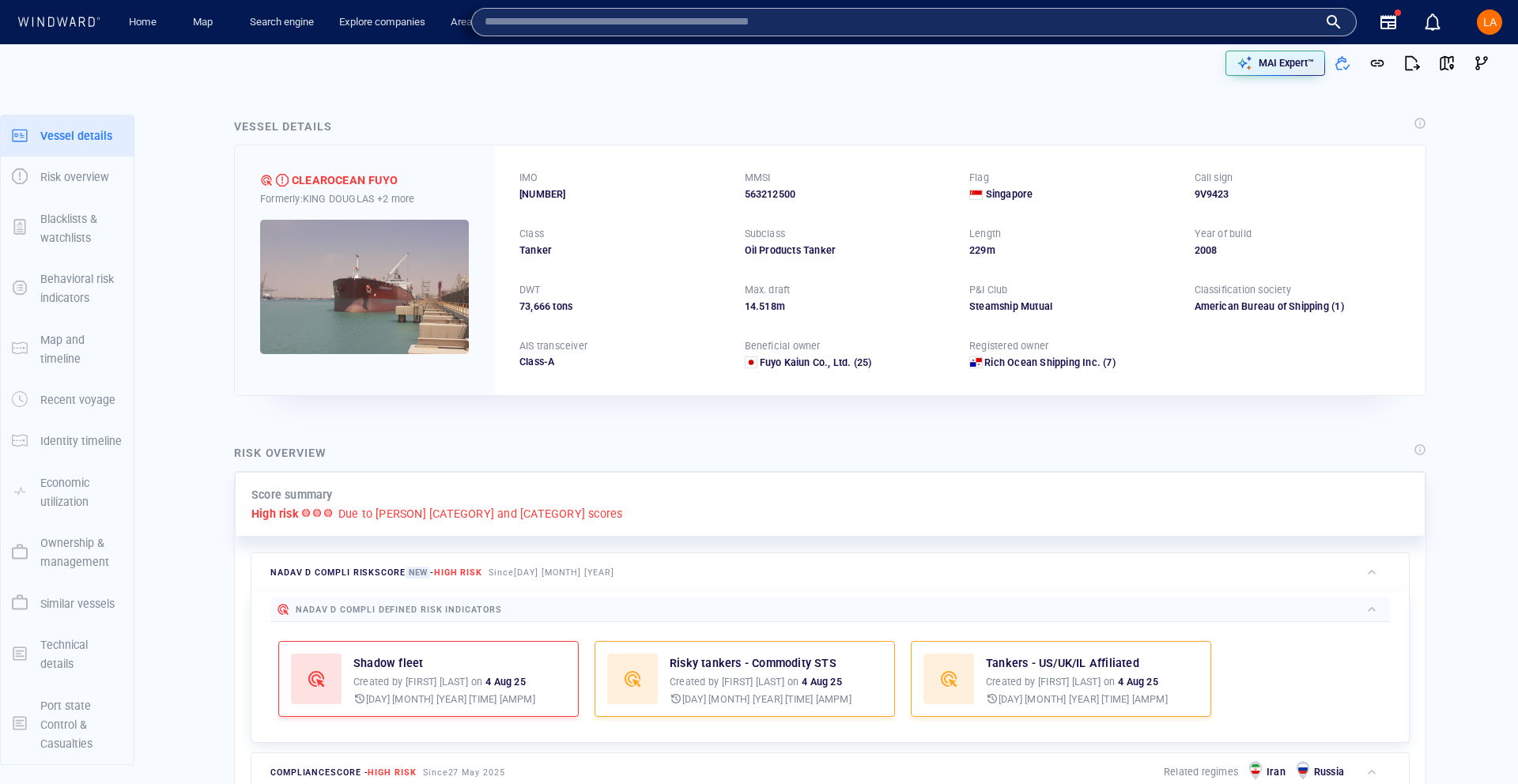 paste on "*******" 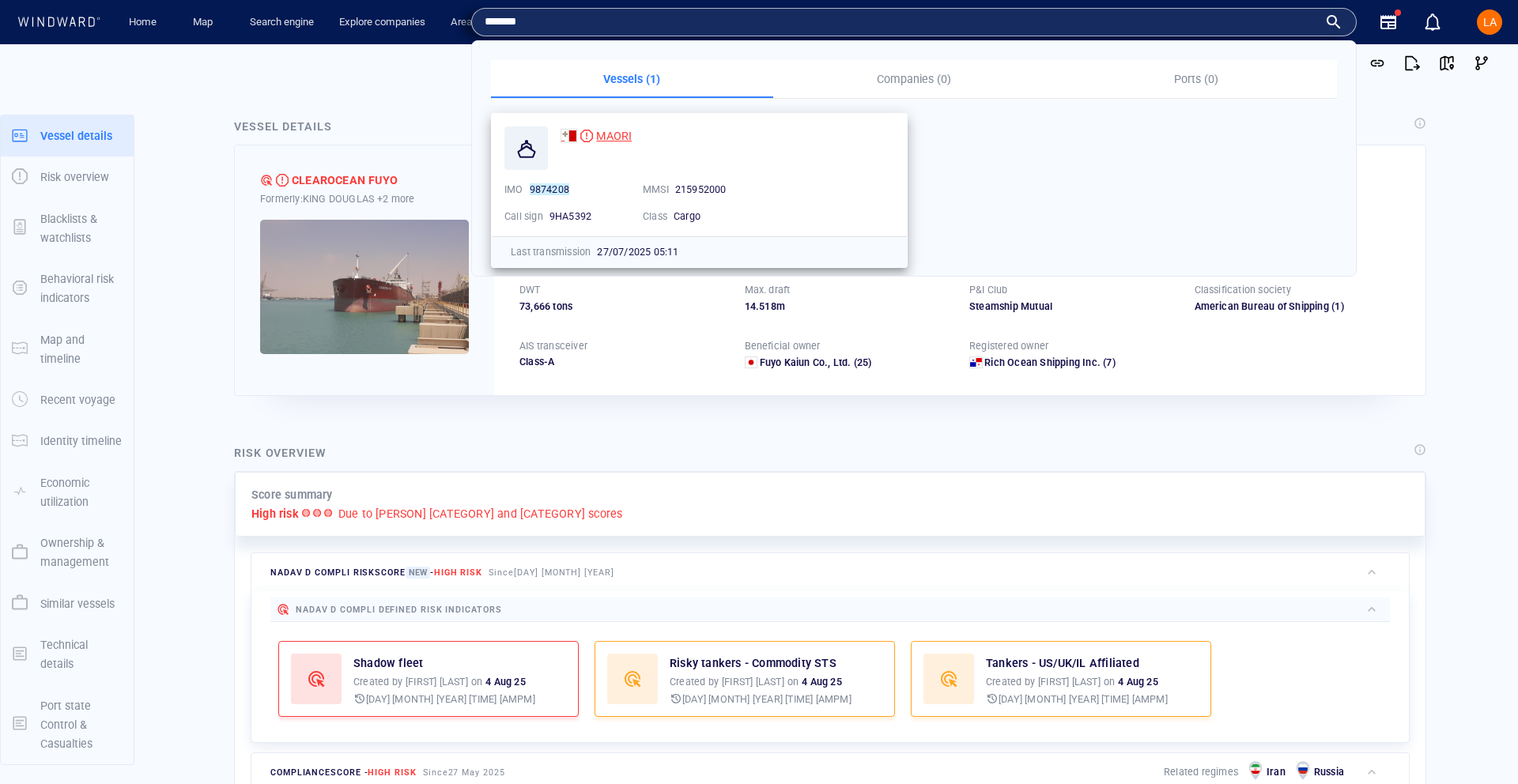 type on "*******" 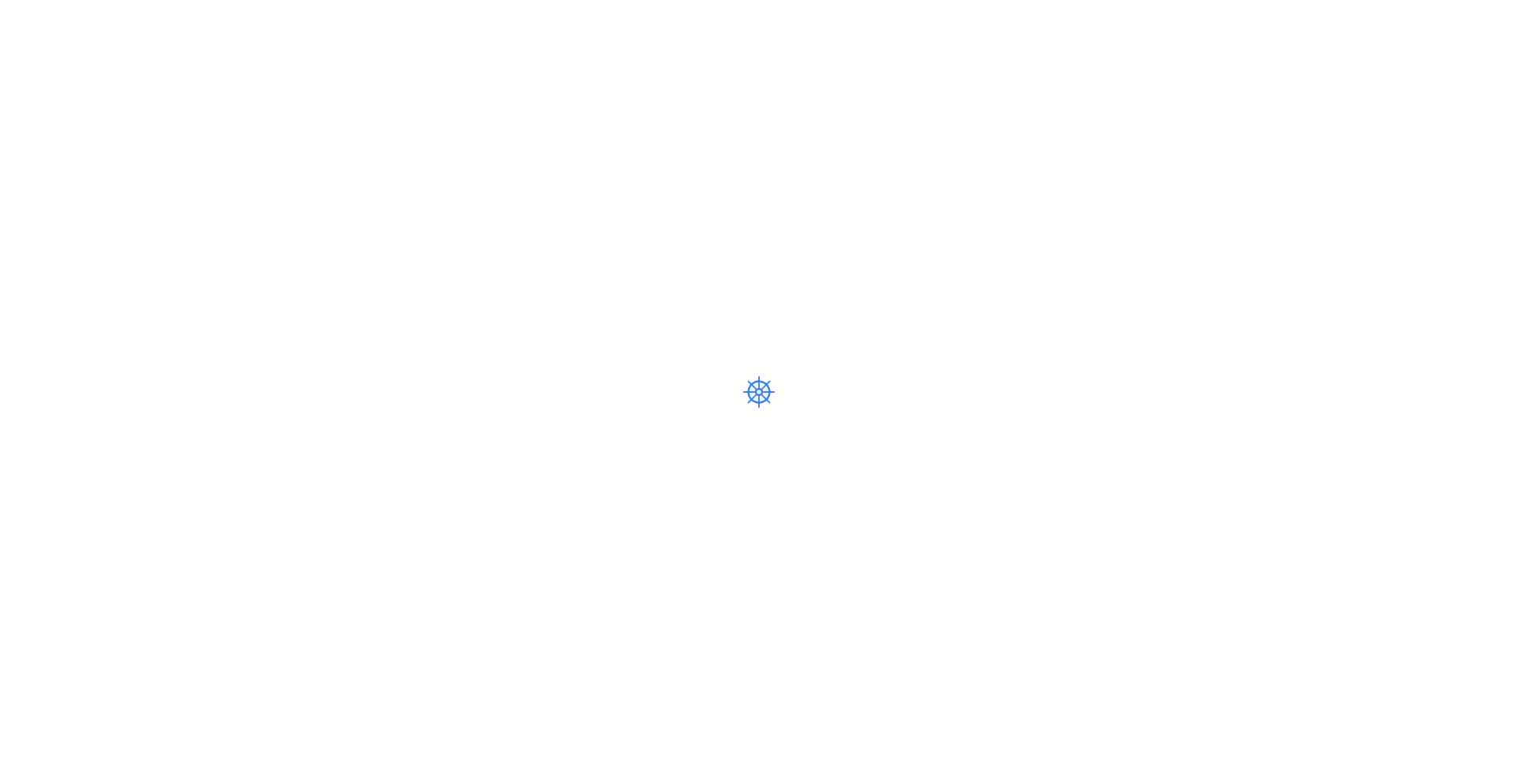 scroll, scrollTop: 0, scrollLeft: 0, axis: both 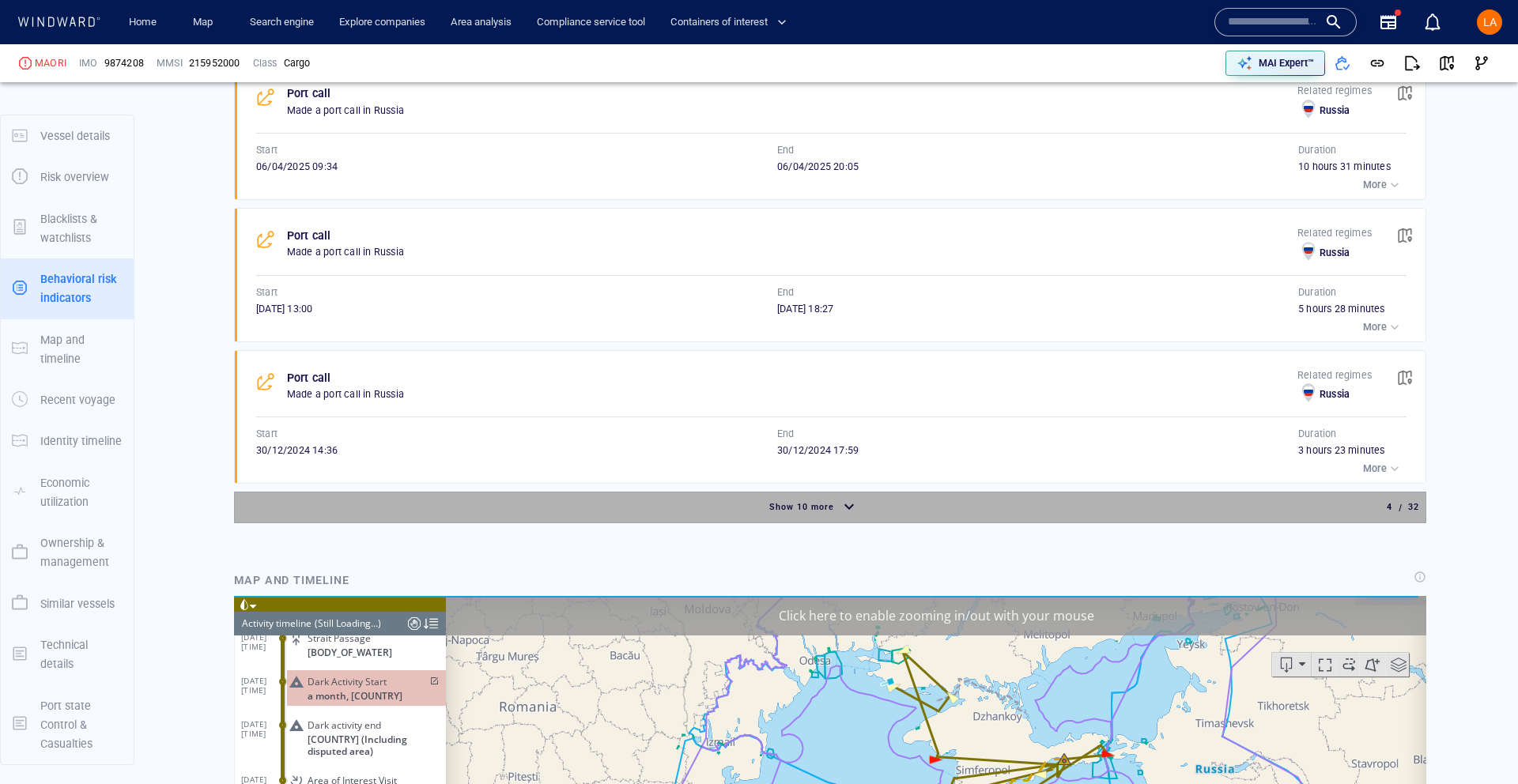 click at bounding box center [849, 507] 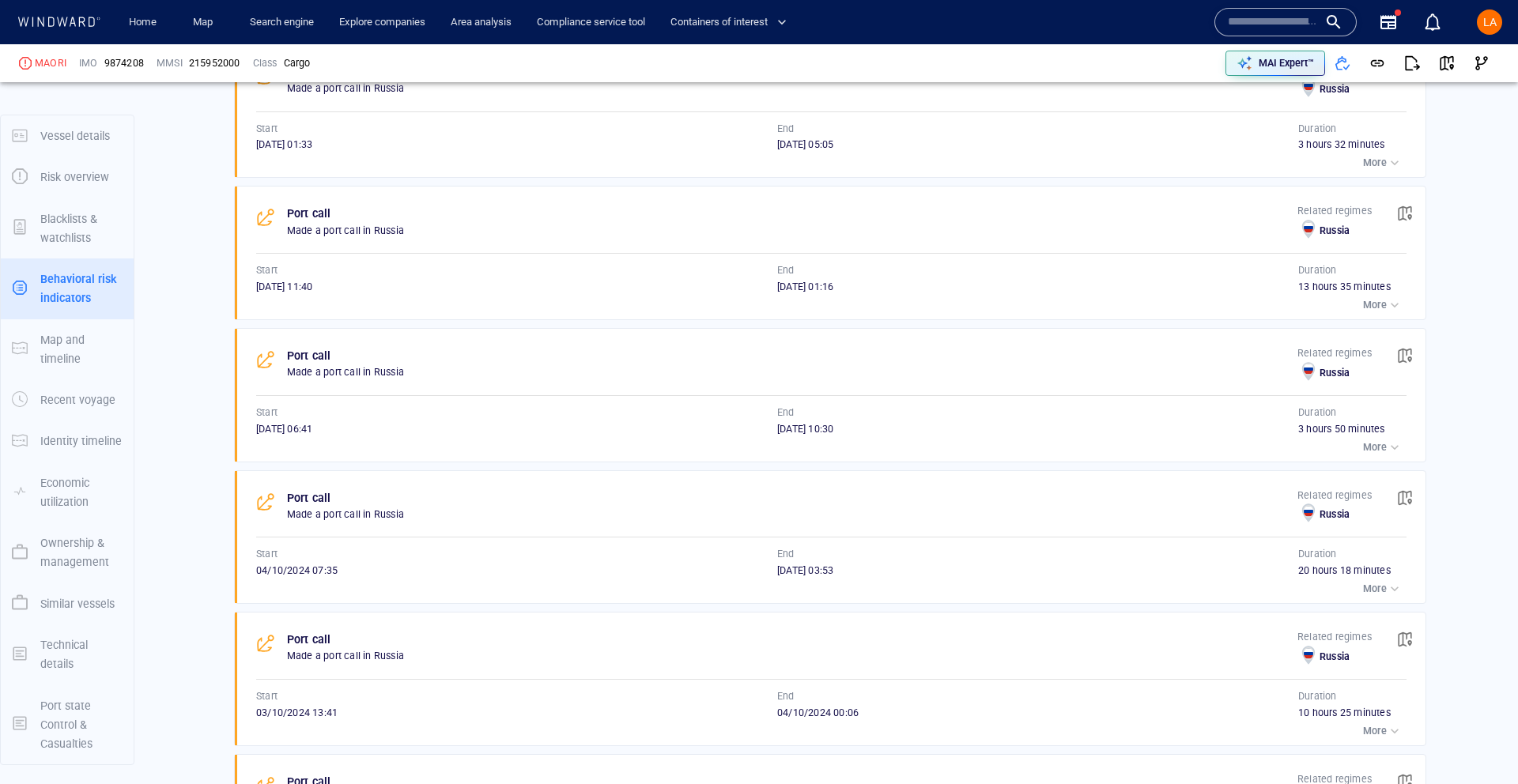 scroll, scrollTop: 2129, scrollLeft: 0, axis: vertical 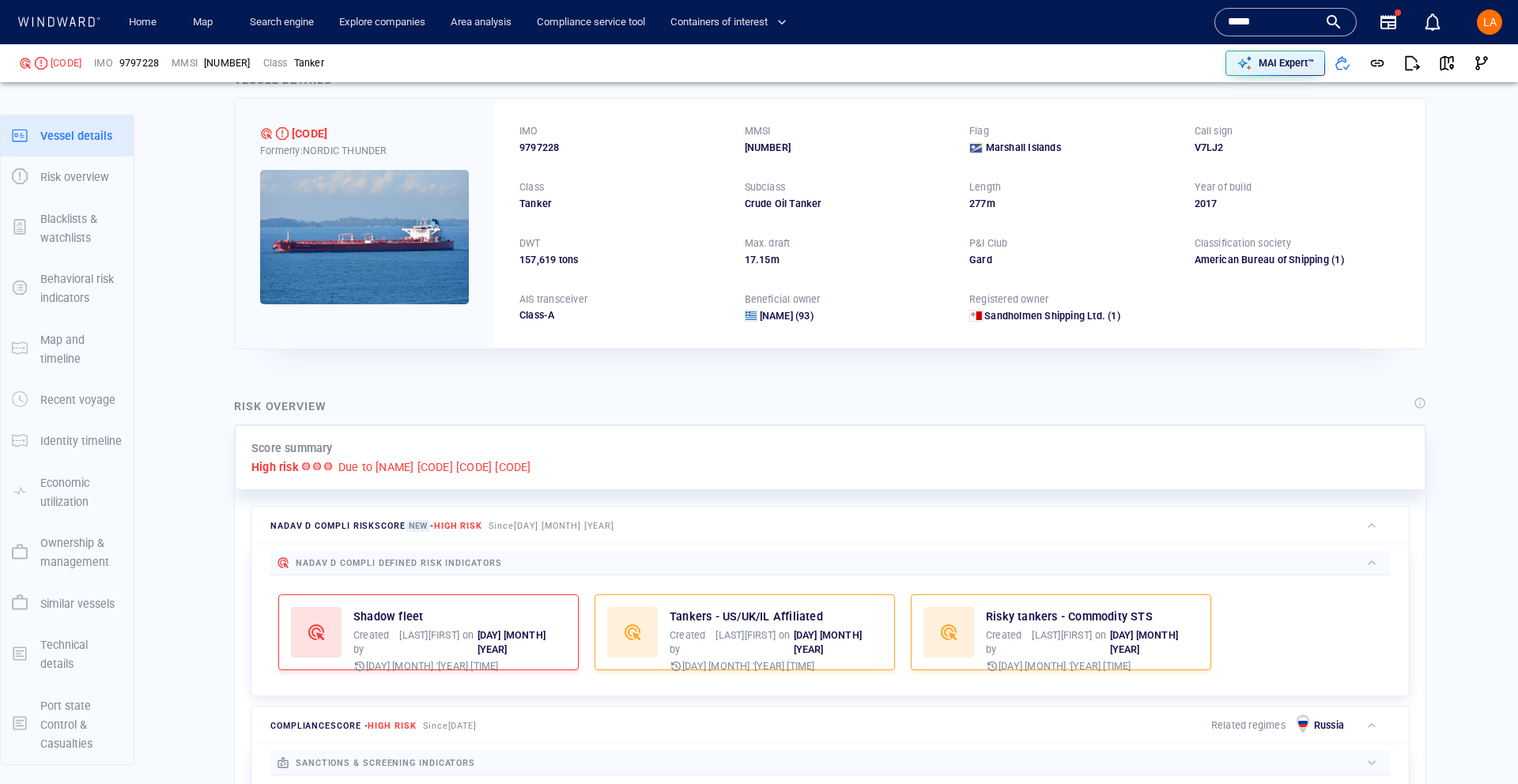 click on "*****" at bounding box center (1273, 22) 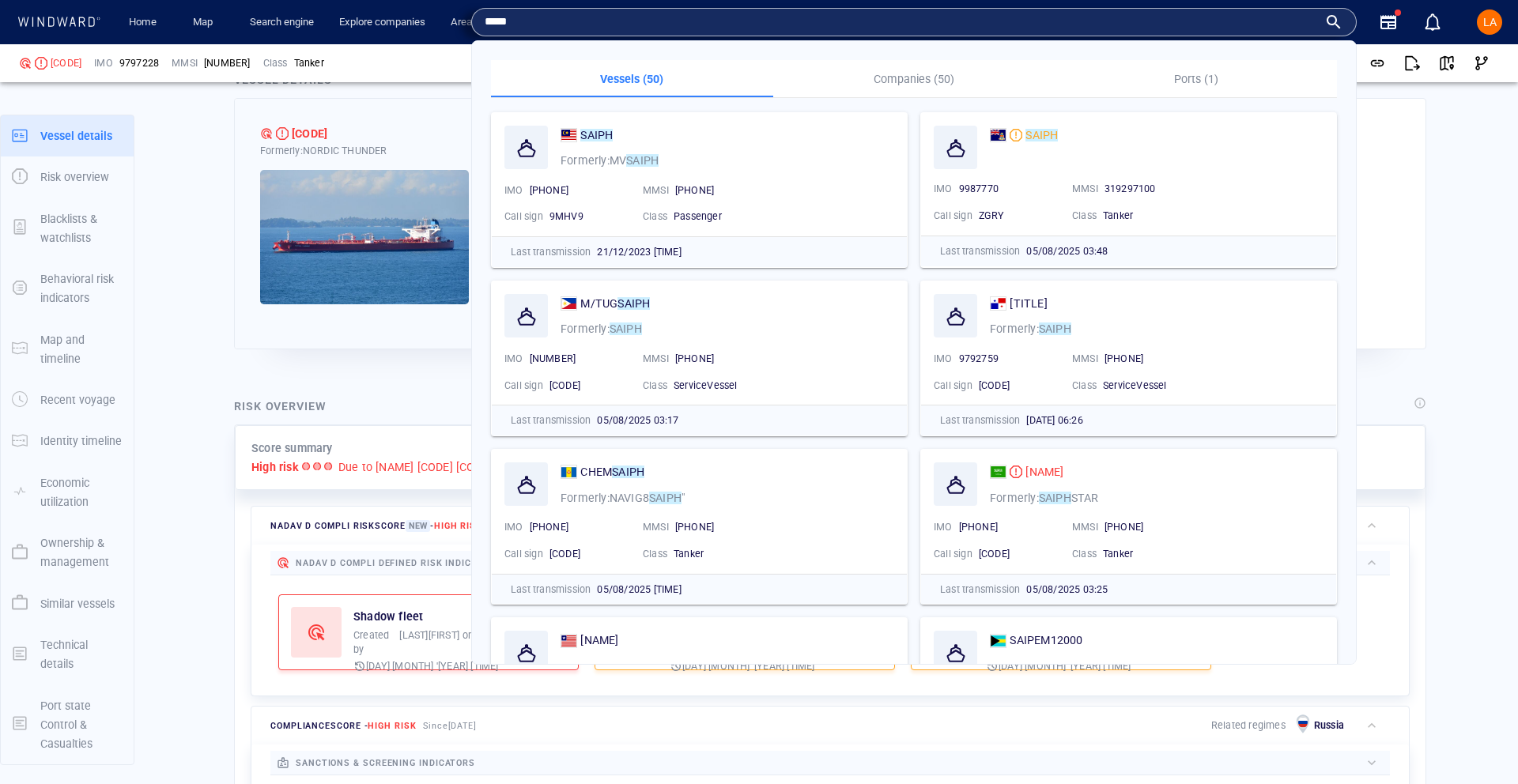 click on "Containers of interest" at bounding box center [732, 22] 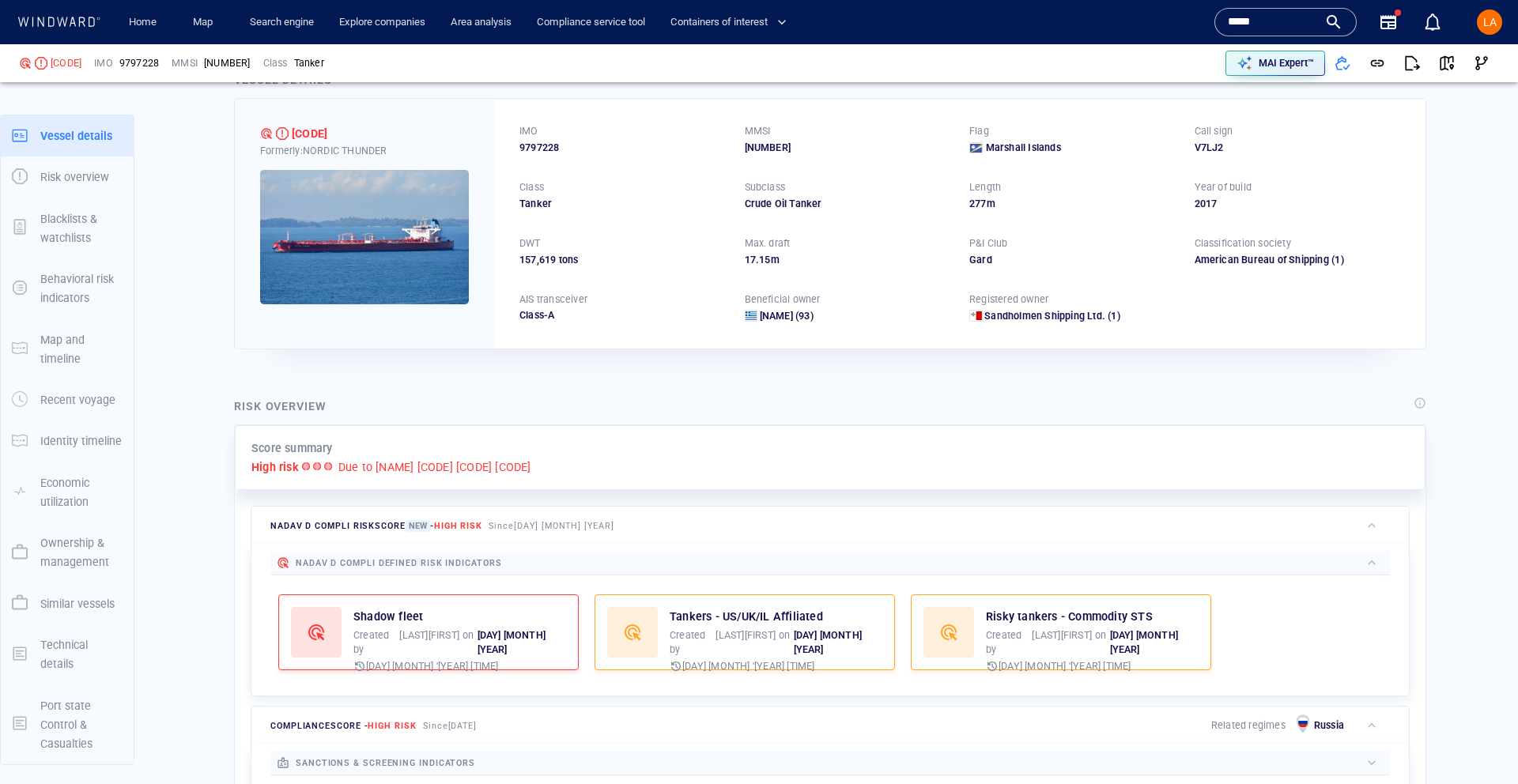 click on "*****" at bounding box center (1273, 22) 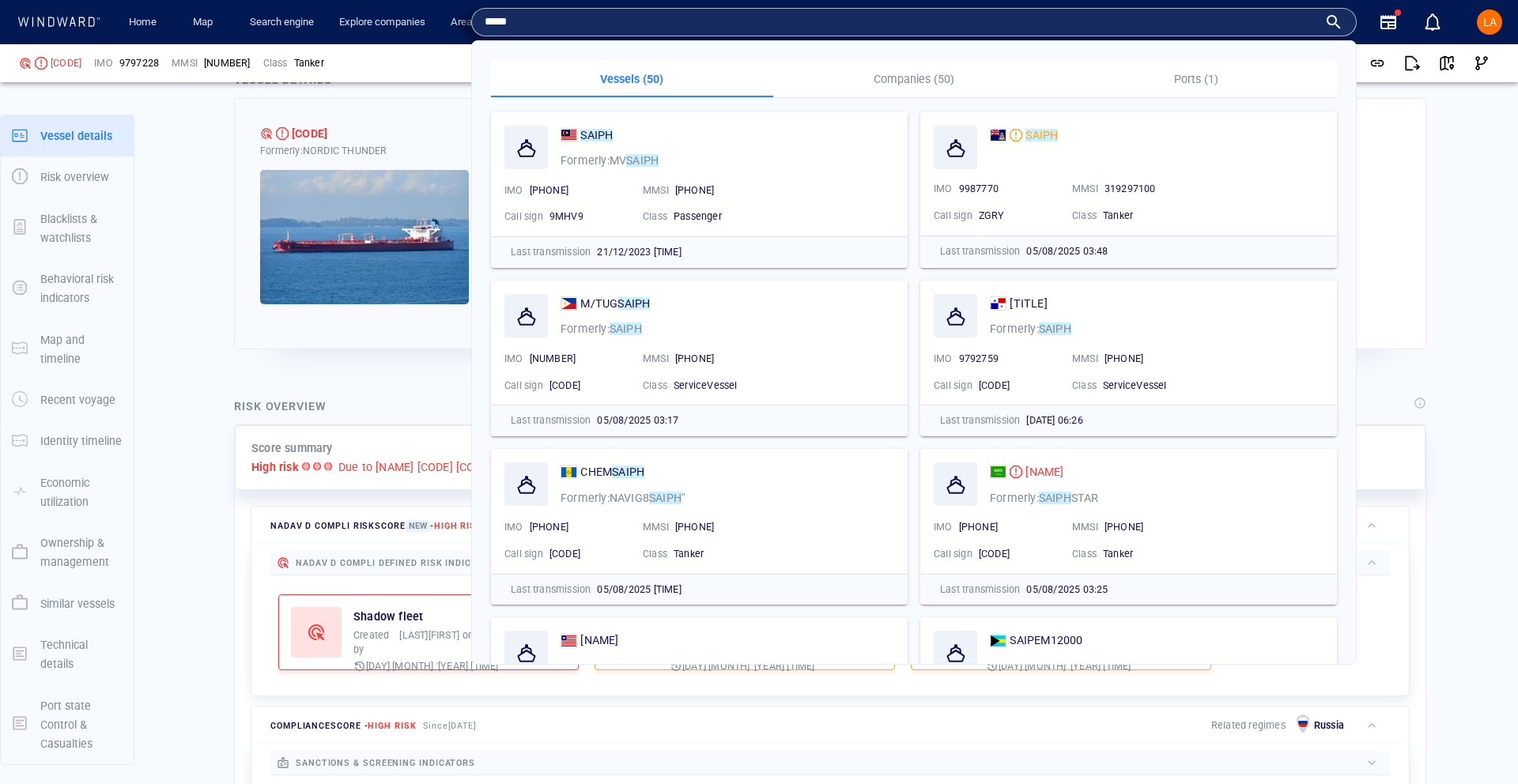 click on "*****" at bounding box center (901, 22) 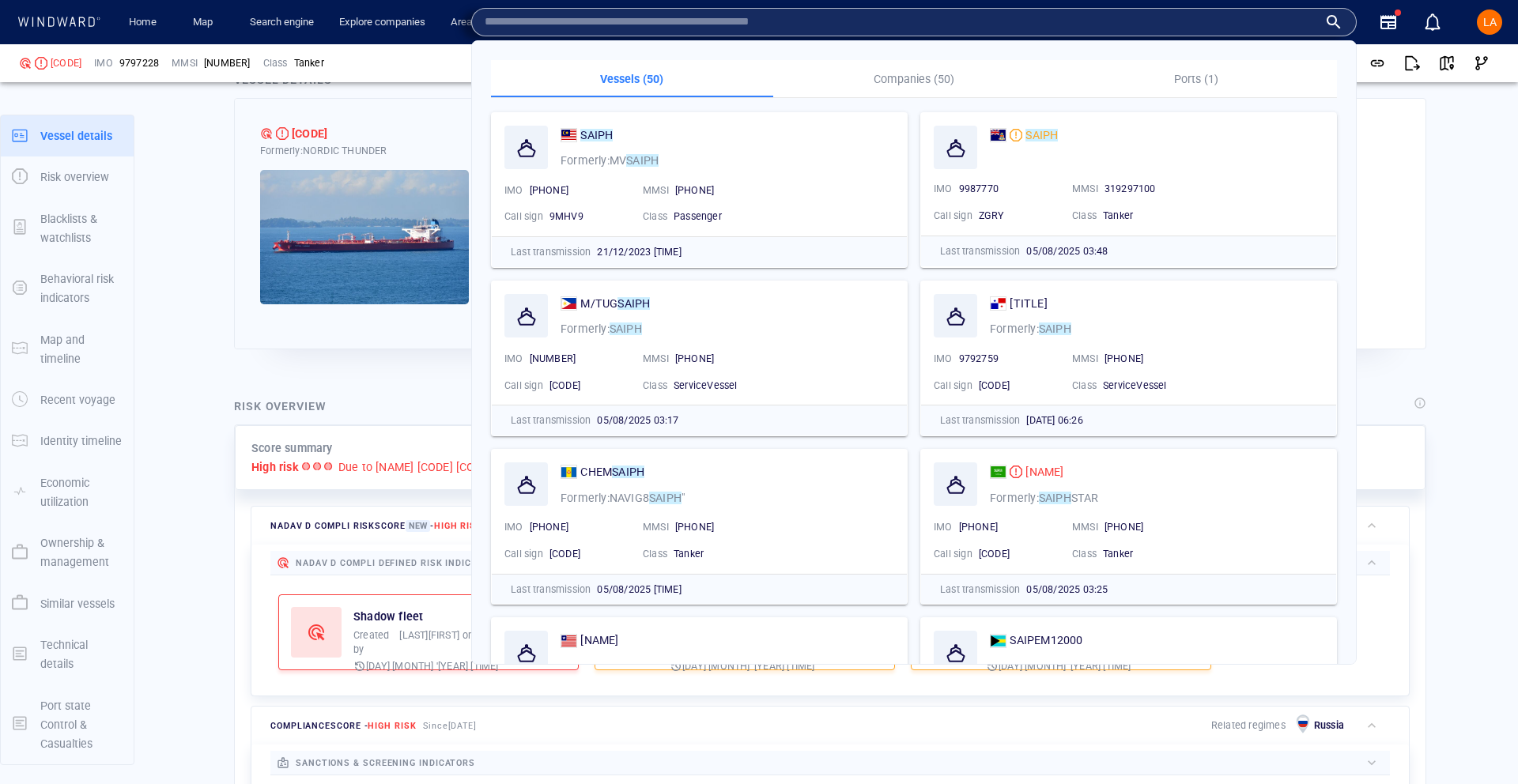 paste on "**********" 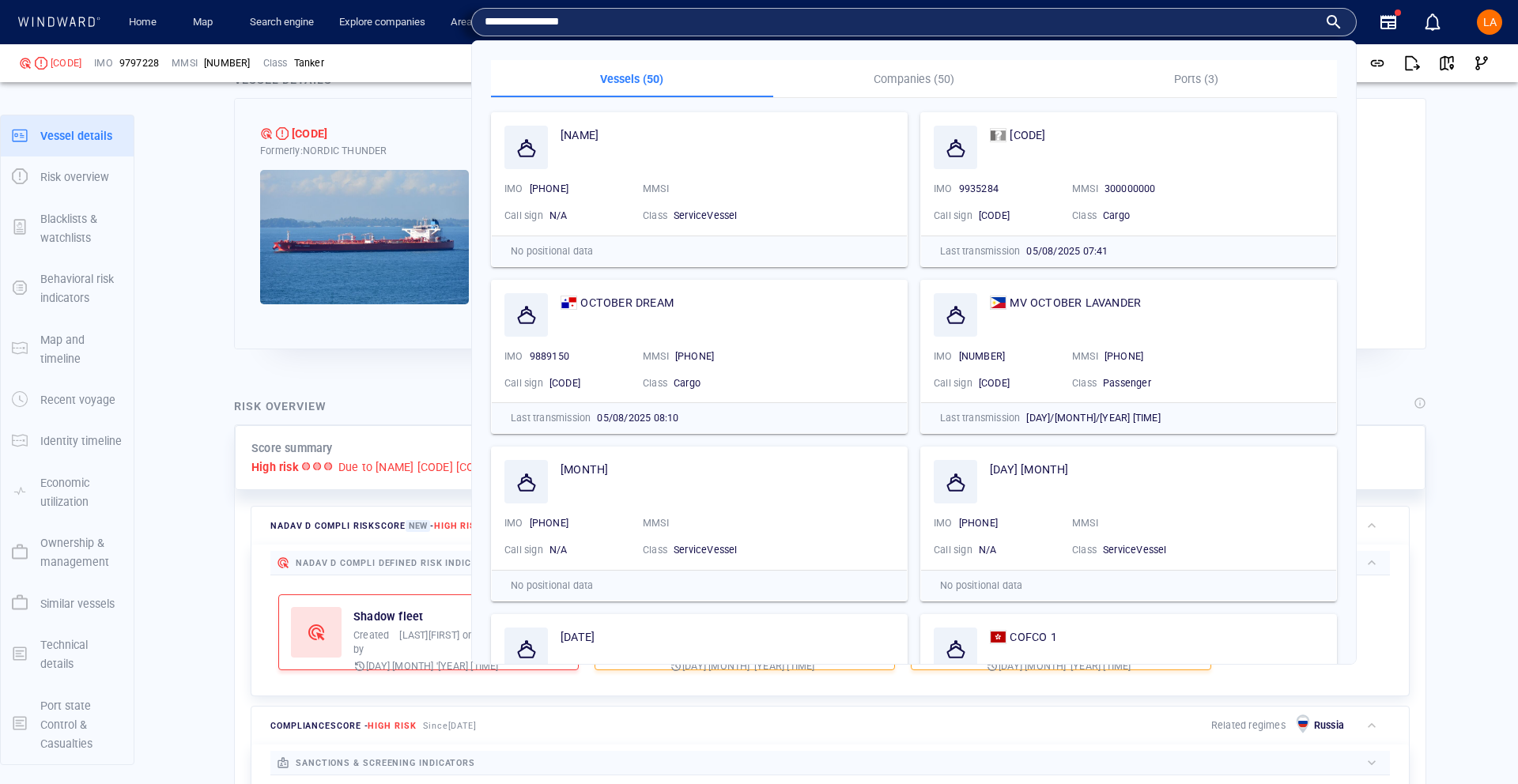 type on "**********" 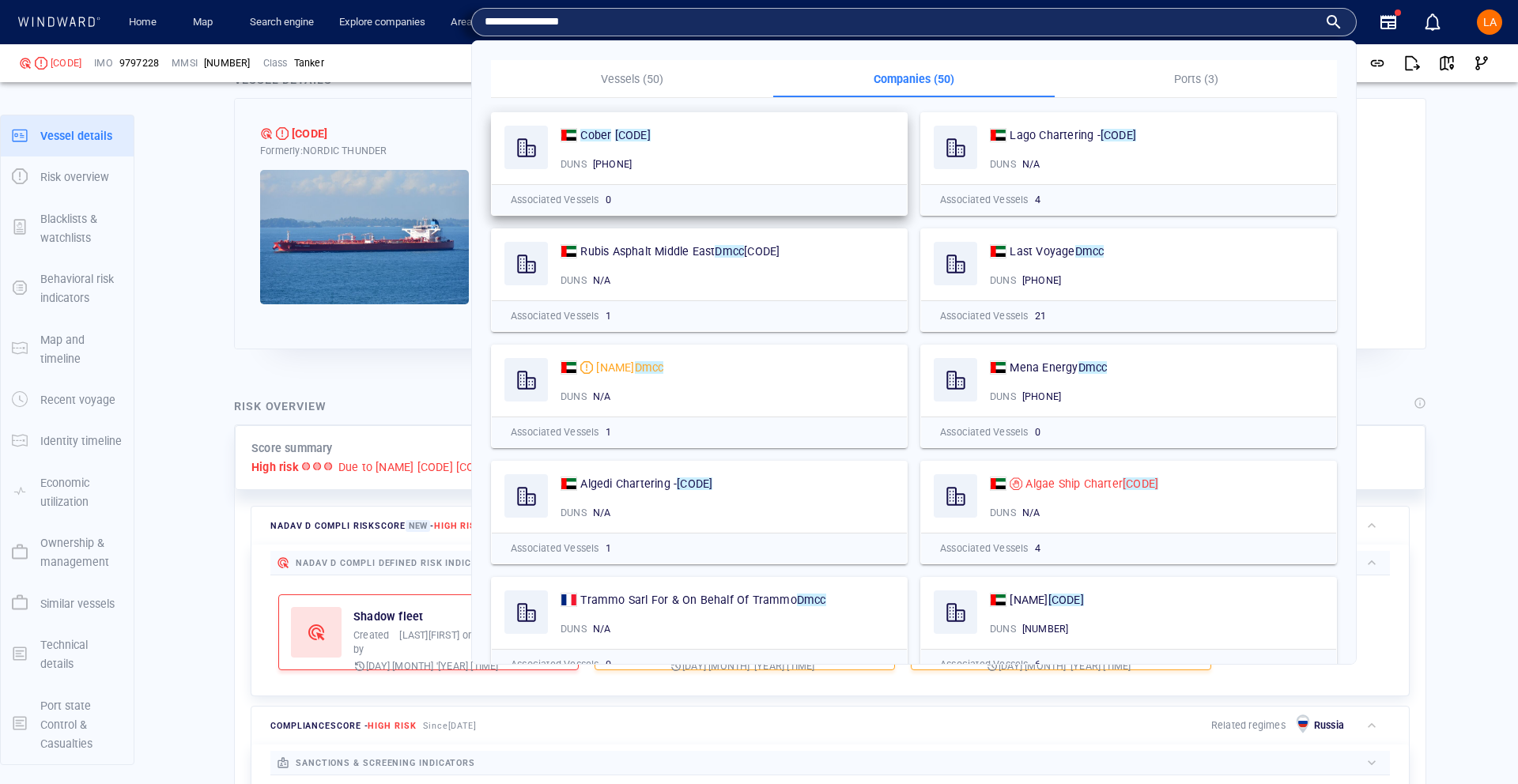 click on "Fzco" at bounding box center [632, 135] 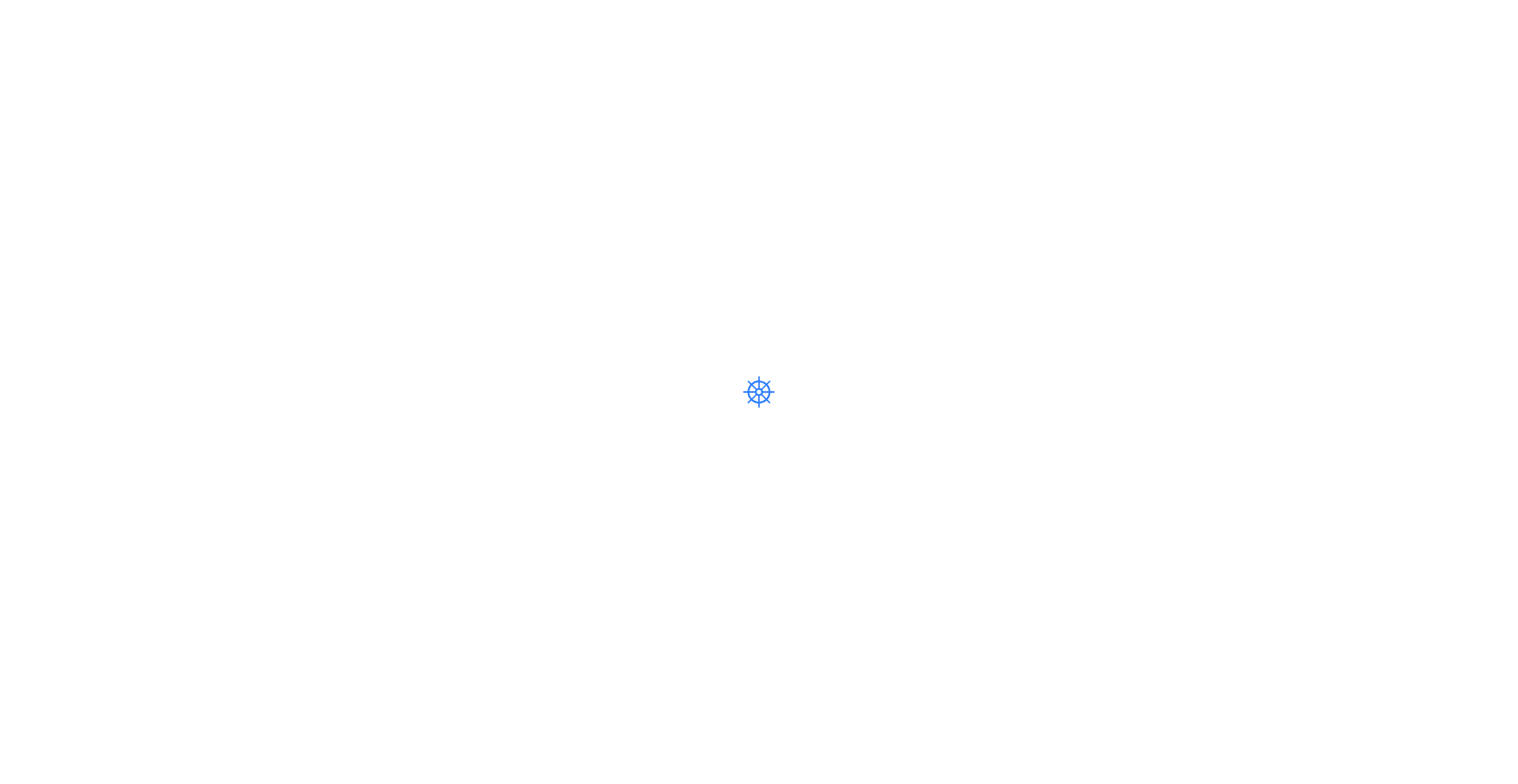 scroll, scrollTop: 0, scrollLeft: 0, axis: both 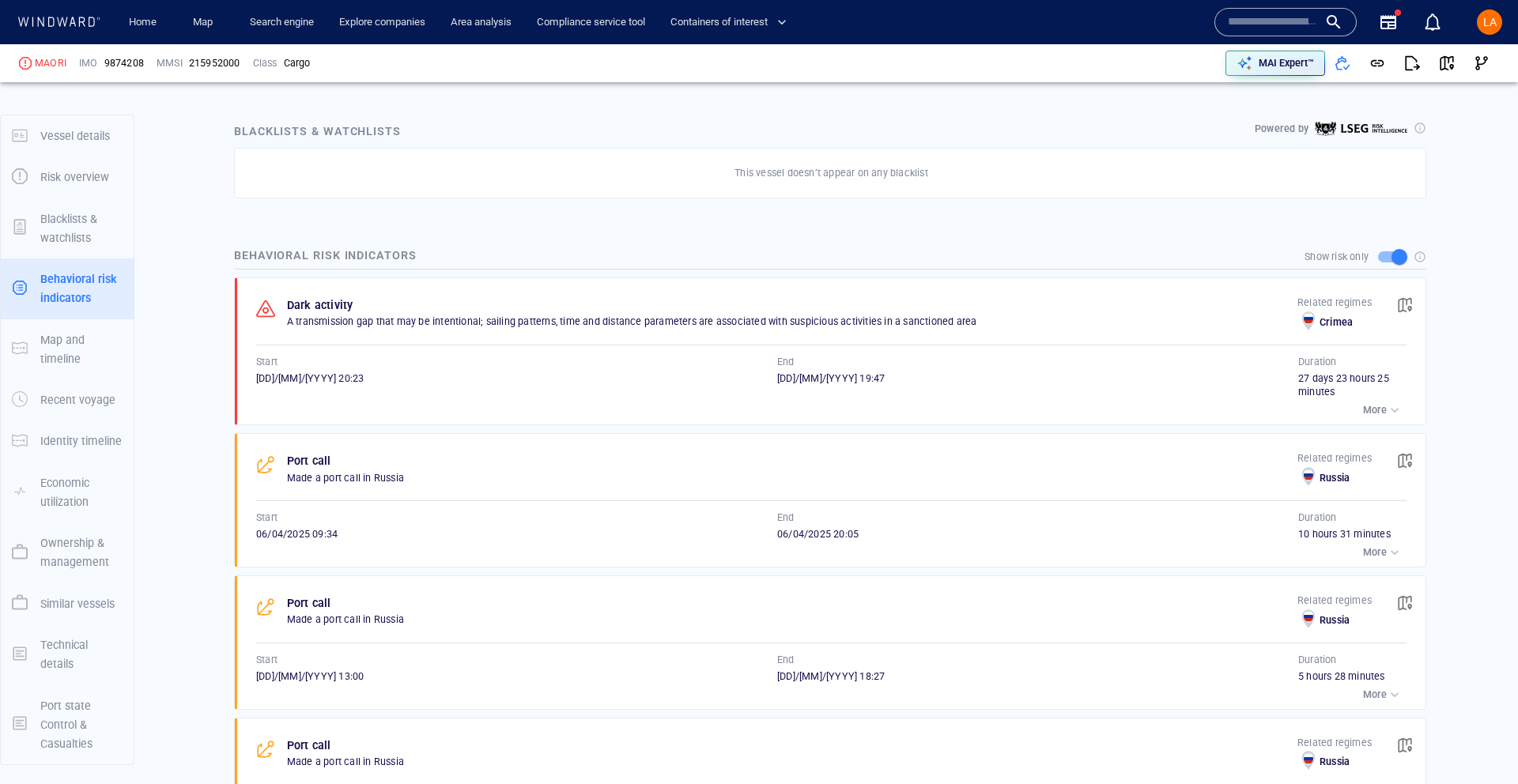 click at bounding box center [1273, 22] 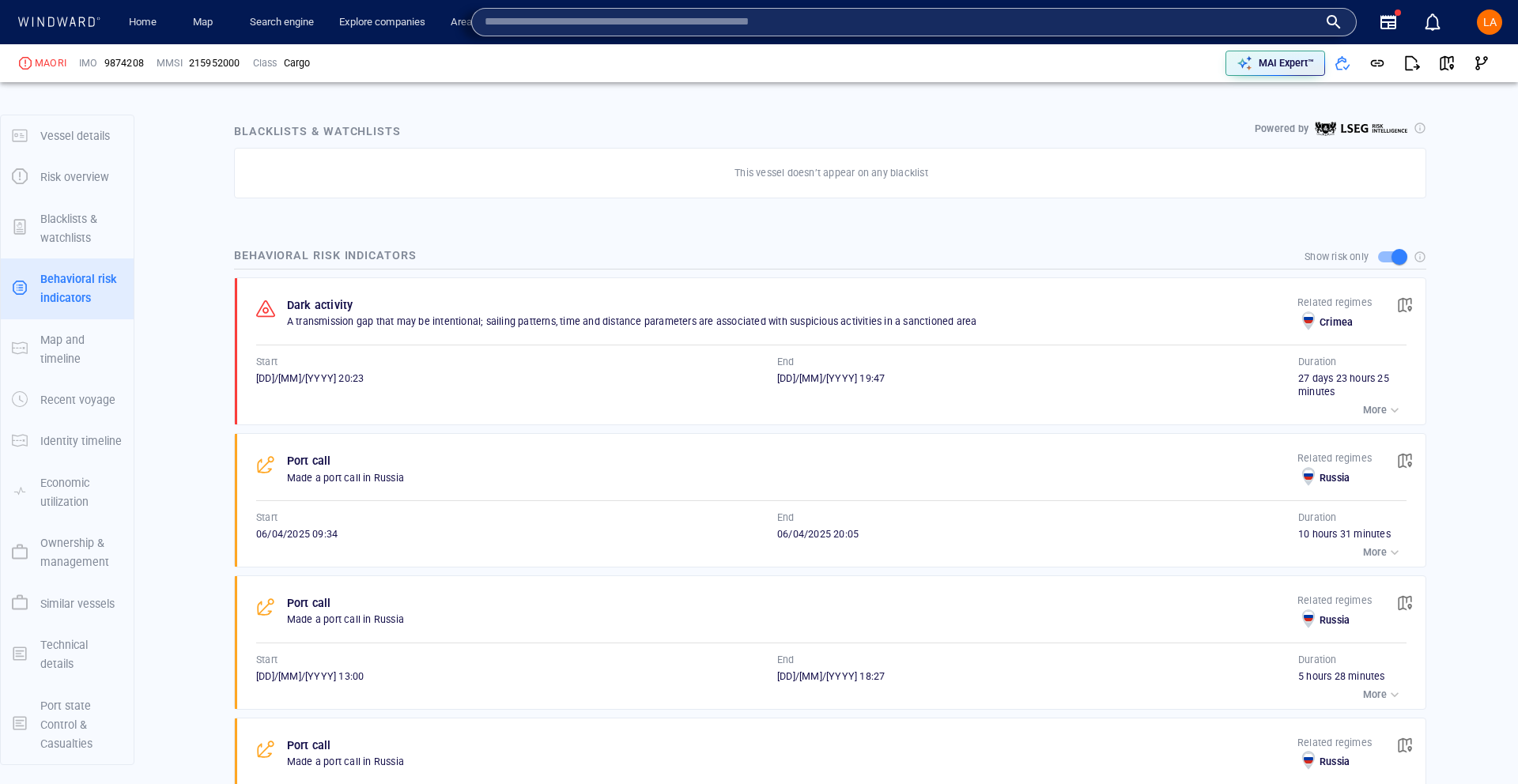 paste on "*******" 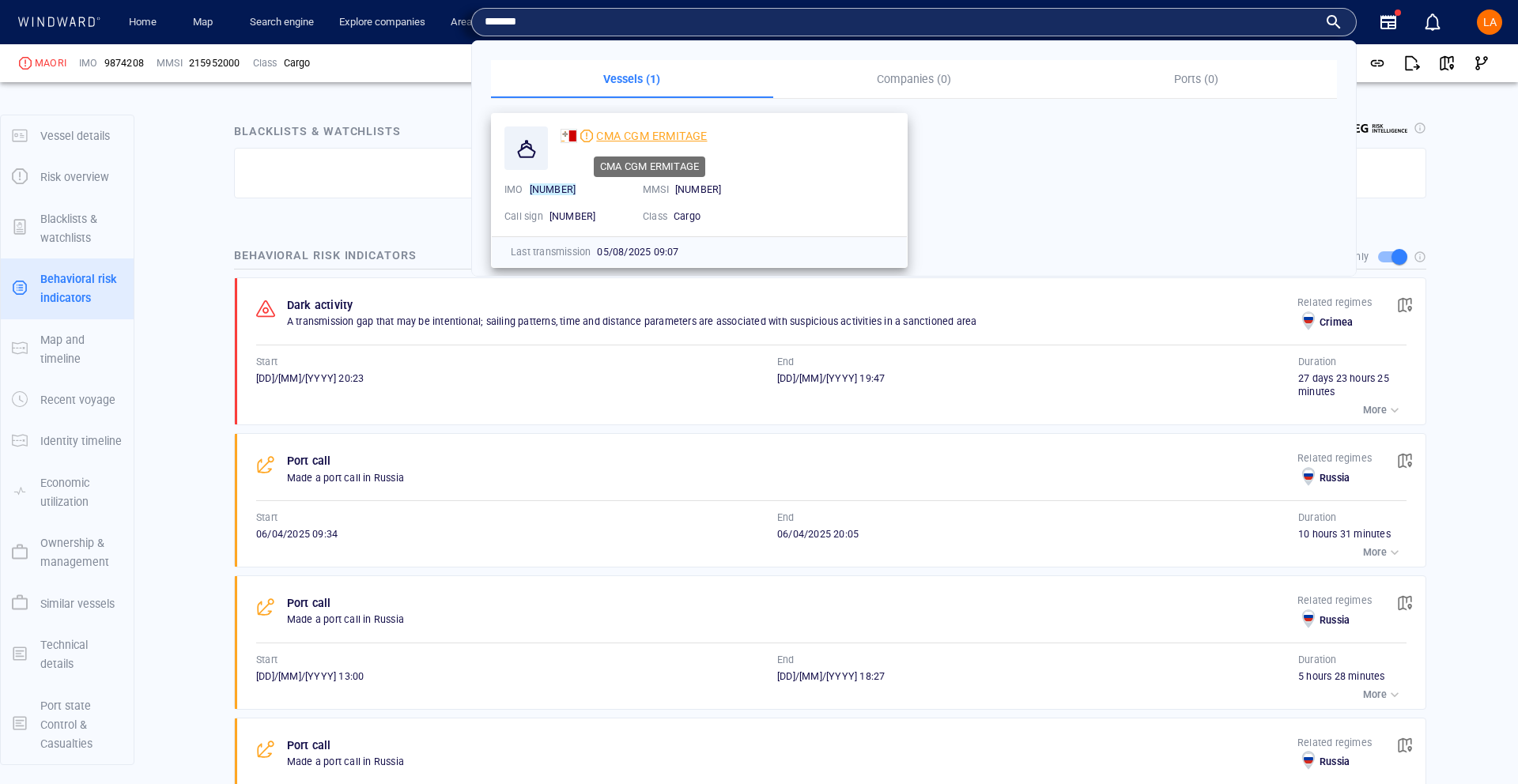 type on "*******" 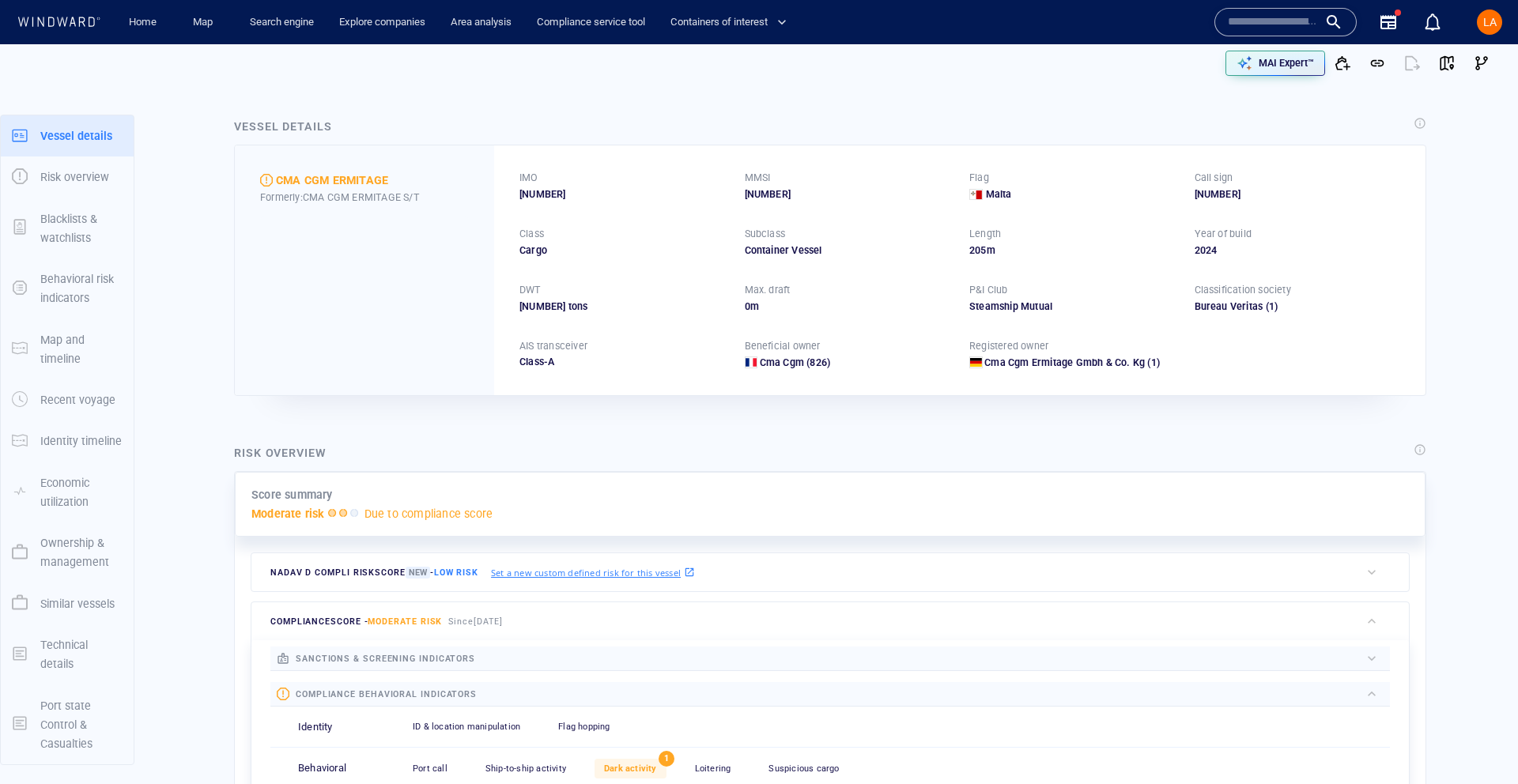 scroll, scrollTop: 0, scrollLeft: 0, axis: both 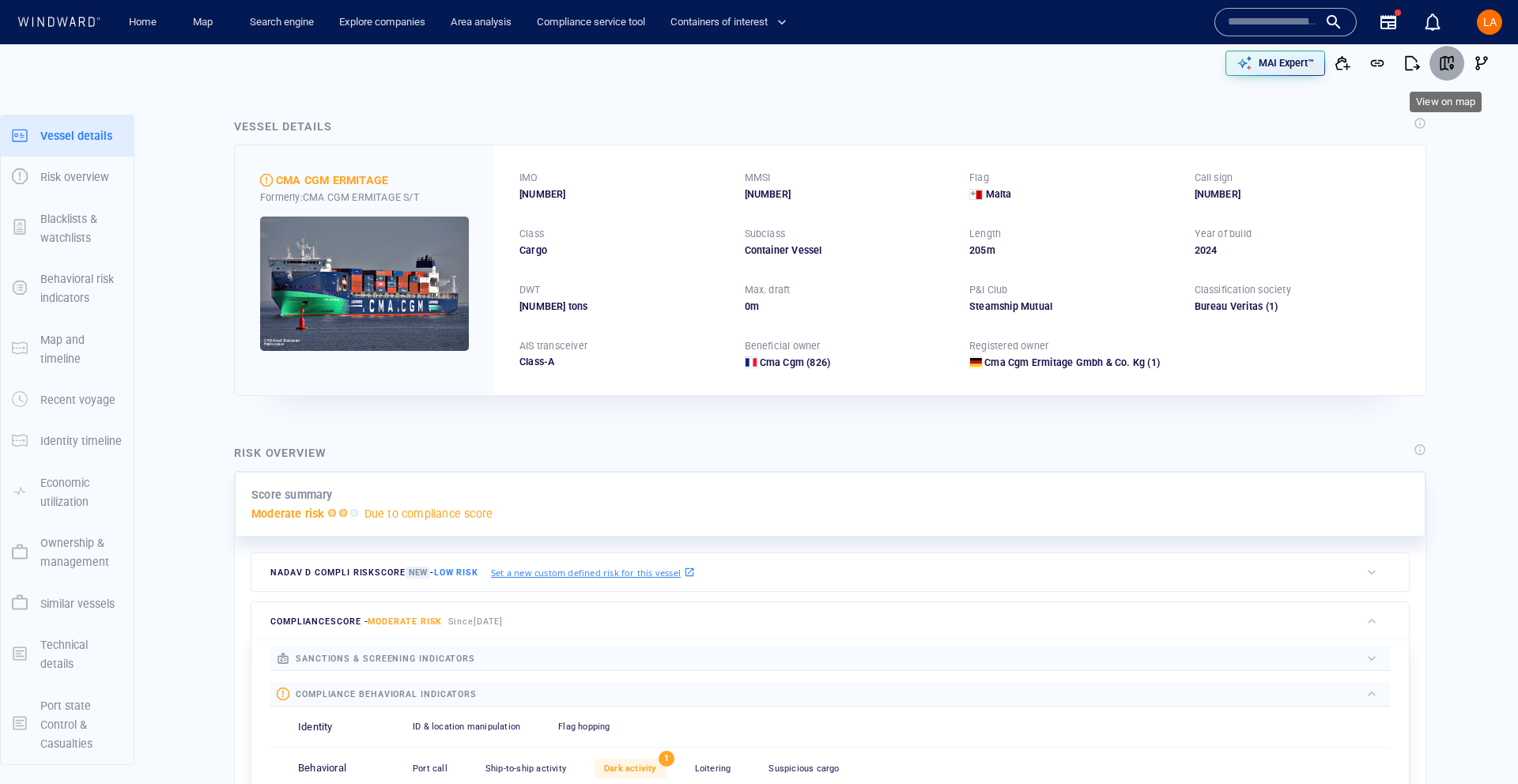 click at bounding box center [1447, 63] 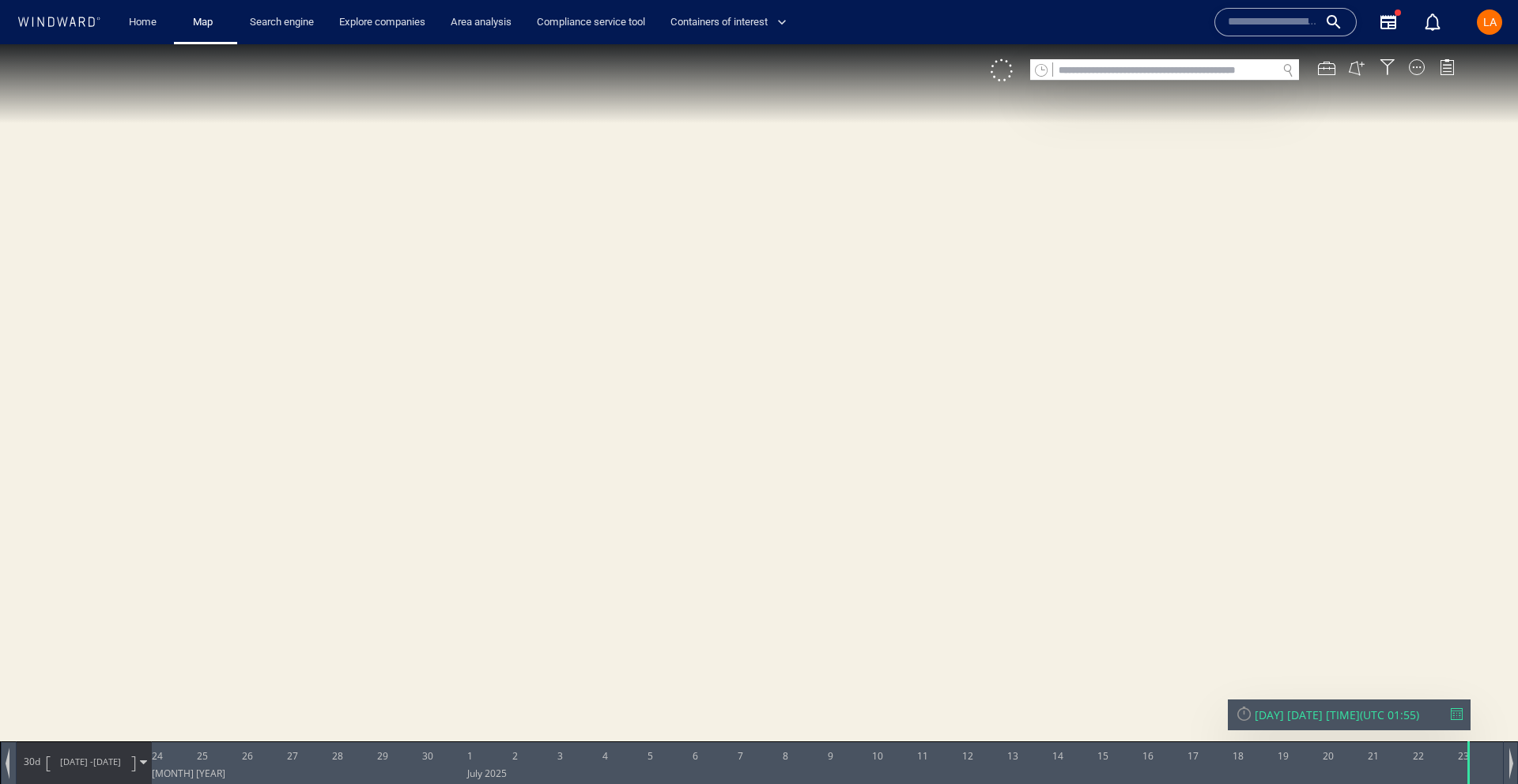 scroll, scrollTop: 0, scrollLeft: 0, axis: both 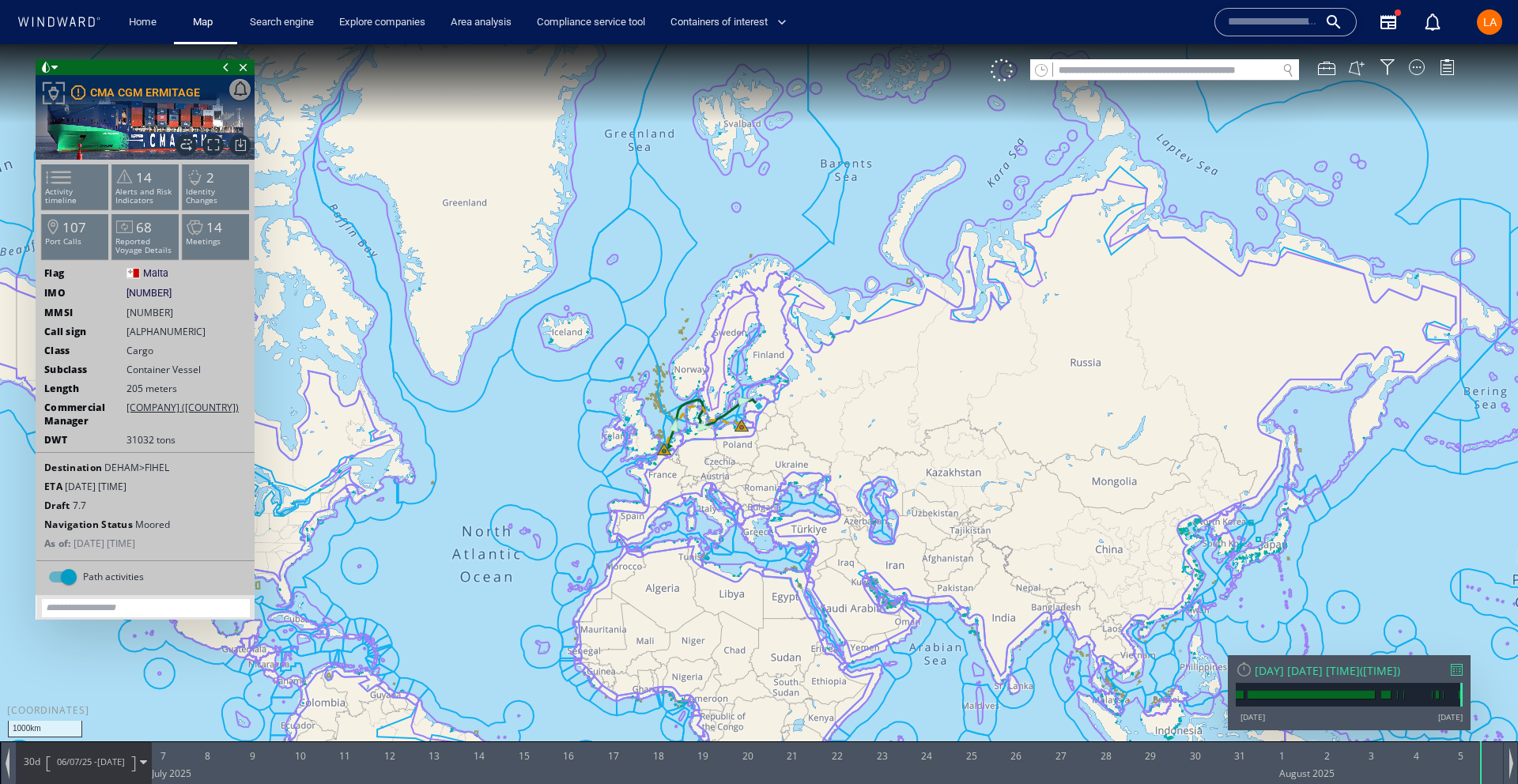 click 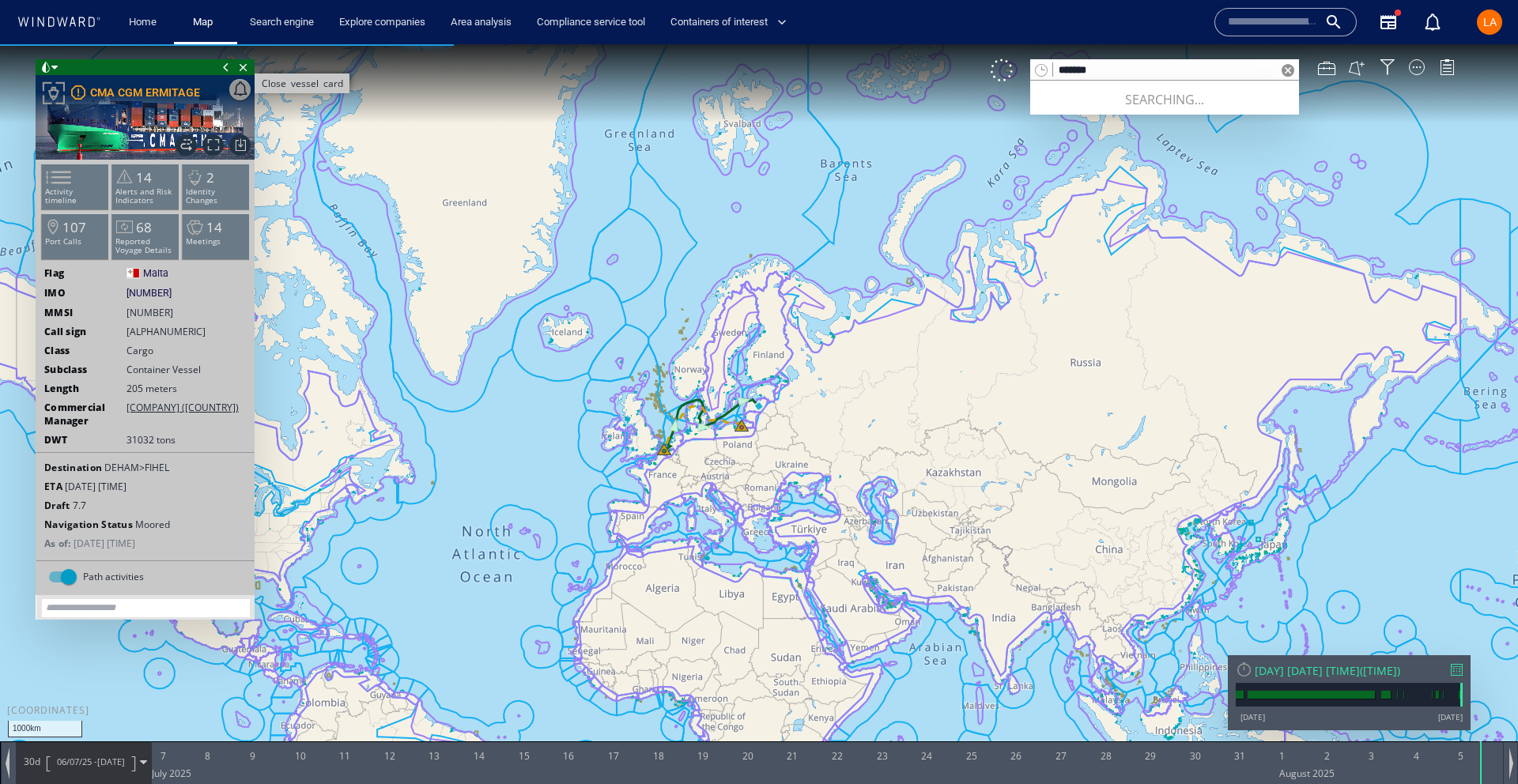 type on "*******" 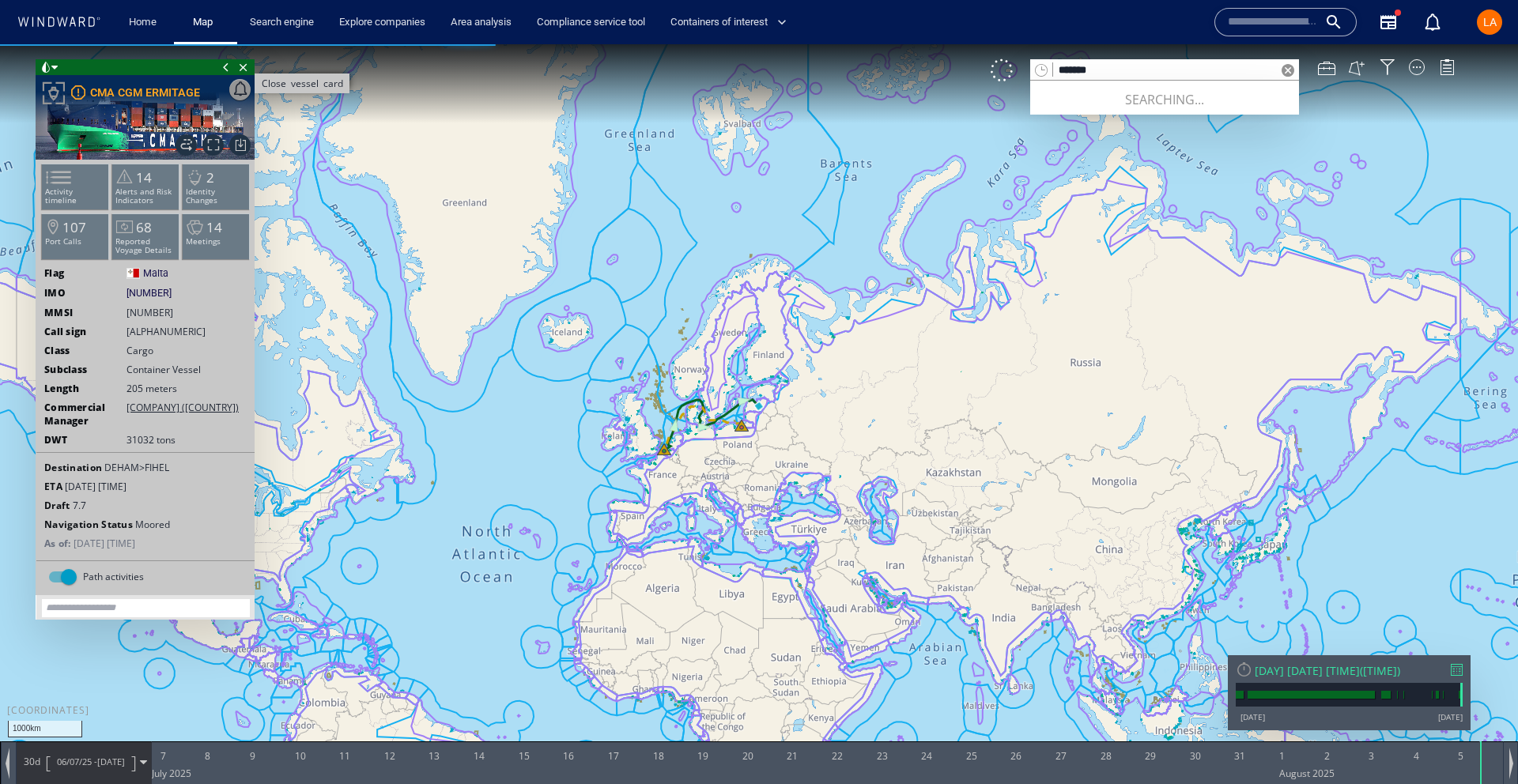 click on "Close vessel card" at bounding box center [244, 67] 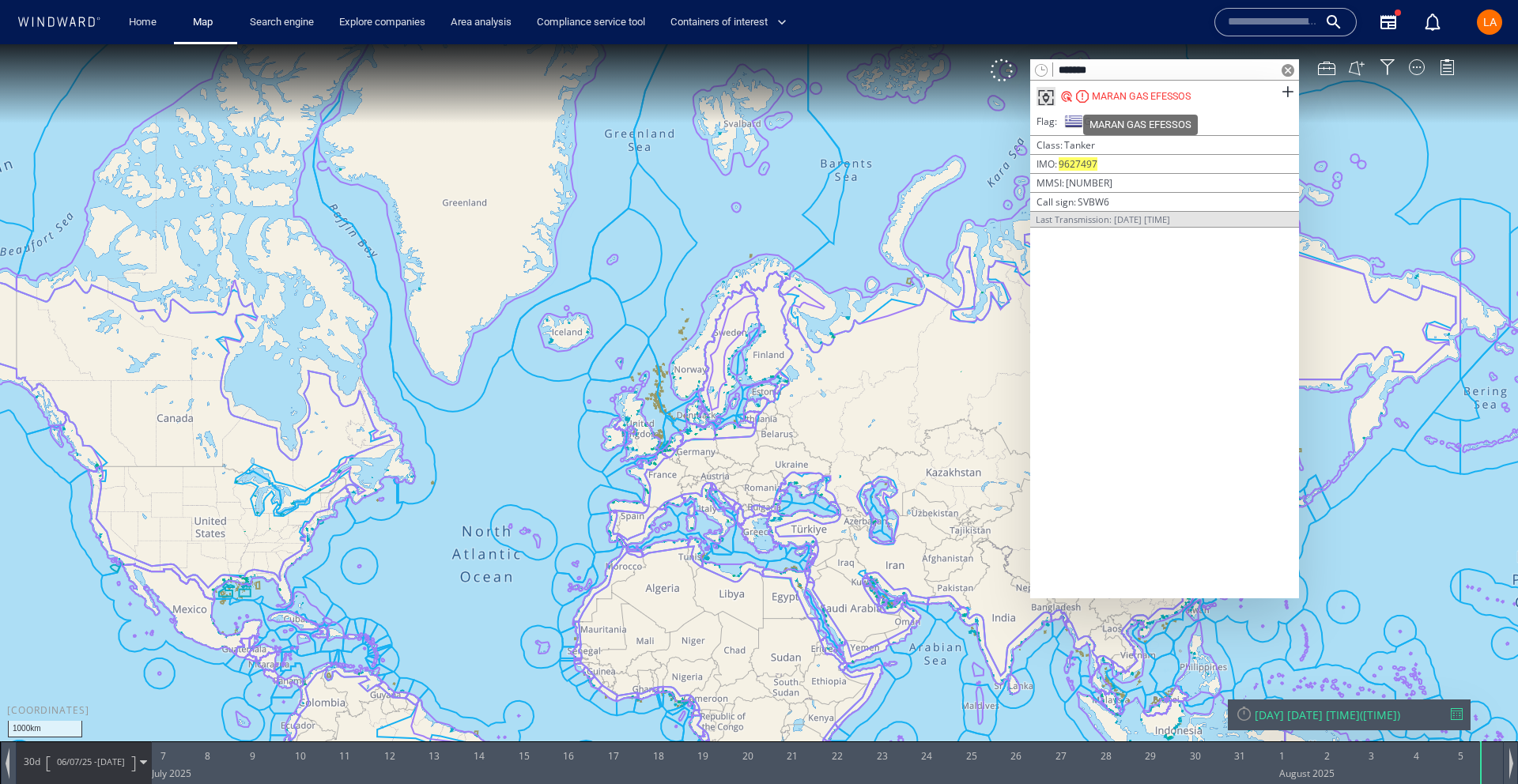 click on "MARAN GAS EFESSOS" at bounding box center [1141, 96] 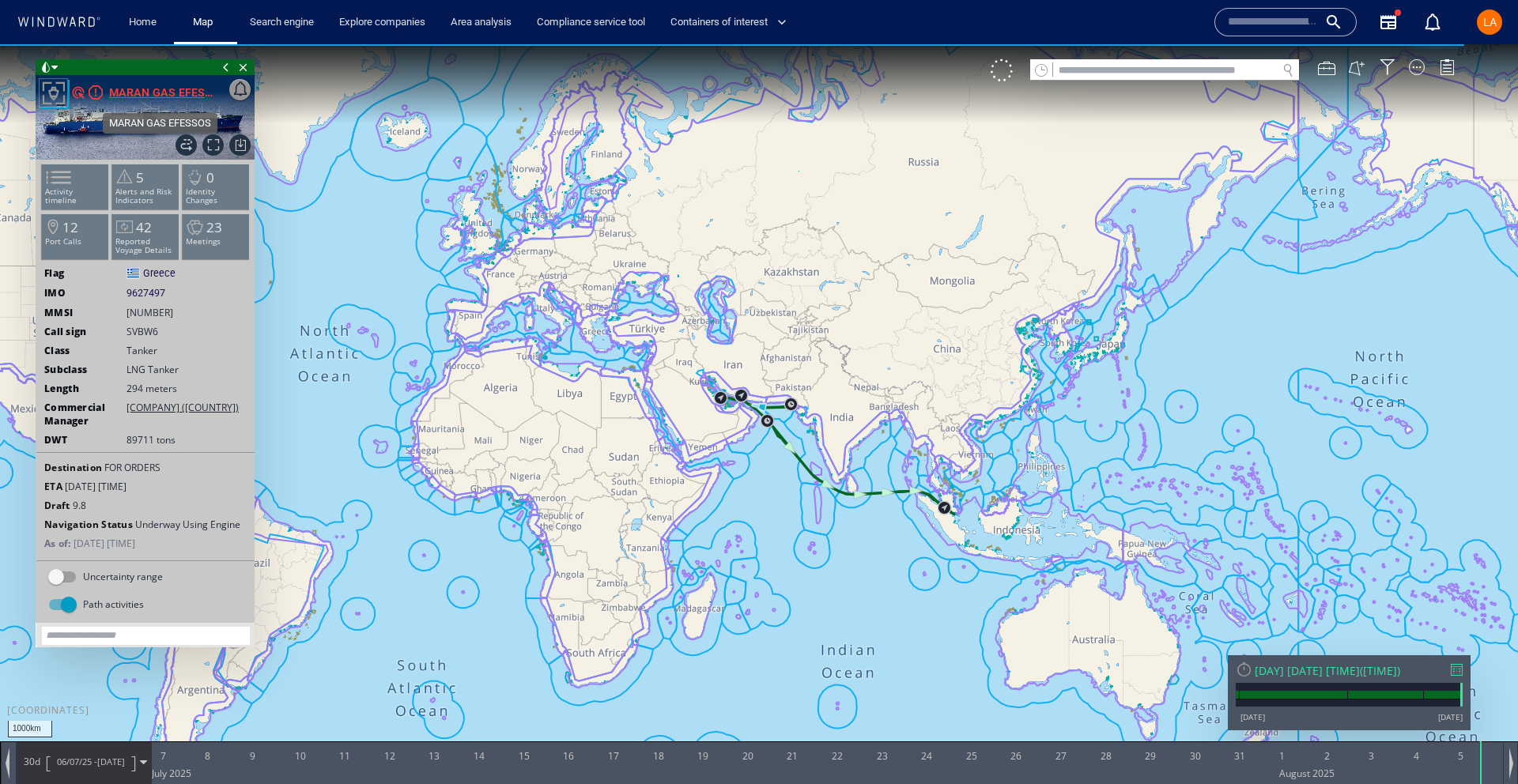 click on "MARAN GAS EFESSOS" at bounding box center [161, 92] 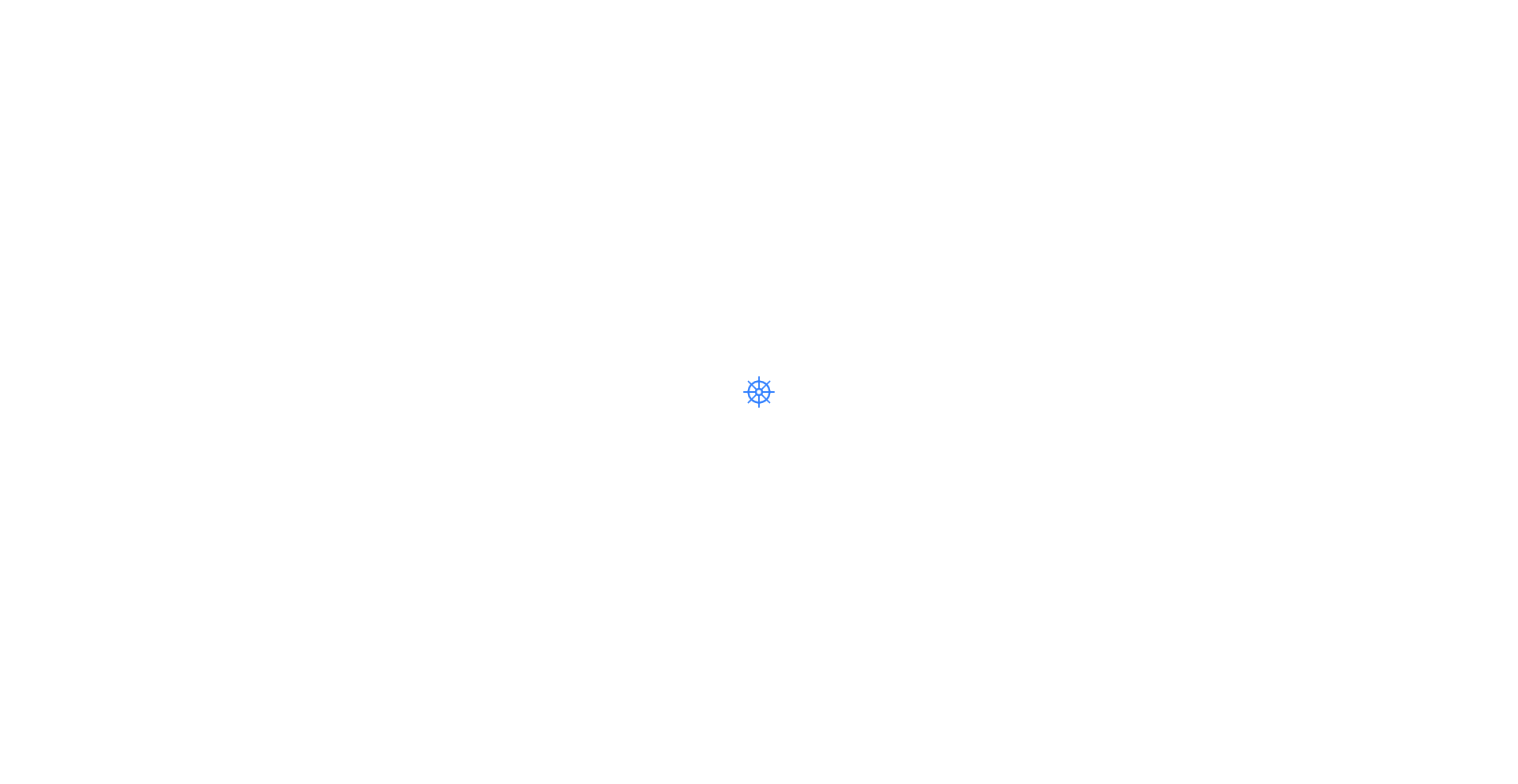 scroll, scrollTop: 0, scrollLeft: 0, axis: both 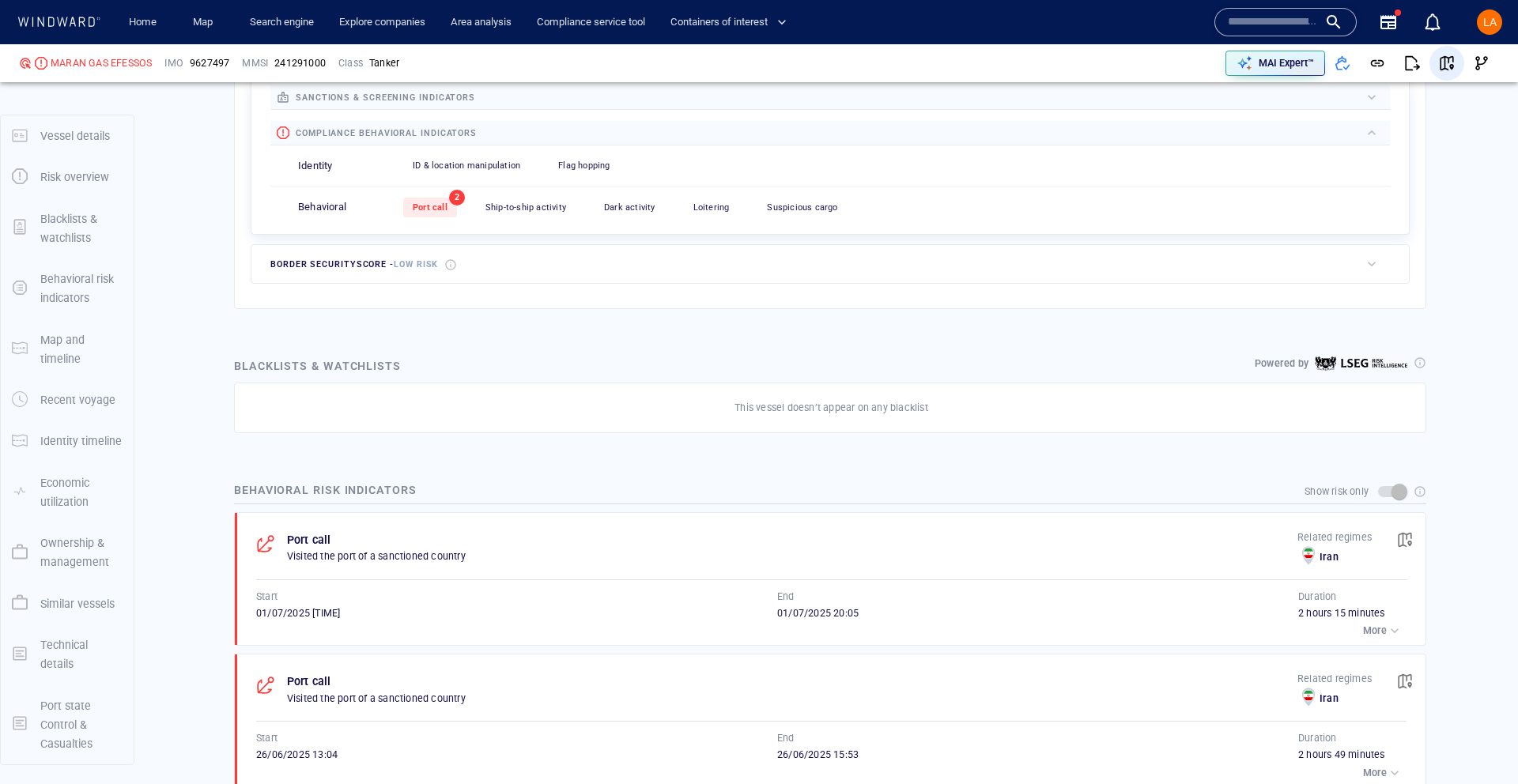 click at bounding box center [1447, 63] 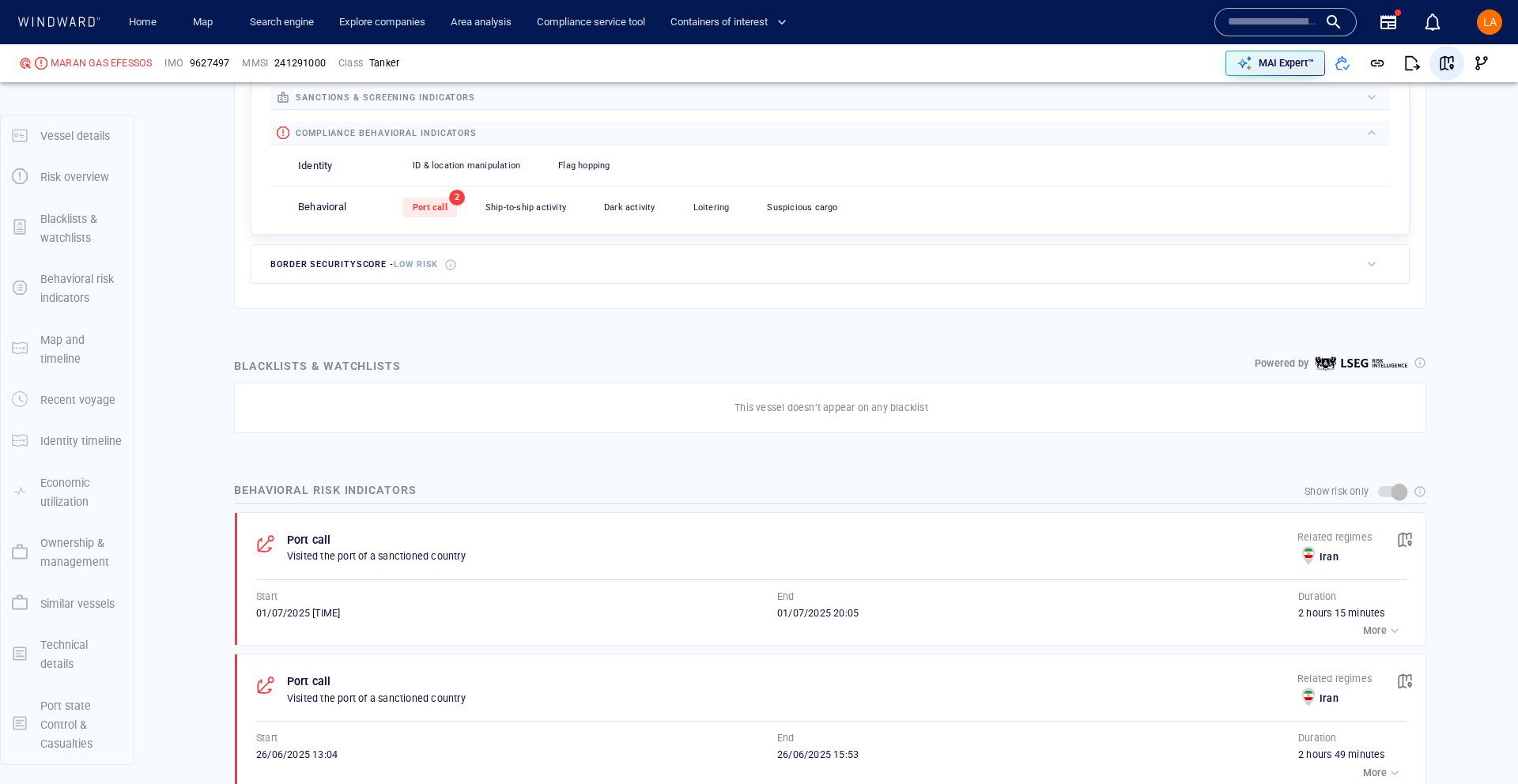 click on "Map Search engine Explore companies Area analysis Compliance service tool Containers of interest Name N/A IMO MMSI Call sign N/A Class N/A No positional data 0 LA MARAN GAS EFESSOS IMO [NUMBER] MMSI [NUMBER] Class Tanker MAI Expert™ Vessel details Risk overview Blacklists & watchlists Behavioral risk indicators Map and timeline Recent voyage Identity timeline Economic utilization Ownership & management Similar vessels Technical details Port state Control & Casualties Vessel details MARAN GAS EFESSOS Formerly: MARAN GAS EFESP IMO [NUMBER] MMSI [NUMBER] Flag [COUNTRY] Call sign [ID] Class Tanker Subclass LNG Tanker Length [NUMBER] m Year of build [YYYY] DWT [NUMBER] tons Max. draft [NUMBER] m P&I Club [COMPANY] Classification society [COMPANY] &nbsp;([NUMBER]) AIS transceiver Class-A Beneficial owner [COMPANY] &nbsp;([NUMBER]) Registered owner [COMPANY] &nbsp;([NUMBER]) Risk overview Score summary High risk Due to Nadav D Compli risk& compliance scores score New - [NUMBER]" at bounding box center (759, 392) 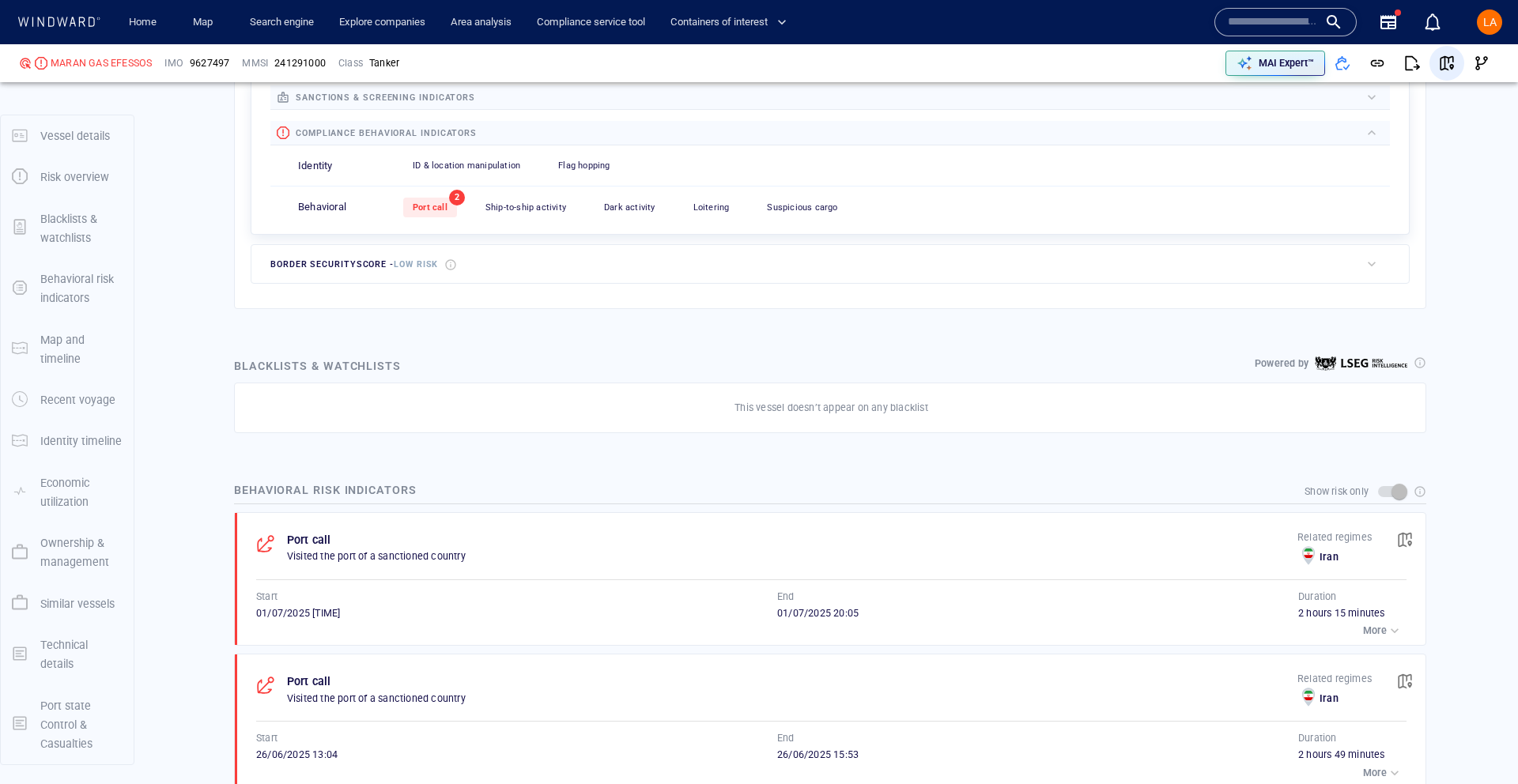 scroll, scrollTop: 712, scrollLeft: 0, axis: vertical 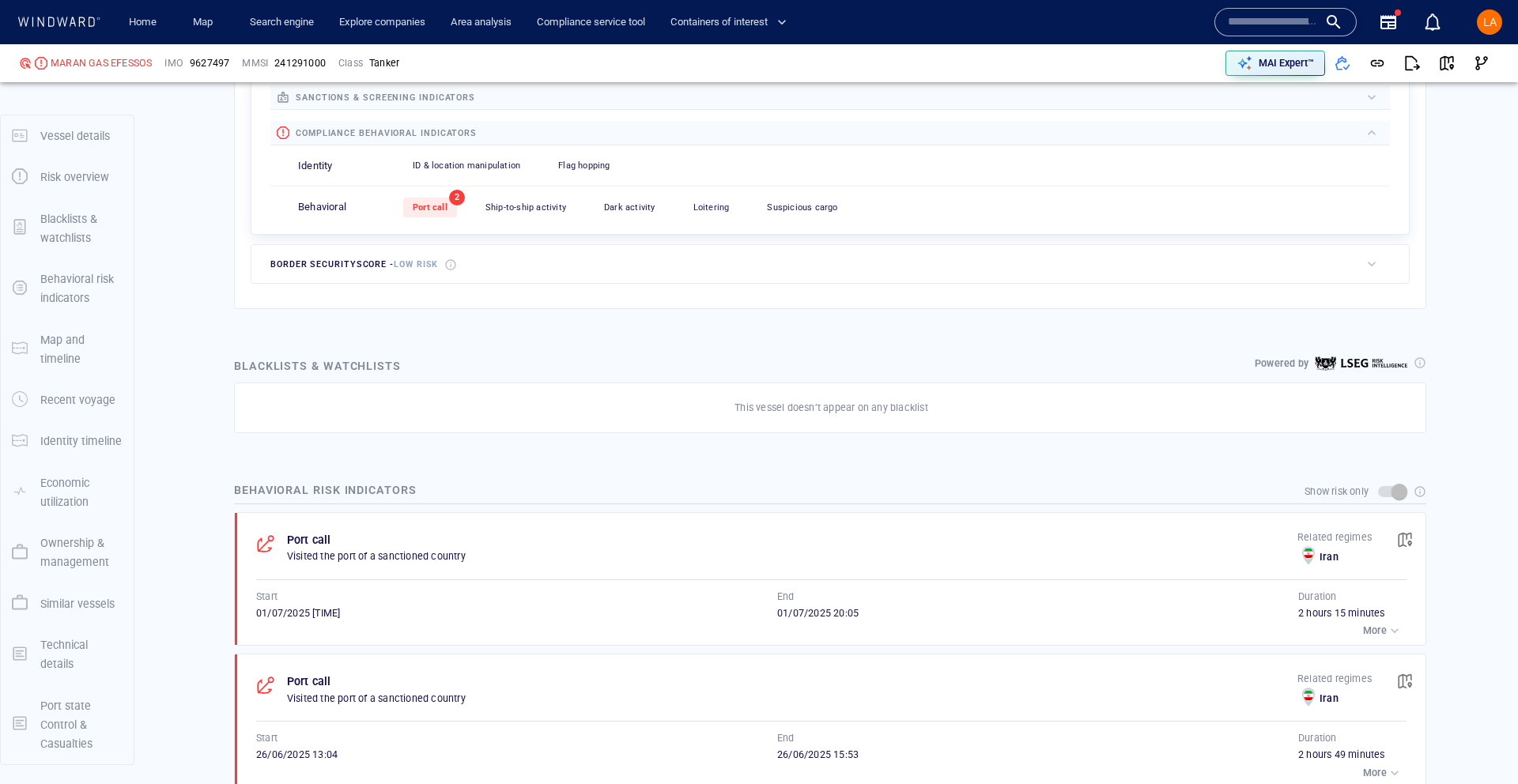 click at bounding box center (1273, 22) 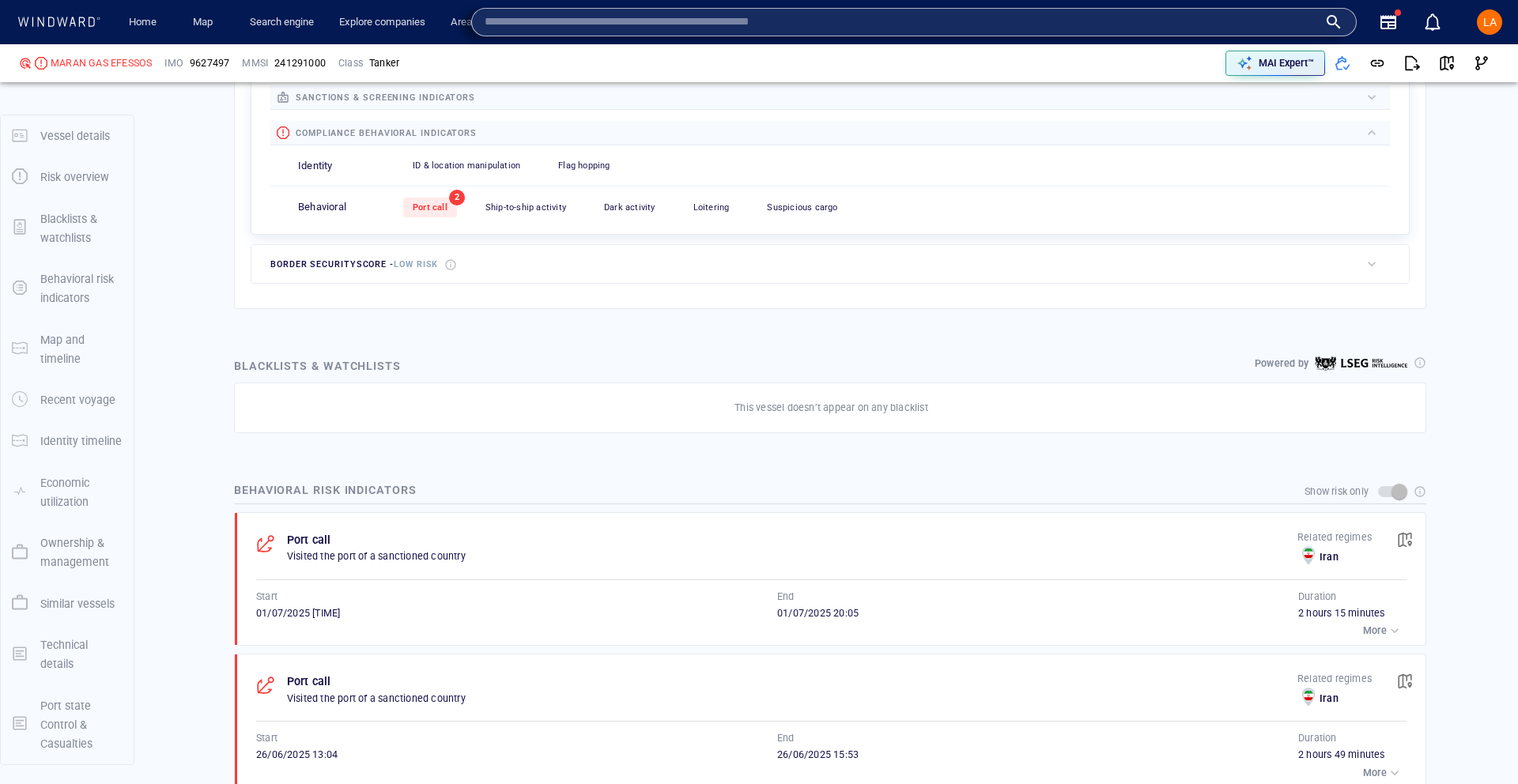 paste on "*******" 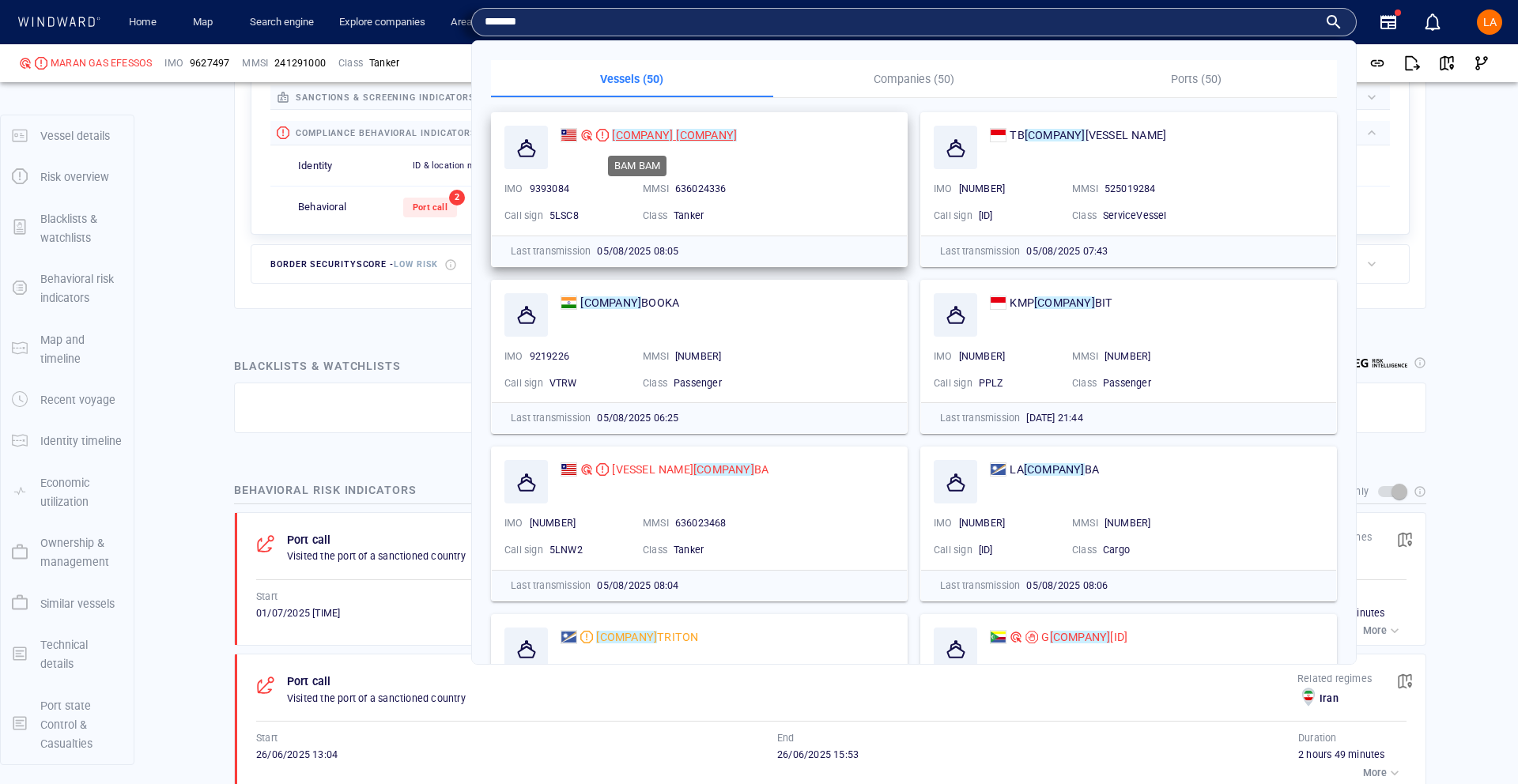 type on "*******" 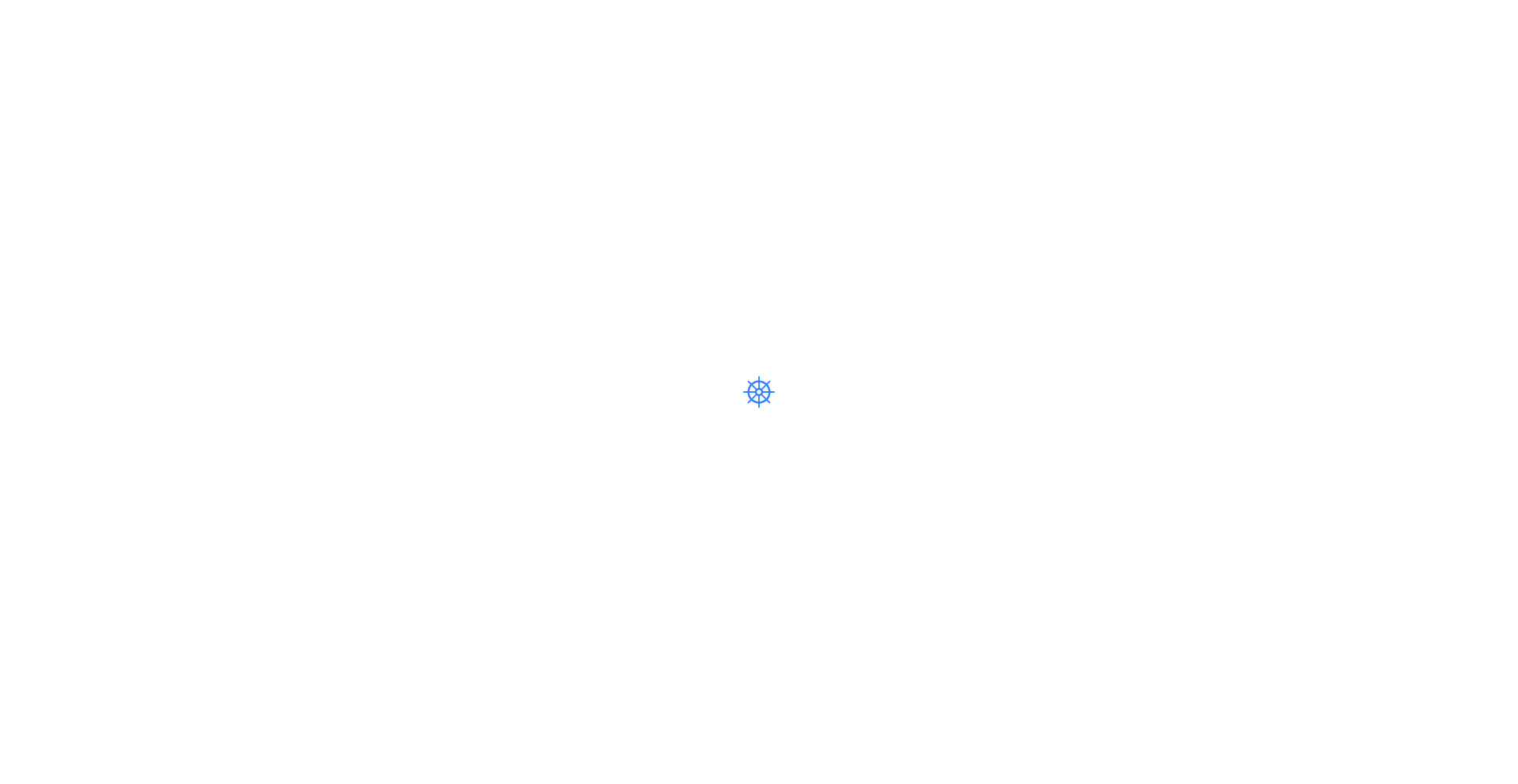 scroll, scrollTop: 0, scrollLeft: 0, axis: both 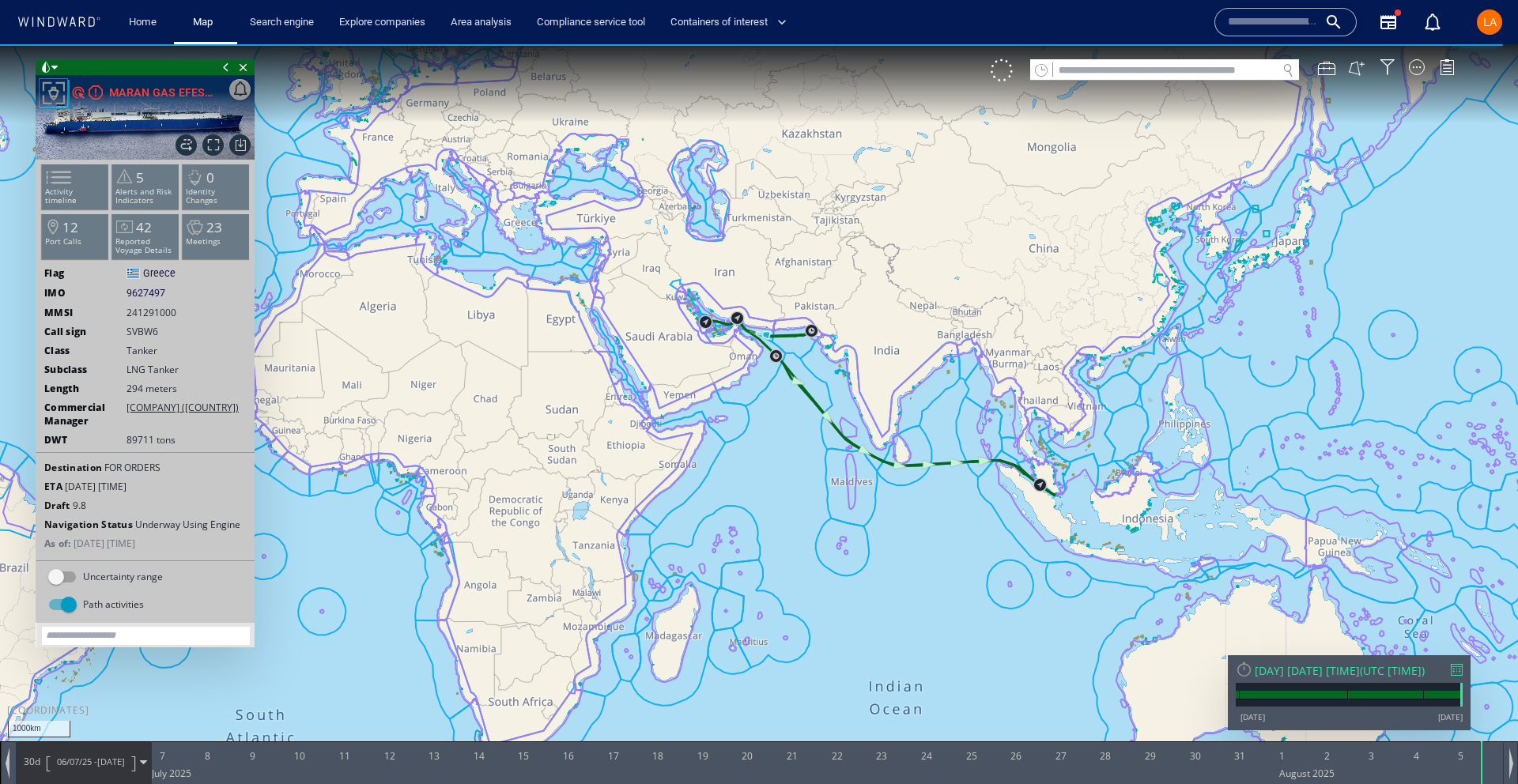 click on "[DAY] [DATE] [TIME]" at bounding box center [1307, 670] 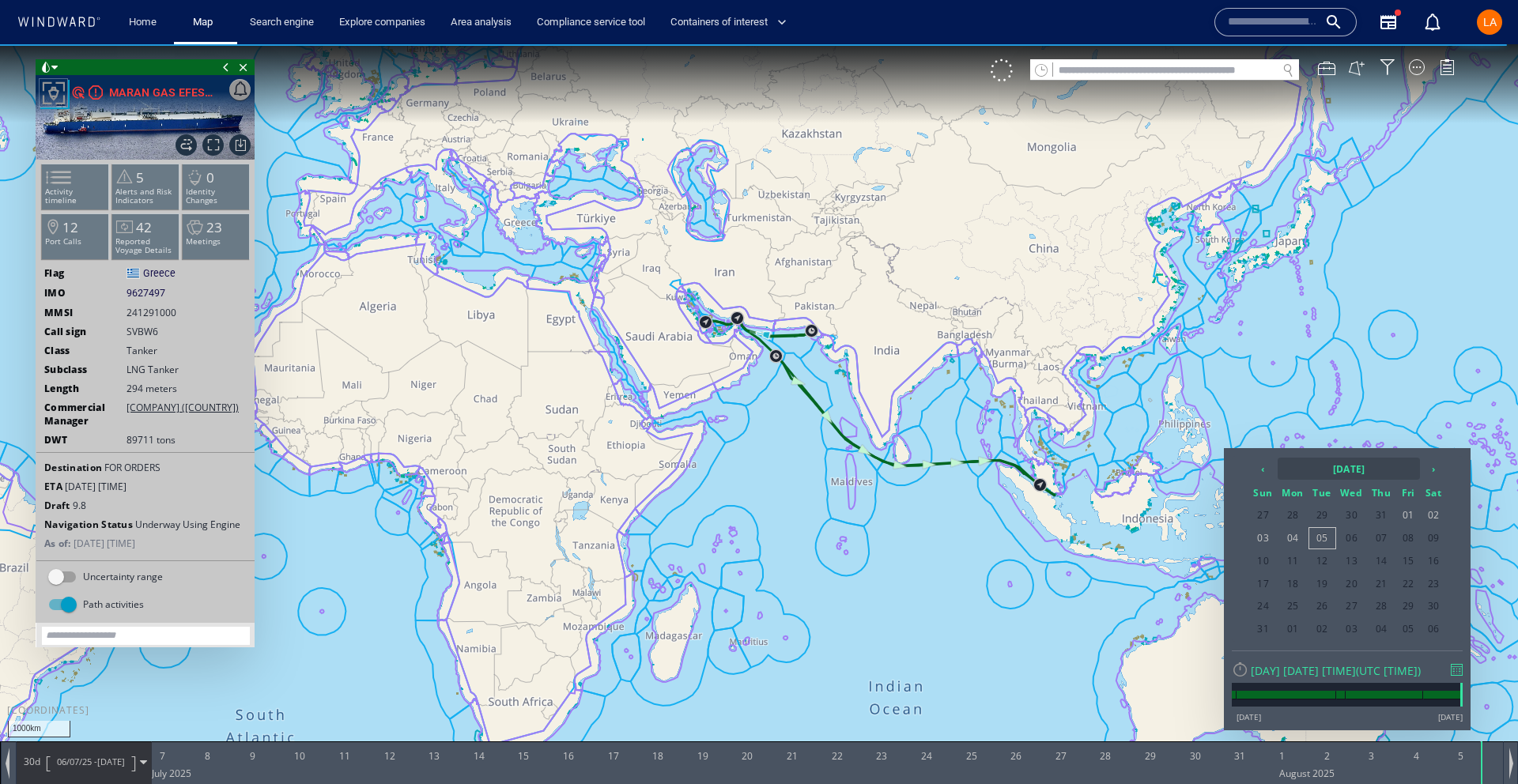 click on "[DATE]" at bounding box center (1349, 469) 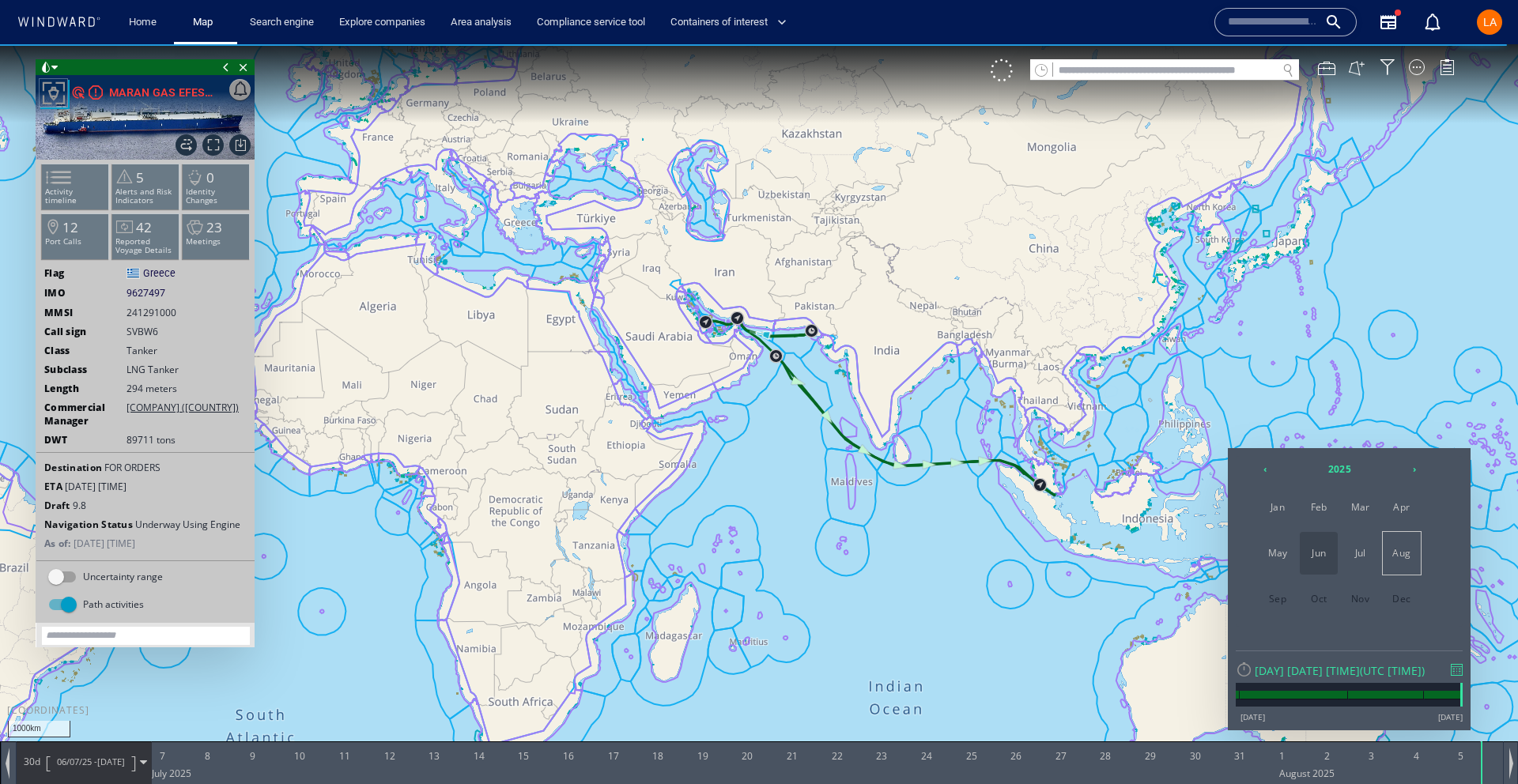 click on "Jun" at bounding box center (1319, 553) 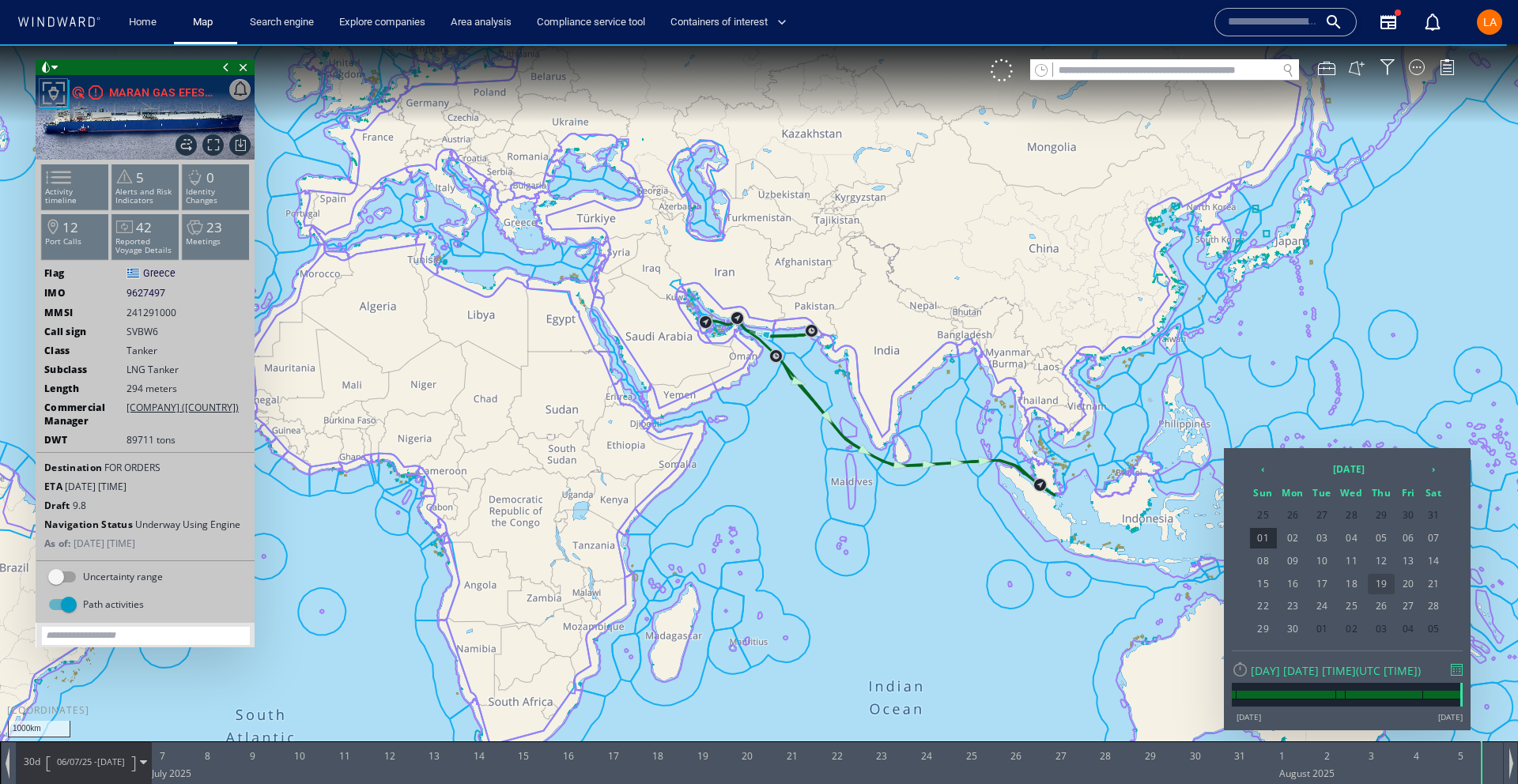 click on "26" at bounding box center (1381, 606) 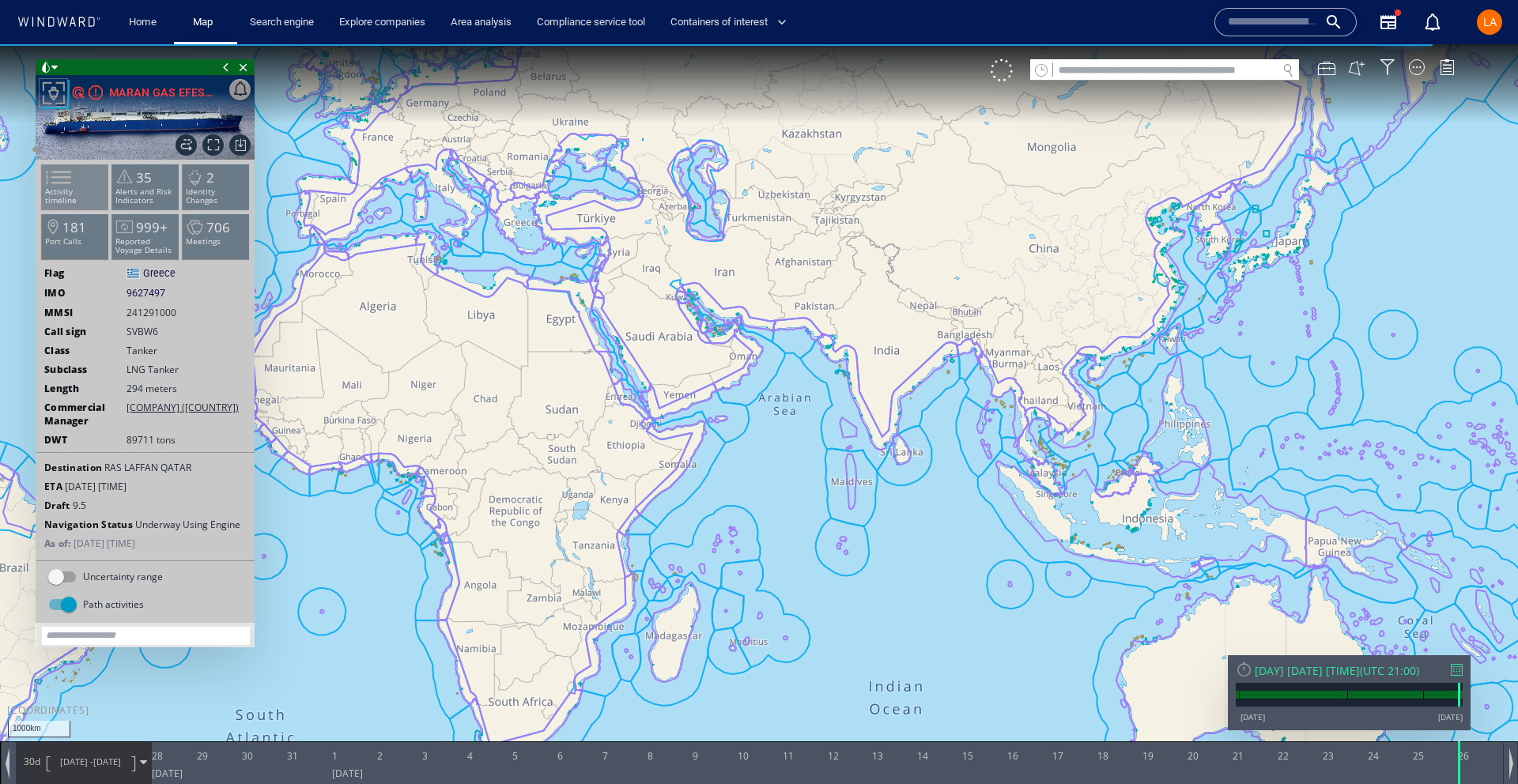click at bounding box center (49, 177) 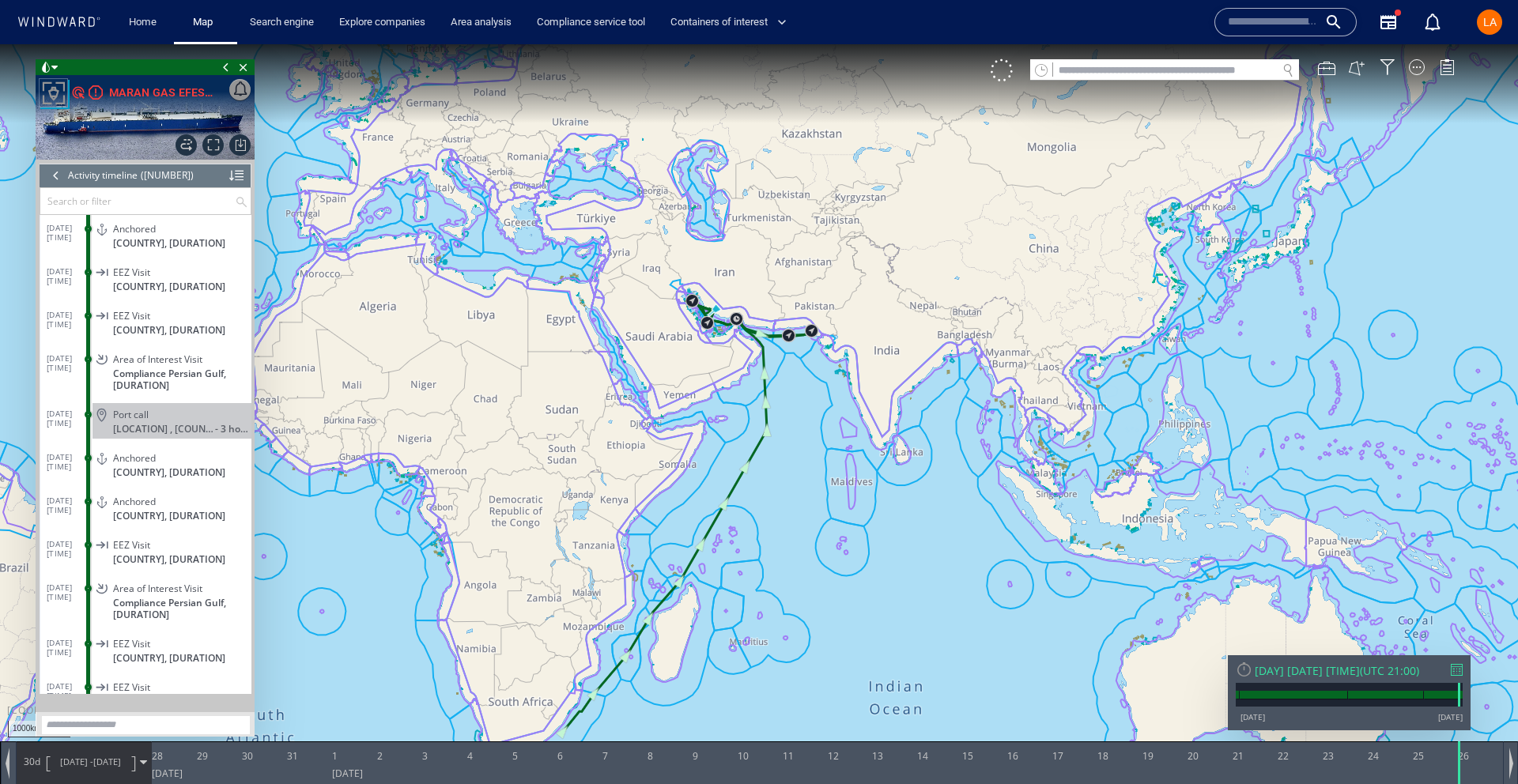 scroll, scrollTop: 239442, scrollLeft: 0, axis: vertical 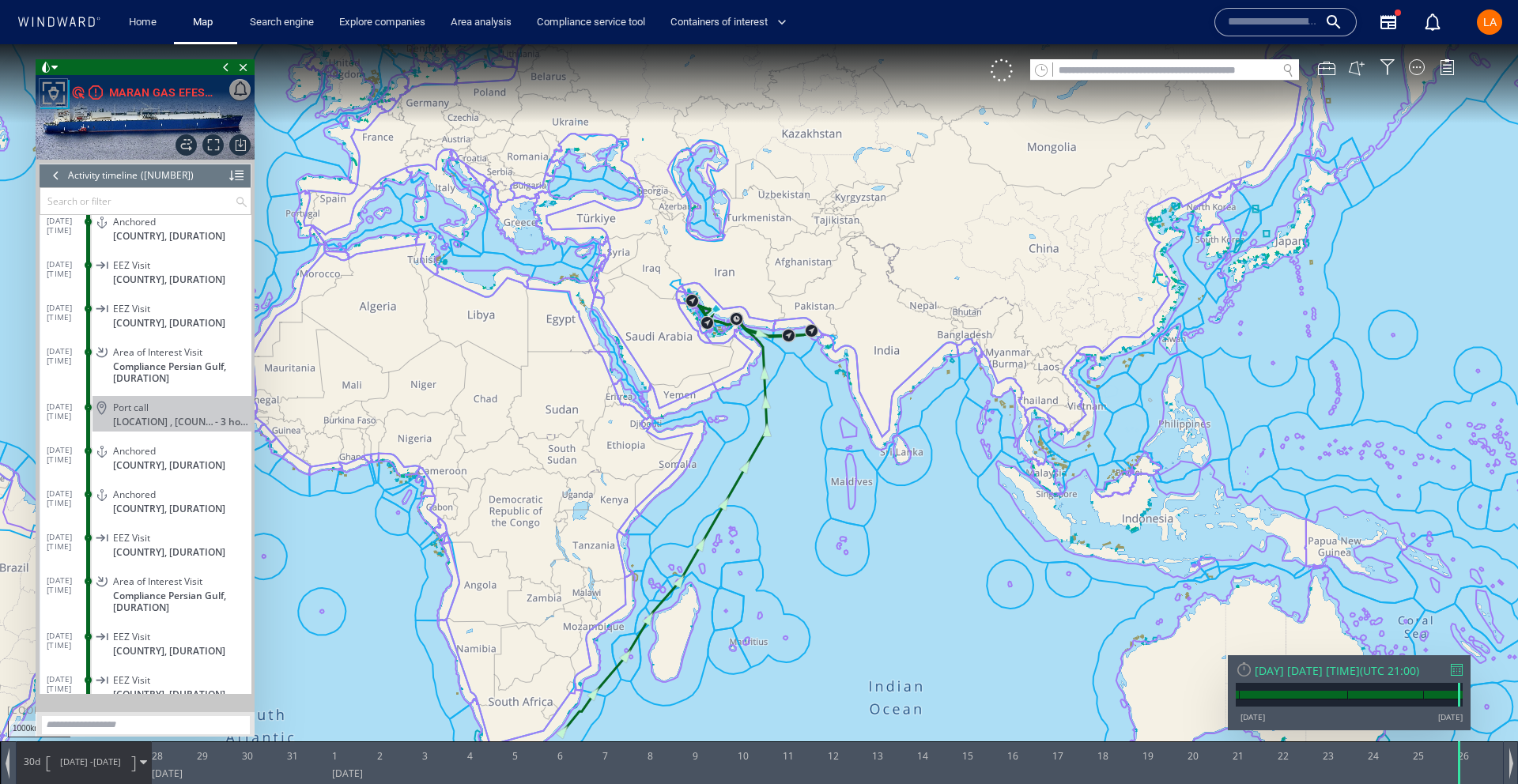 click on "Port call" 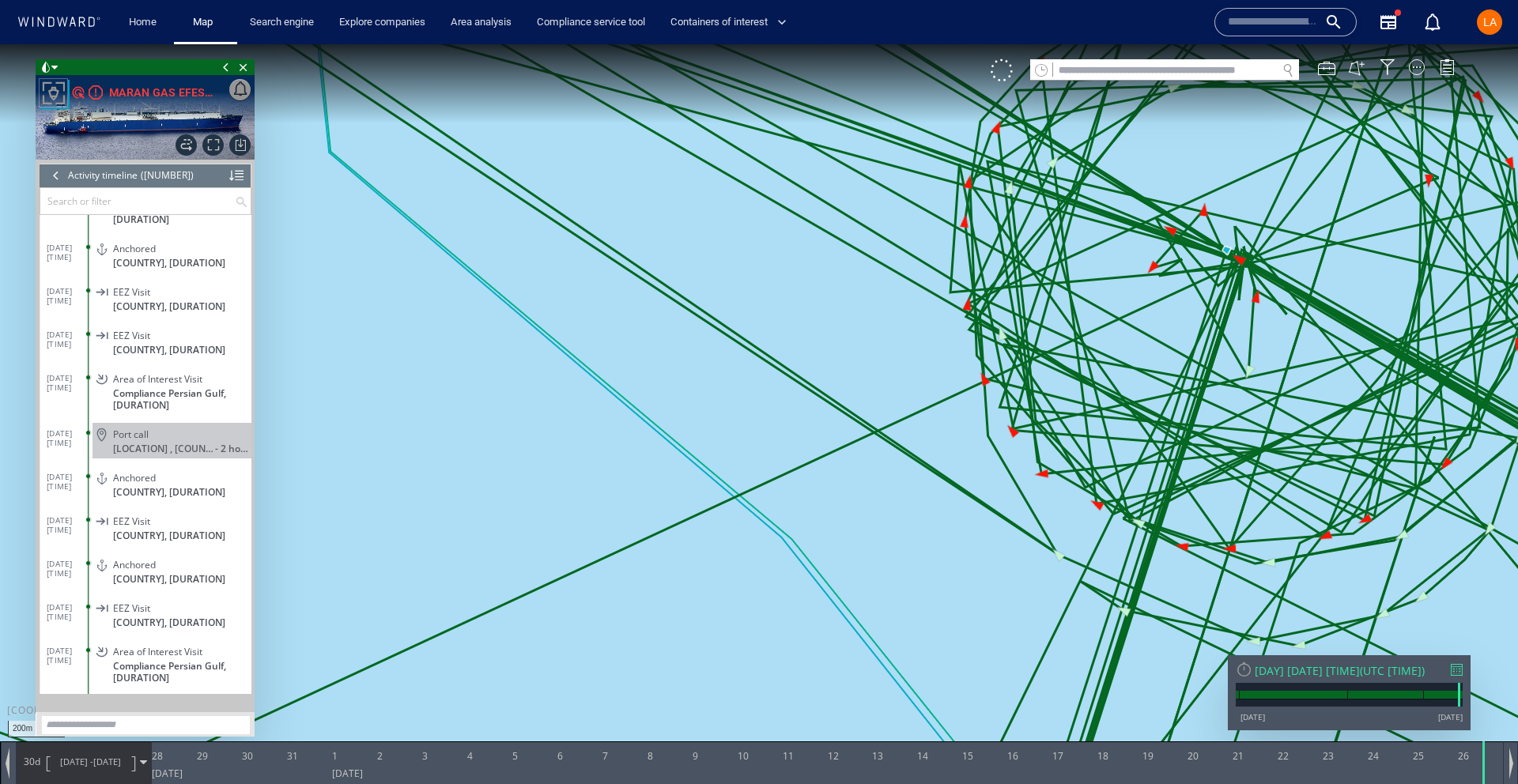 scroll, scrollTop: 241259, scrollLeft: 0, axis: vertical 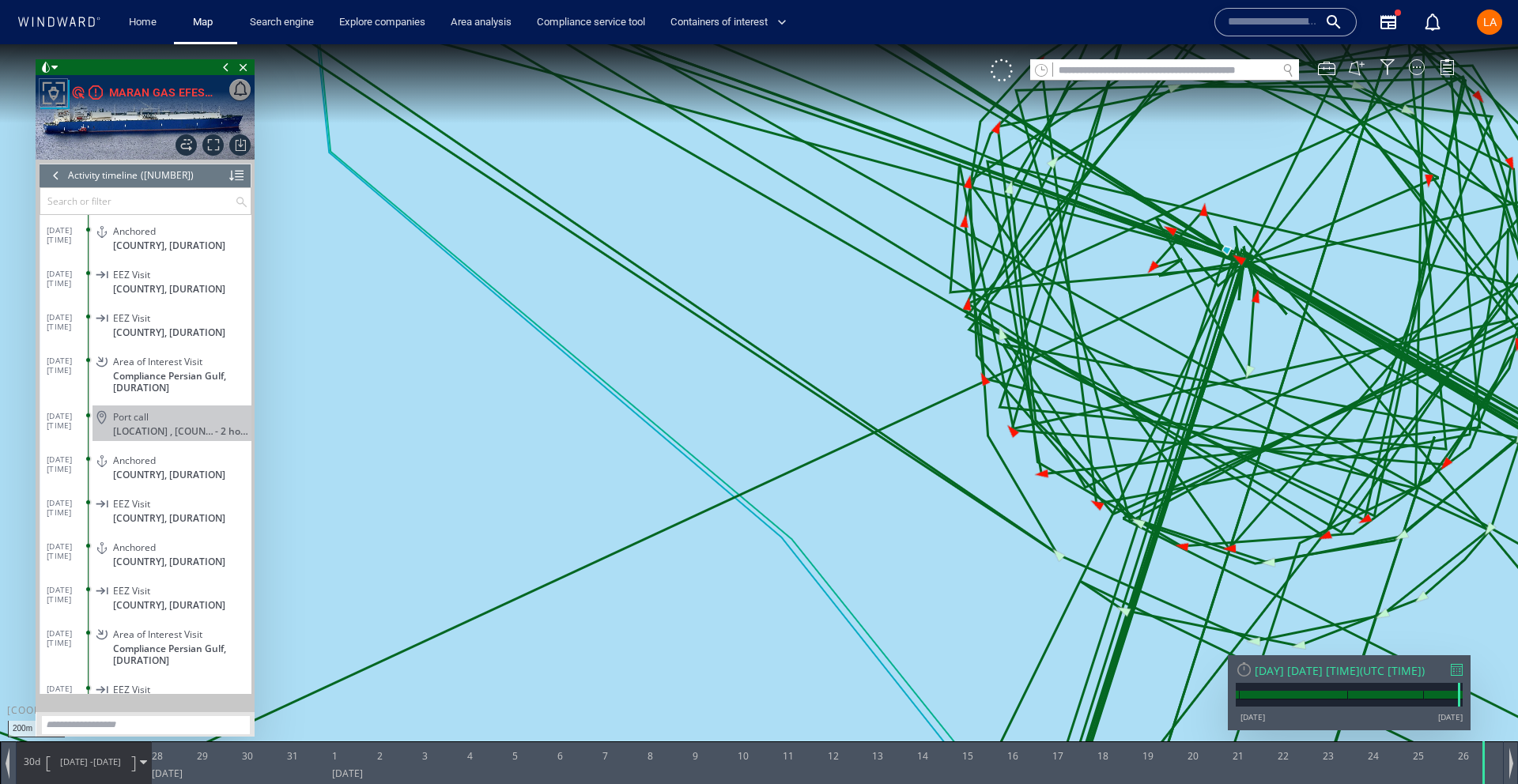 click on "Port call" 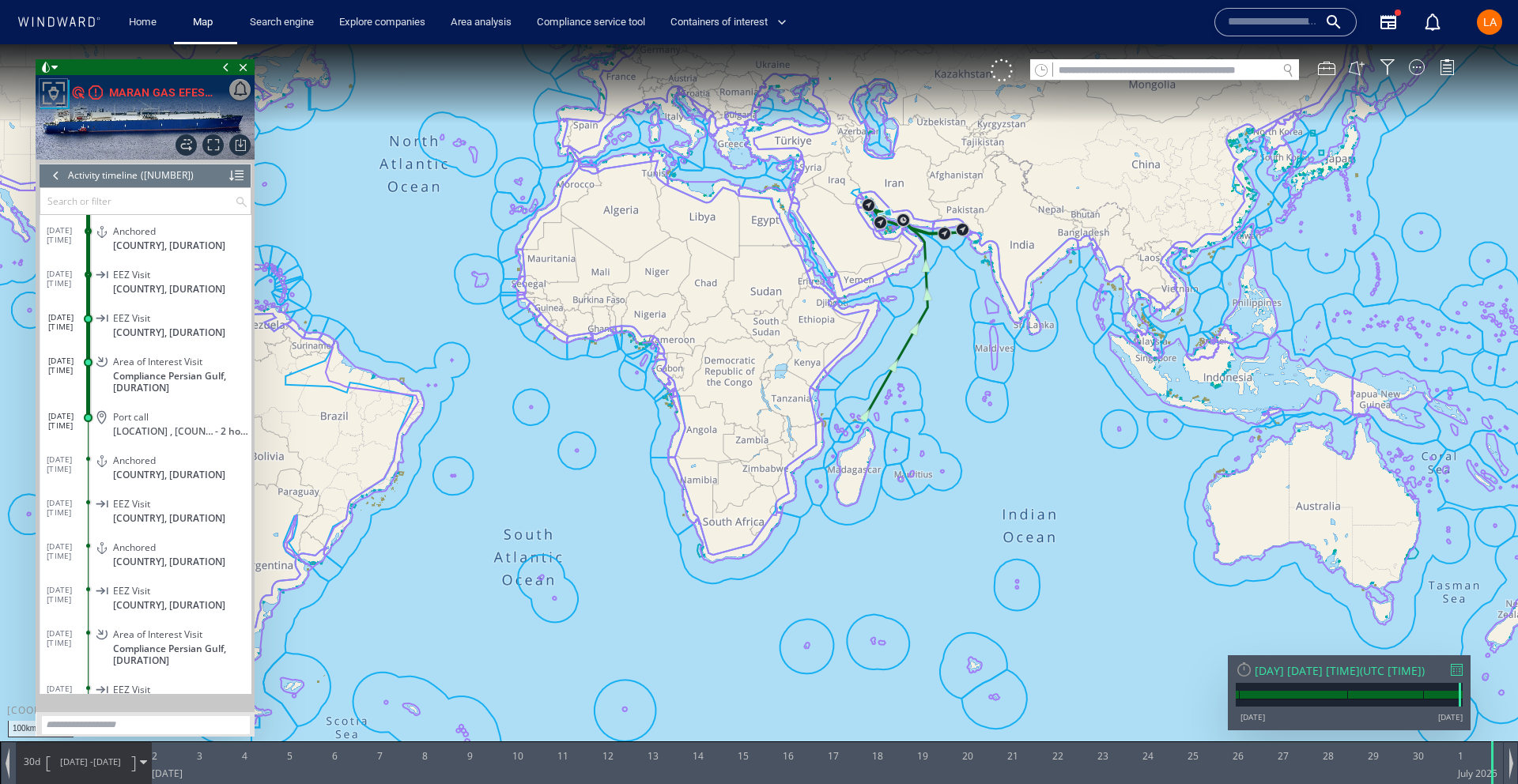 drag, startPoint x: 853, startPoint y: 262, endPoint x: 835, endPoint y: 428, distance: 166.97305 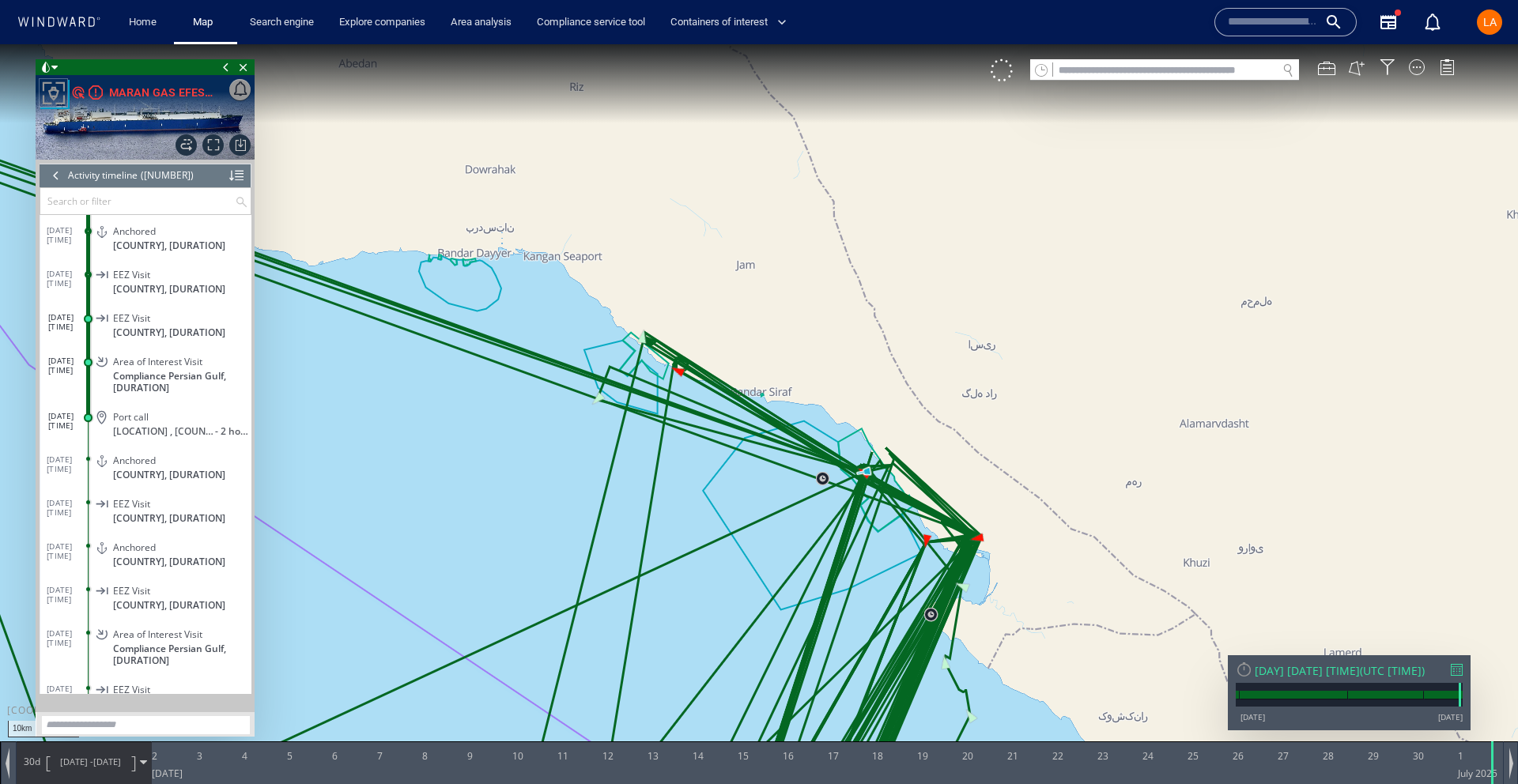 drag, startPoint x: 870, startPoint y: 341, endPoint x: 810, endPoint y: 159, distance: 191.63507 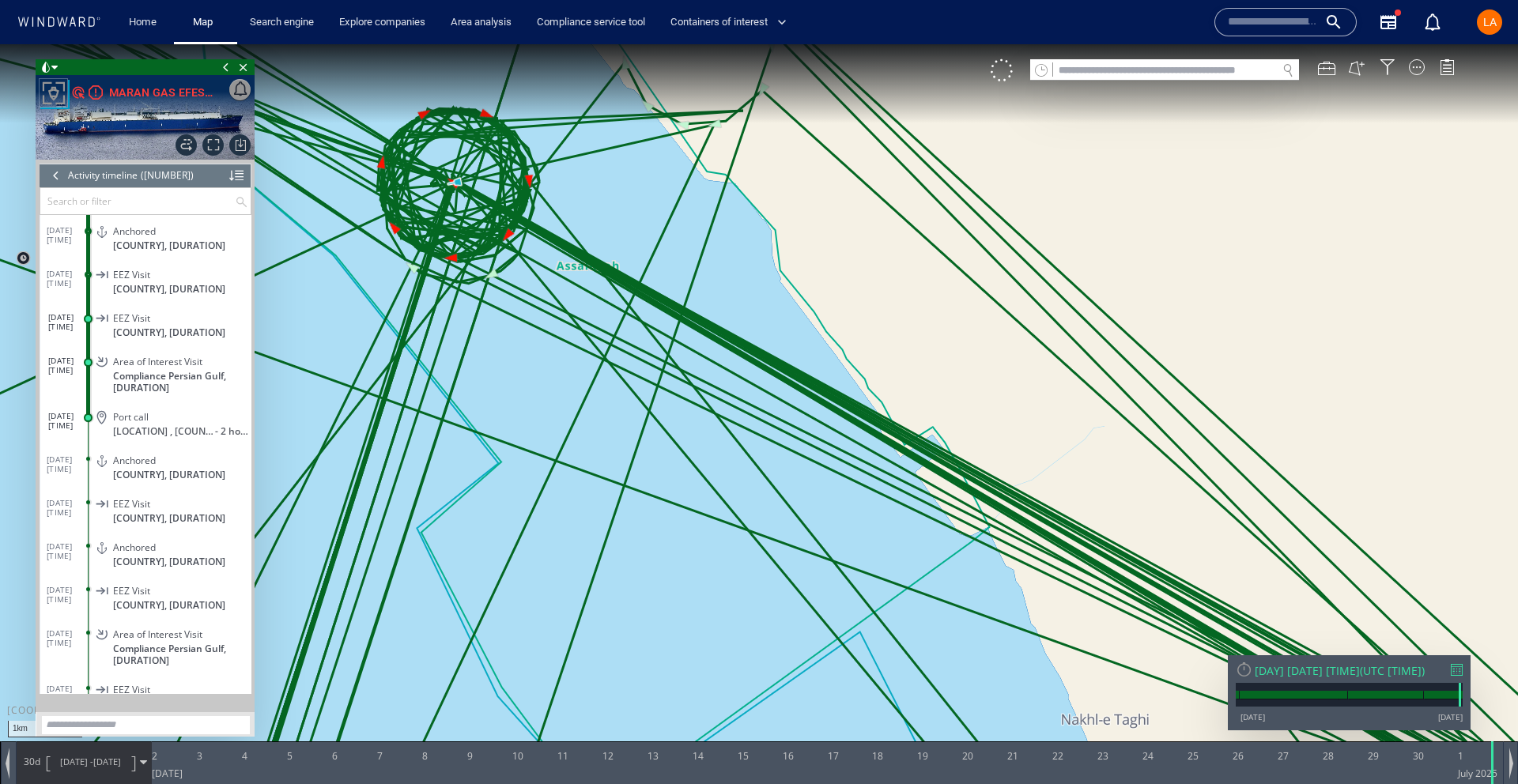 scroll, scrollTop: 241259, scrollLeft: 0, axis: vertical 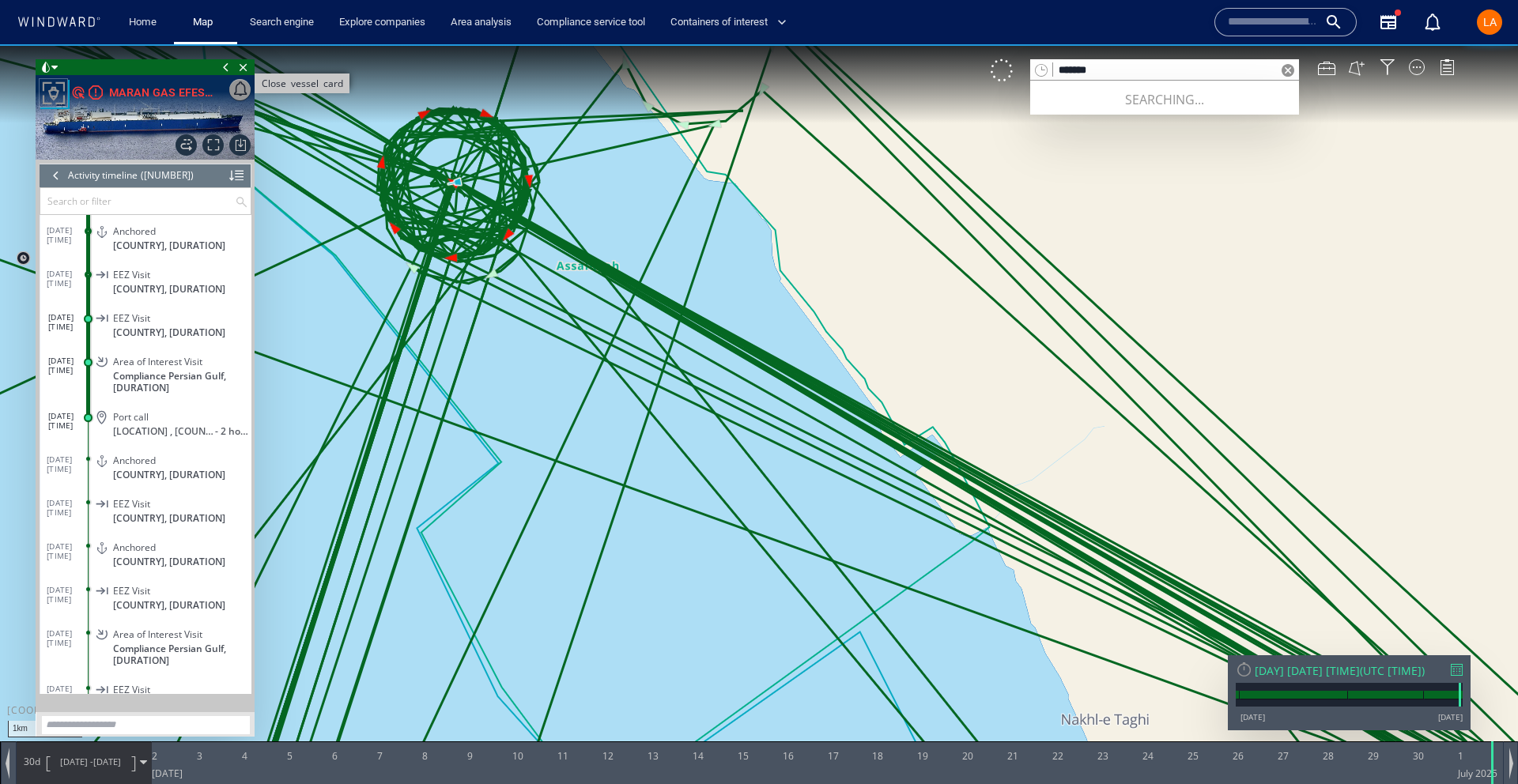 type on "*******" 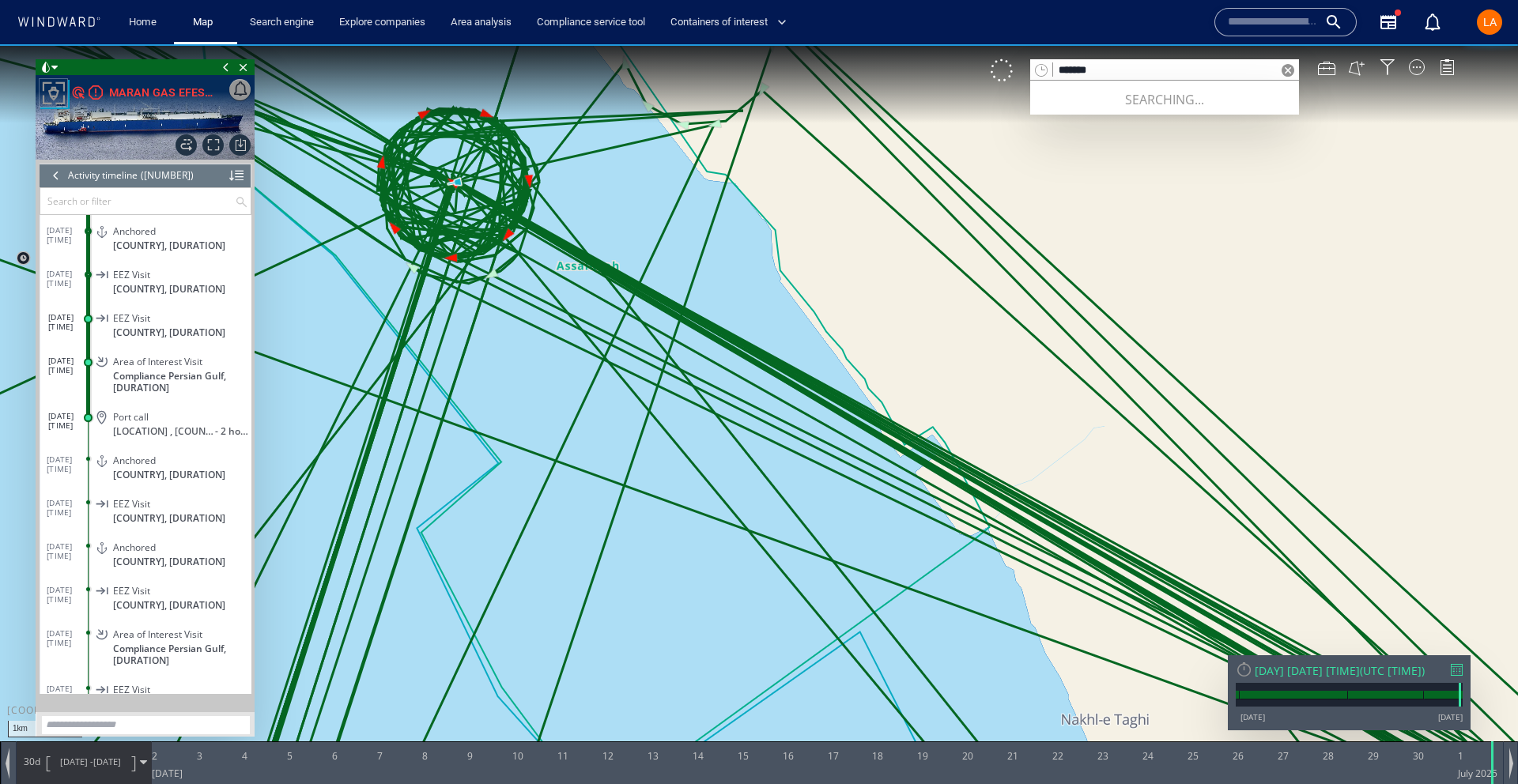 click on "Close vessel card" at bounding box center (244, 67) 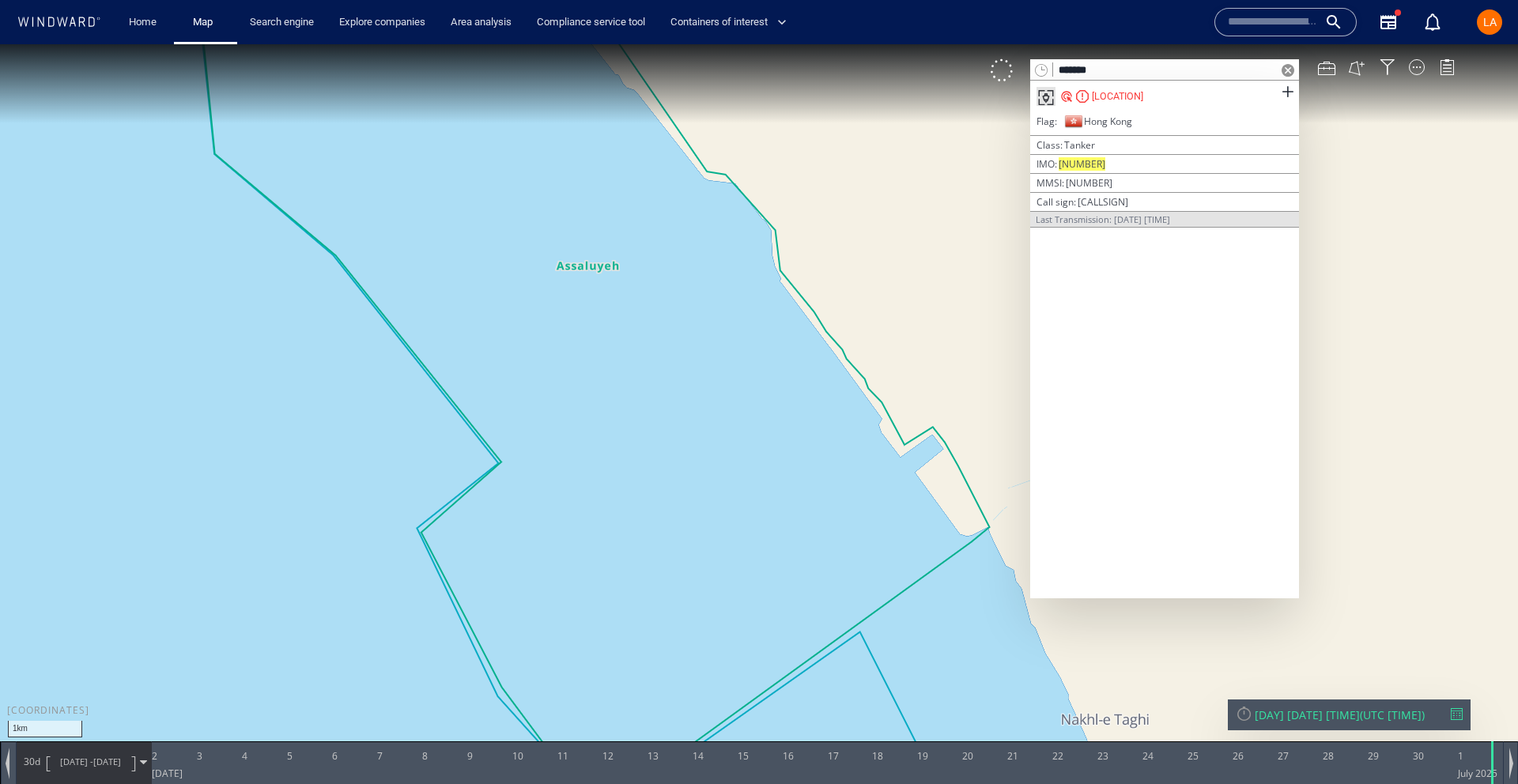 click on "FULDA" at bounding box center [1165, 96] 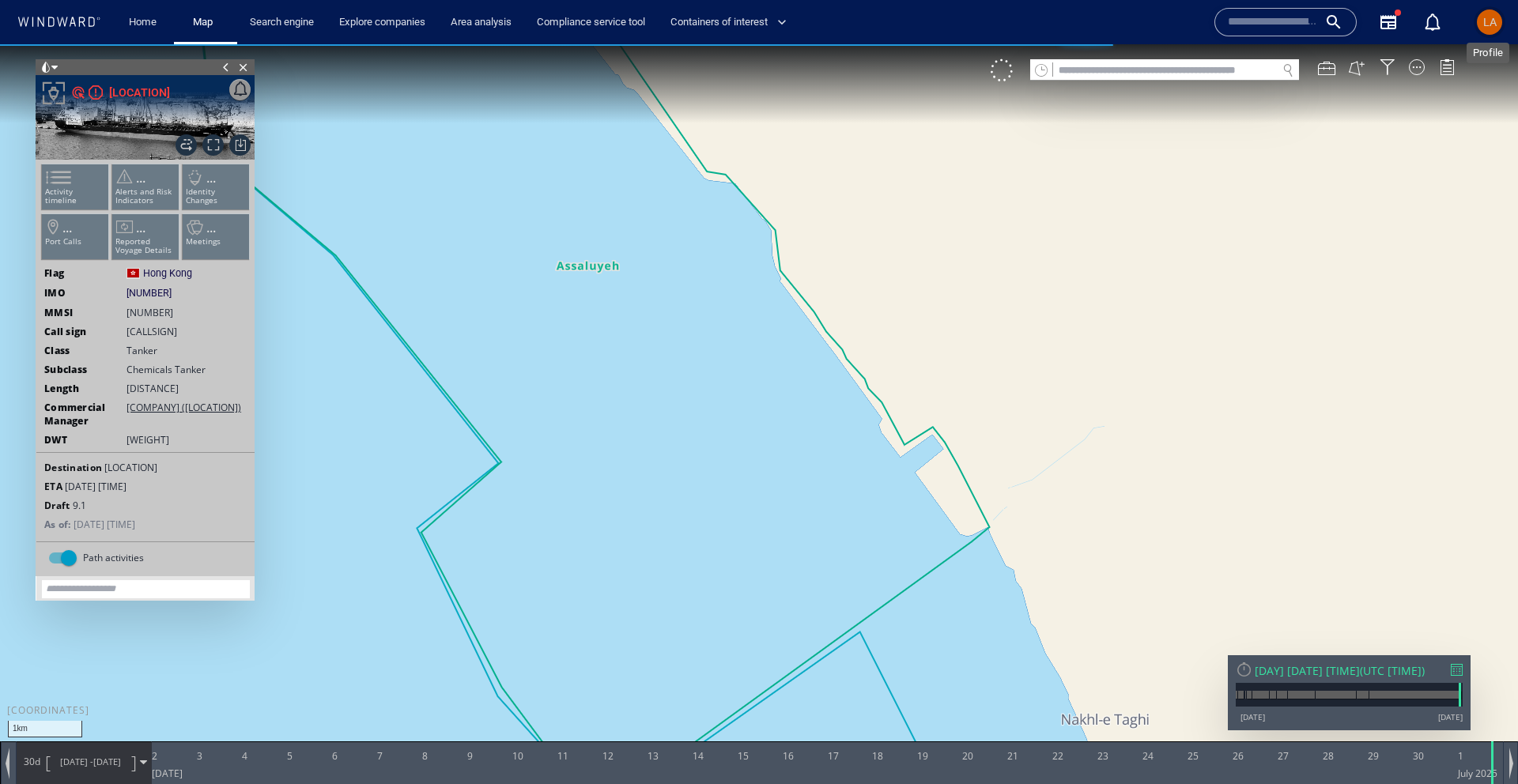 click on "LA" at bounding box center (1490, 22) 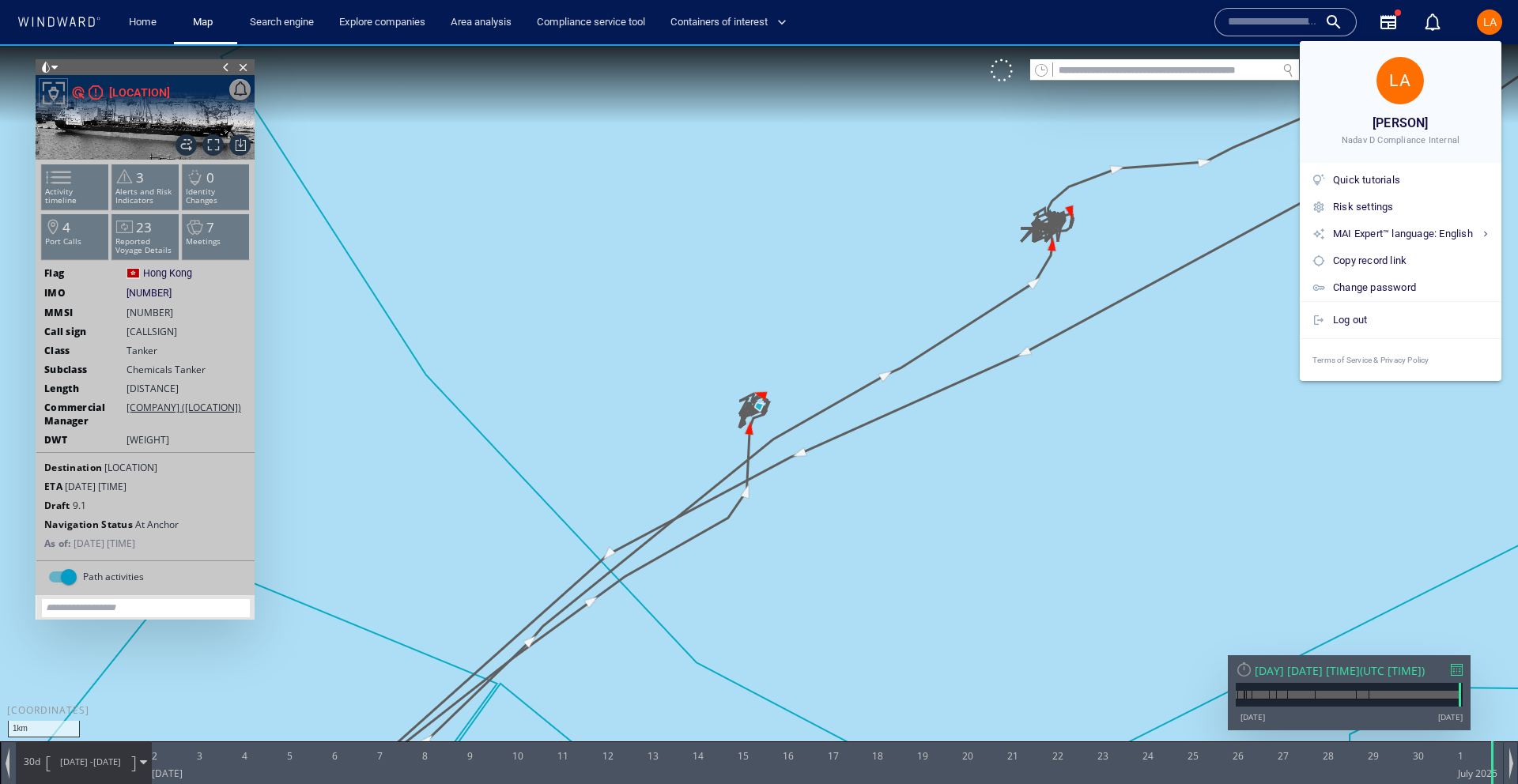 click at bounding box center [759, 392] 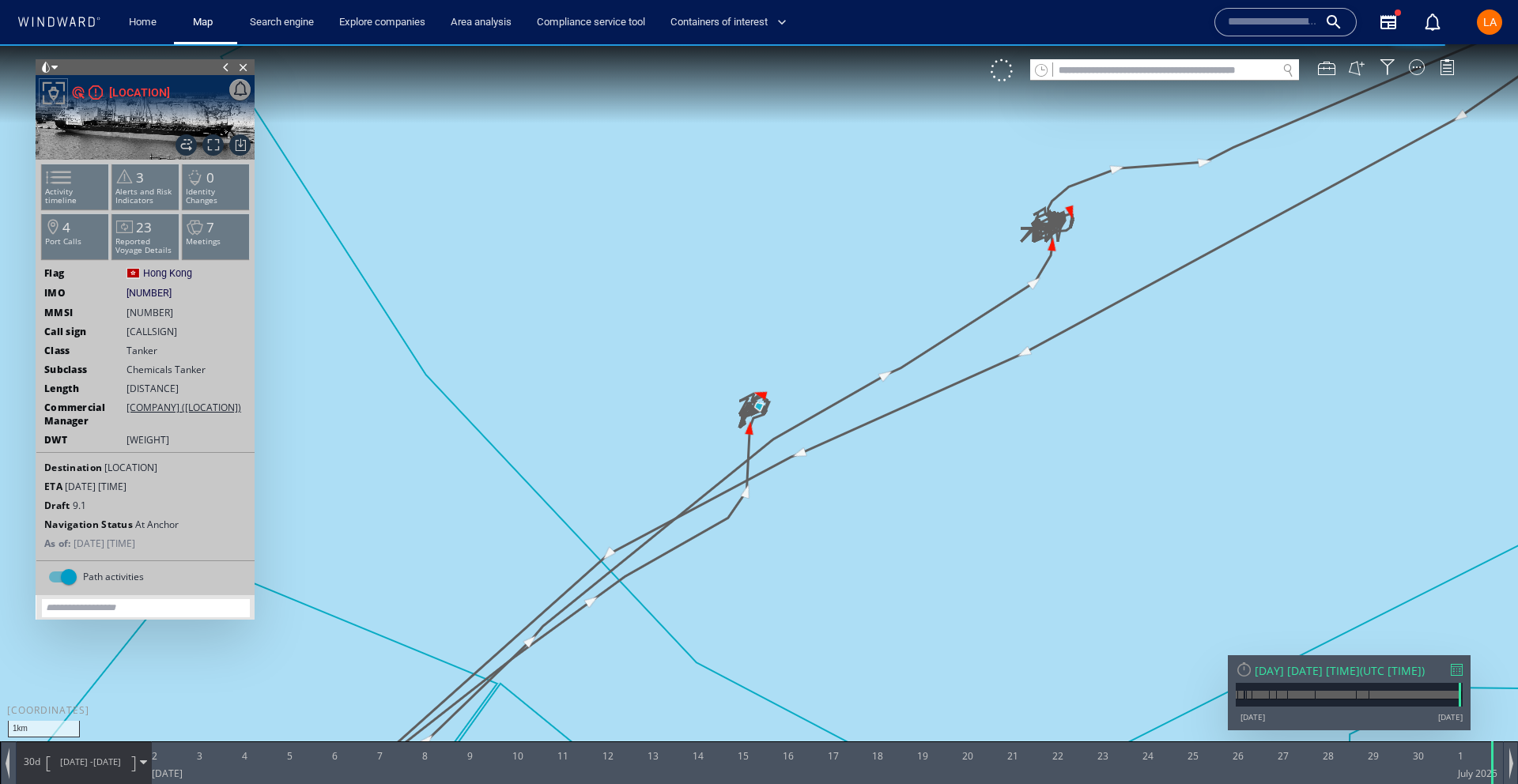 drag, startPoint x: 123, startPoint y: 138, endPoint x: 123, endPoint y: 92, distance: 46 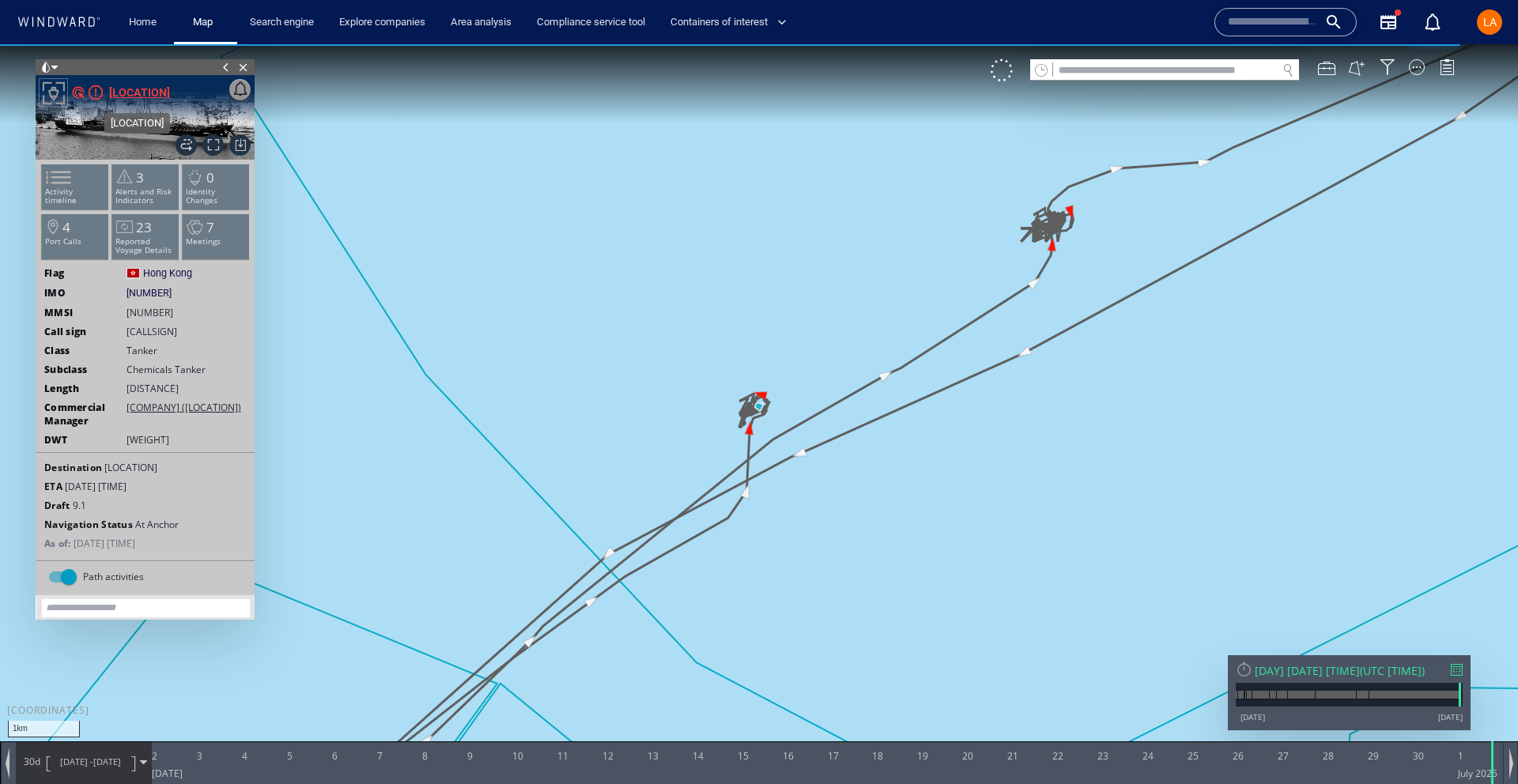 click on "FULDA" at bounding box center (139, 92) 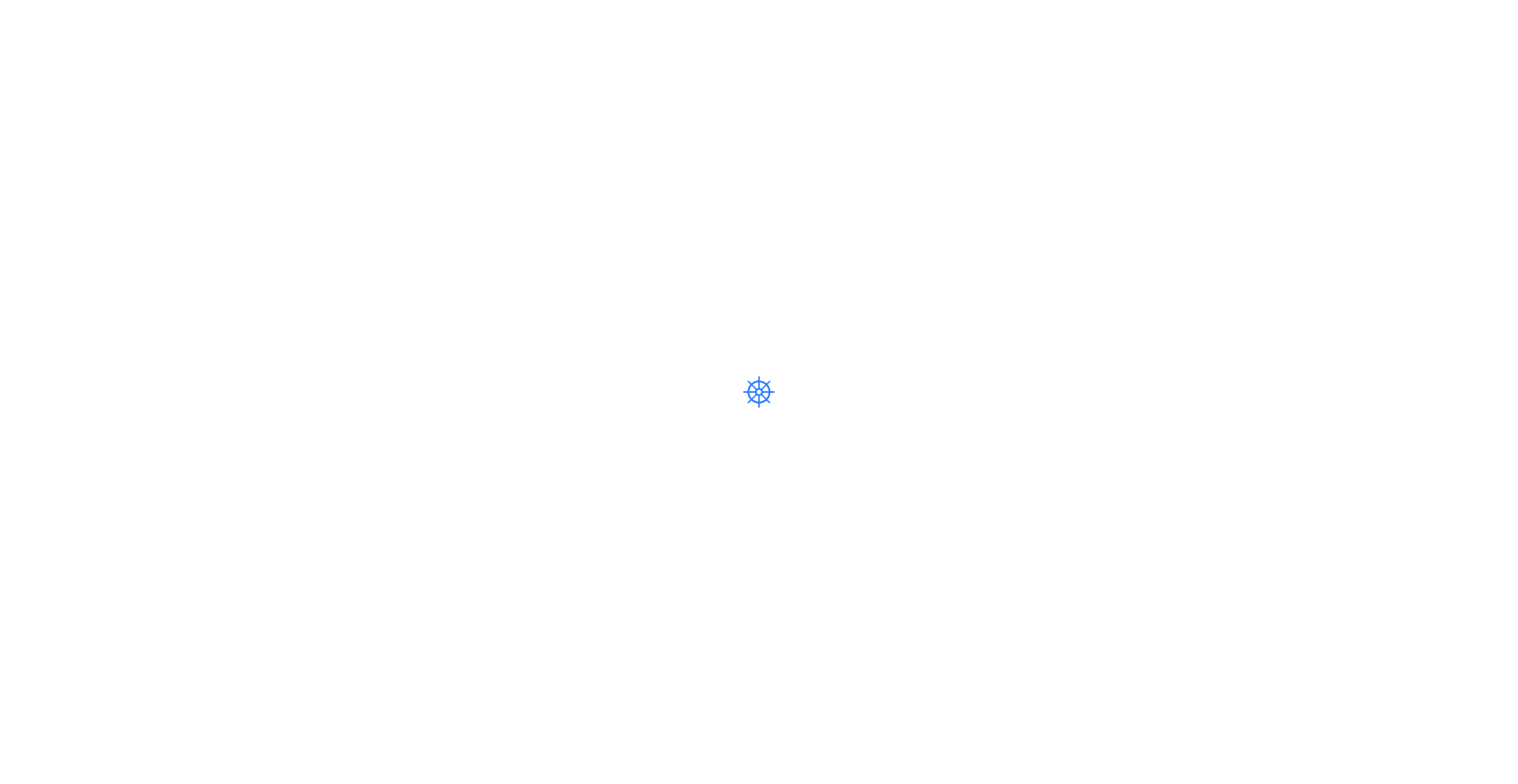 scroll, scrollTop: 0, scrollLeft: 0, axis: both 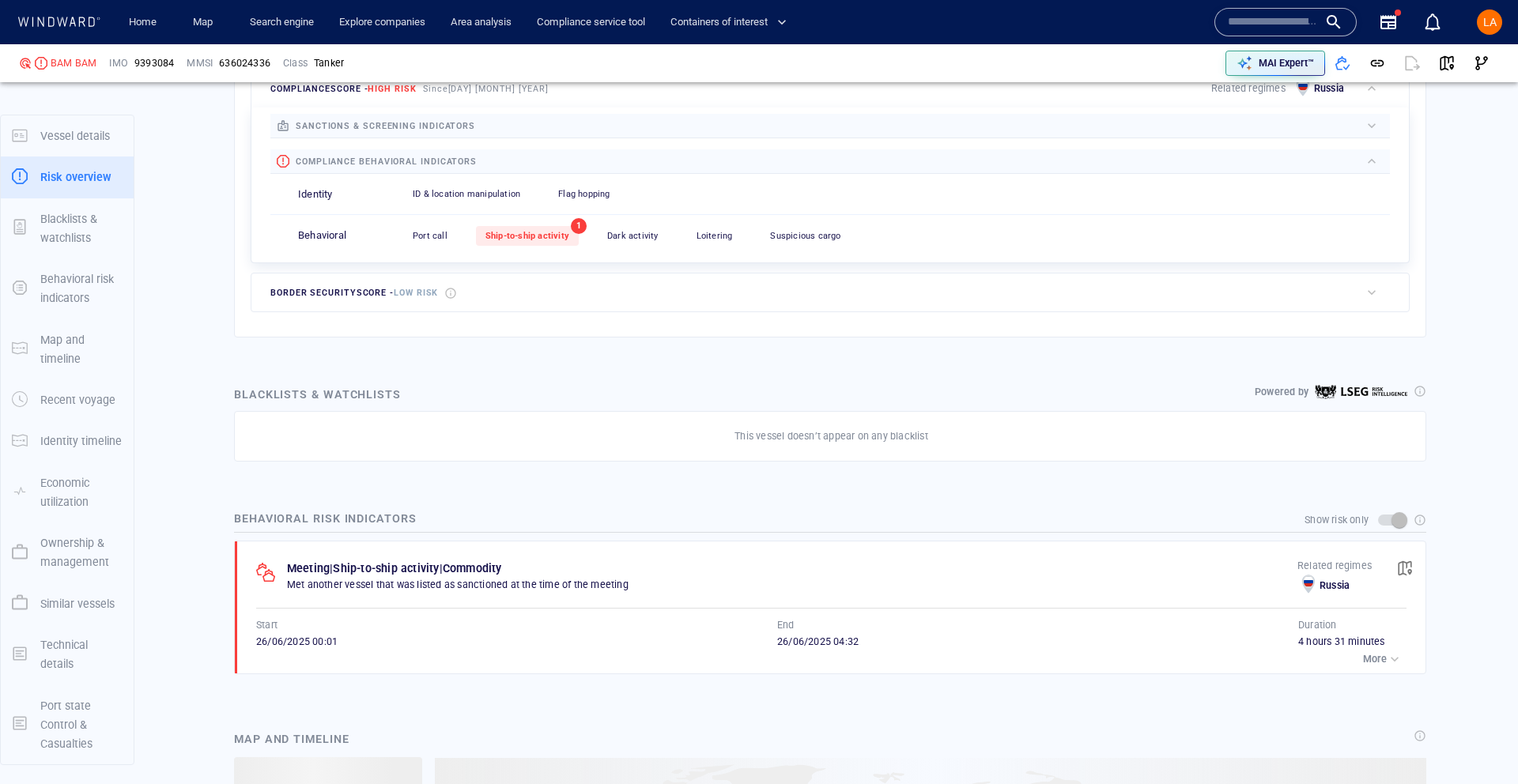 click on "More" at bounding box center [1375, 659] 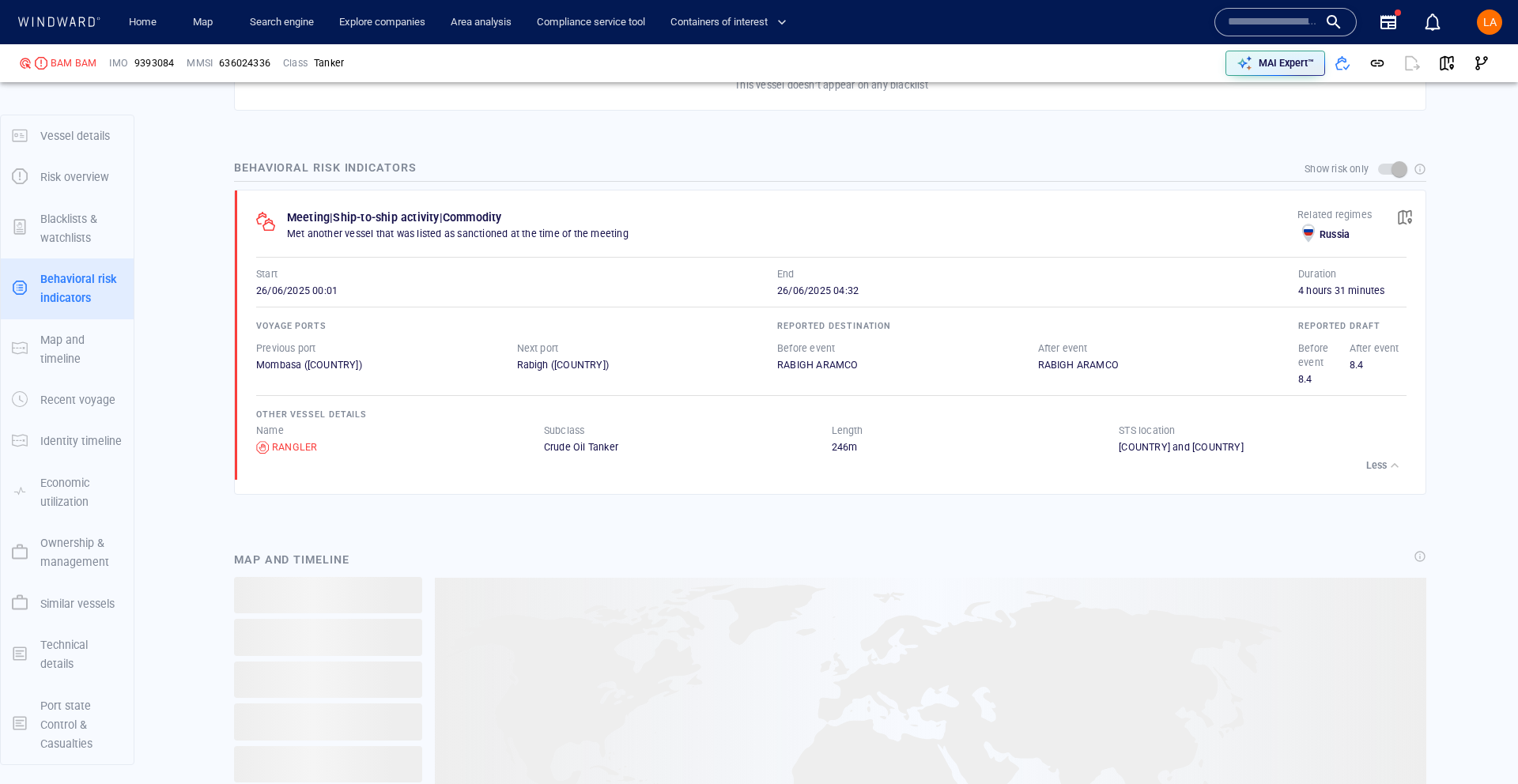 scroll, scrollTop: 1038, scrollLeft: 0, axis: vertical 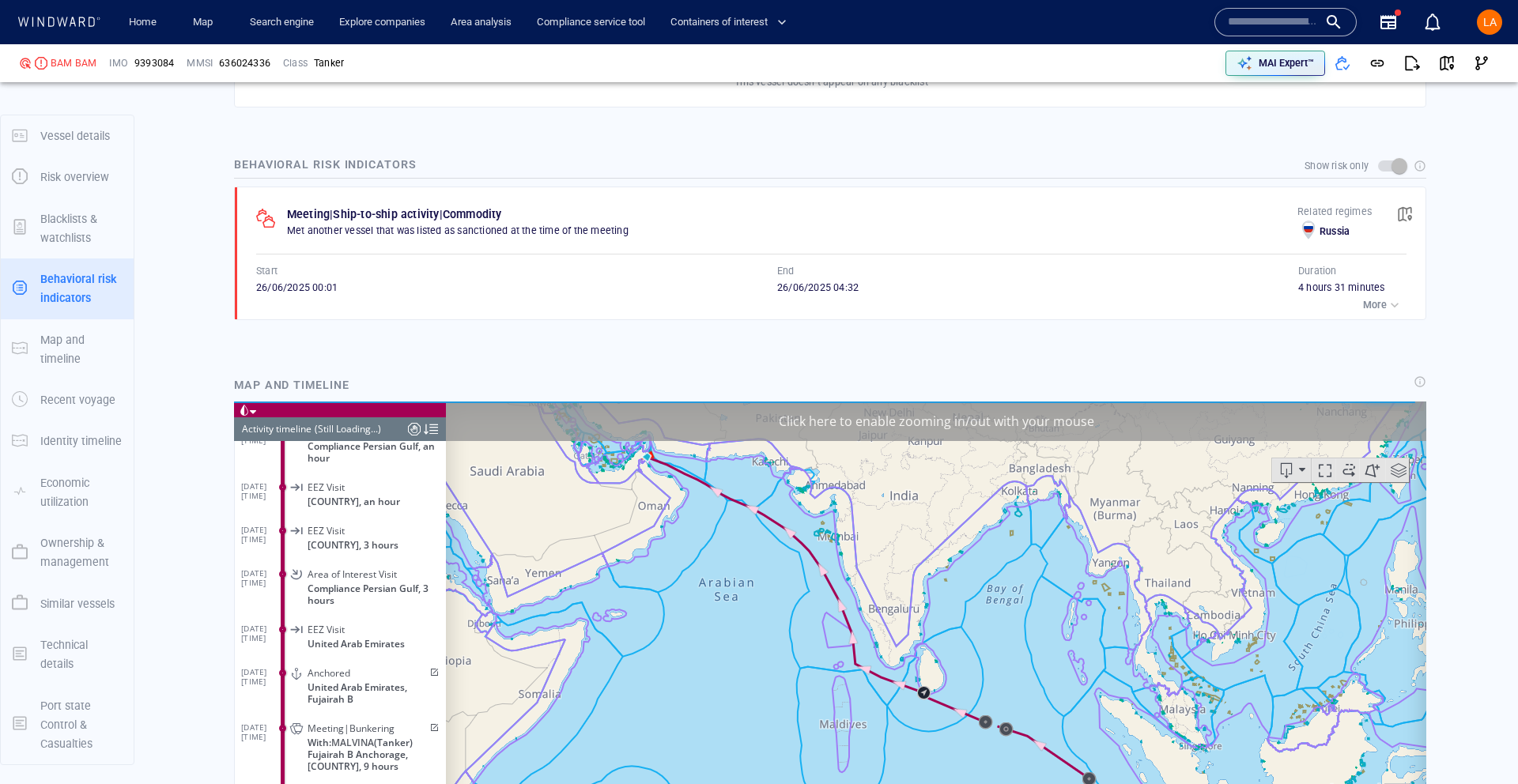 click on "More" at bounding box center (1375, 305) 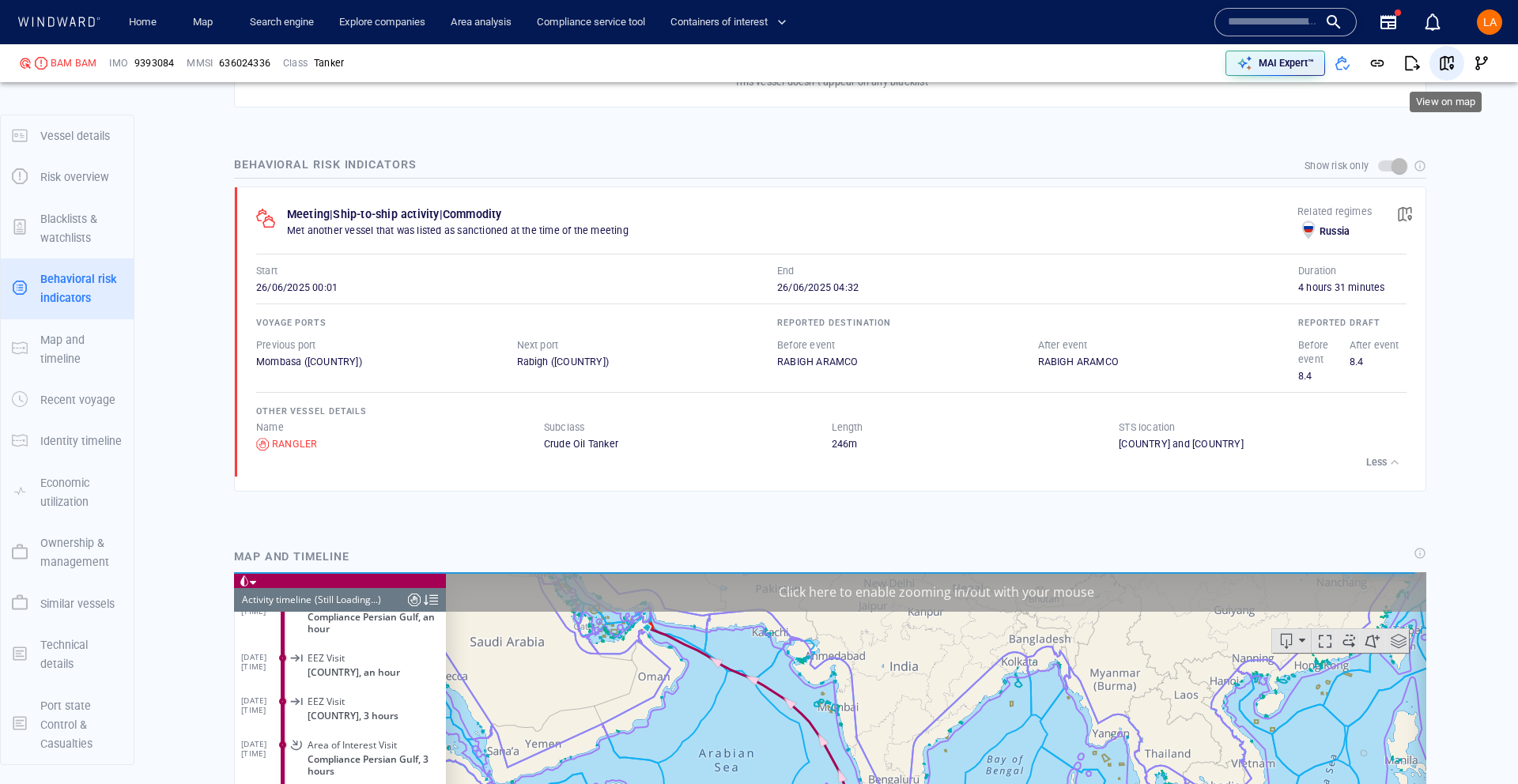 click at bounding box center [1447, 63] 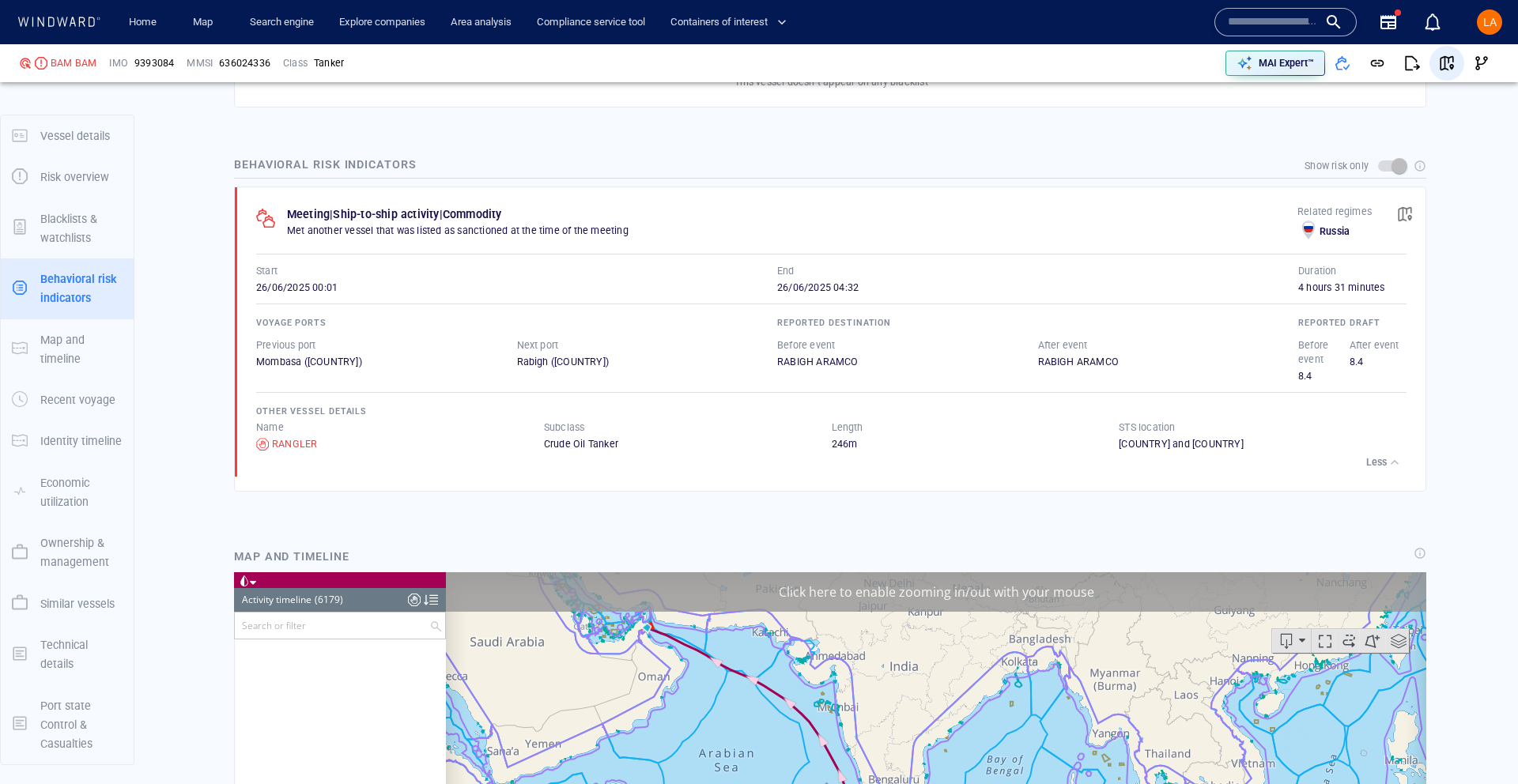 scroll, scrollTop: 268167, scrollLeft: 0, axis: vertical 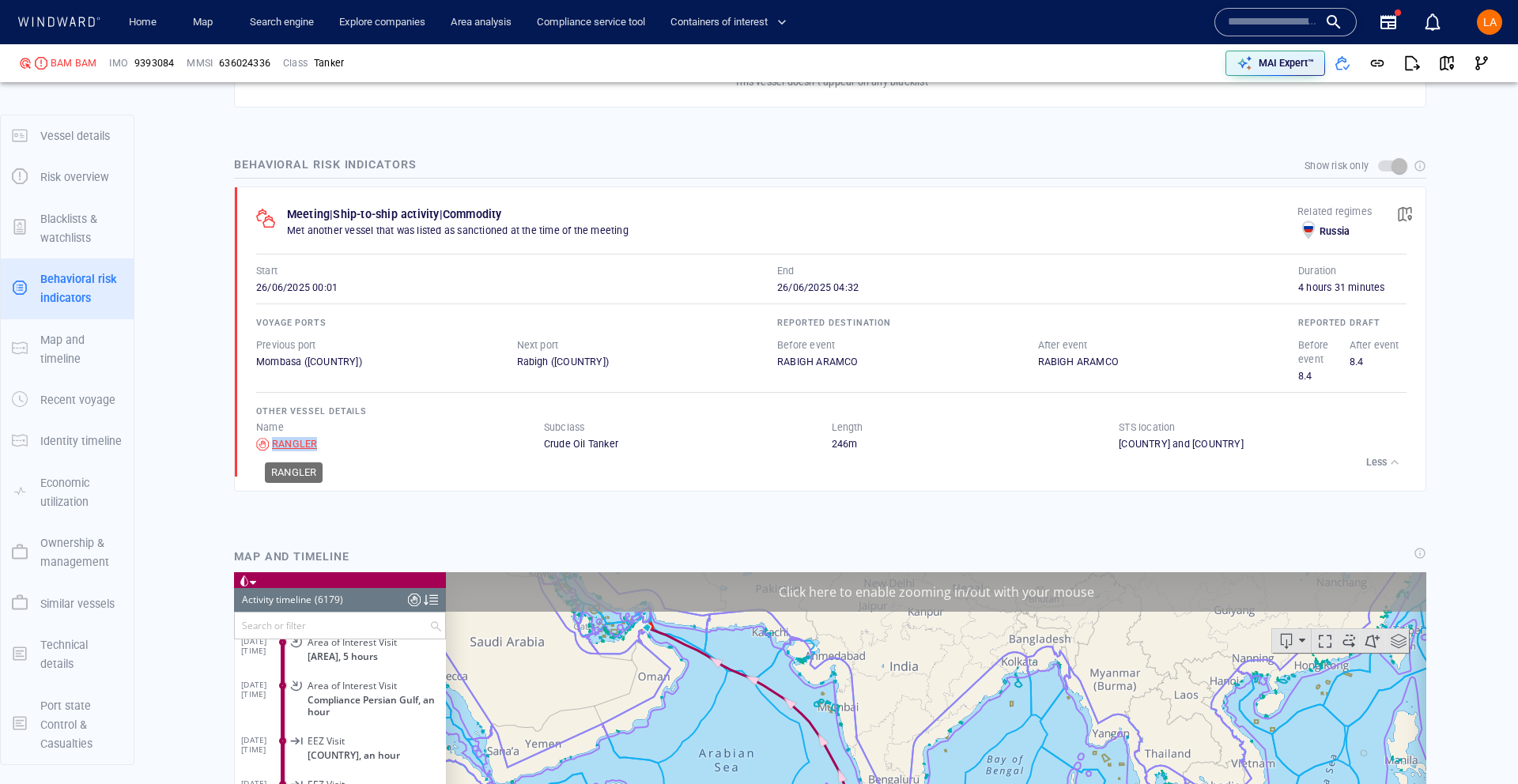 drag, startPoint x: 335, startPoint y: 447, endPoint x: 271, endPoint y: 447, distance: 64 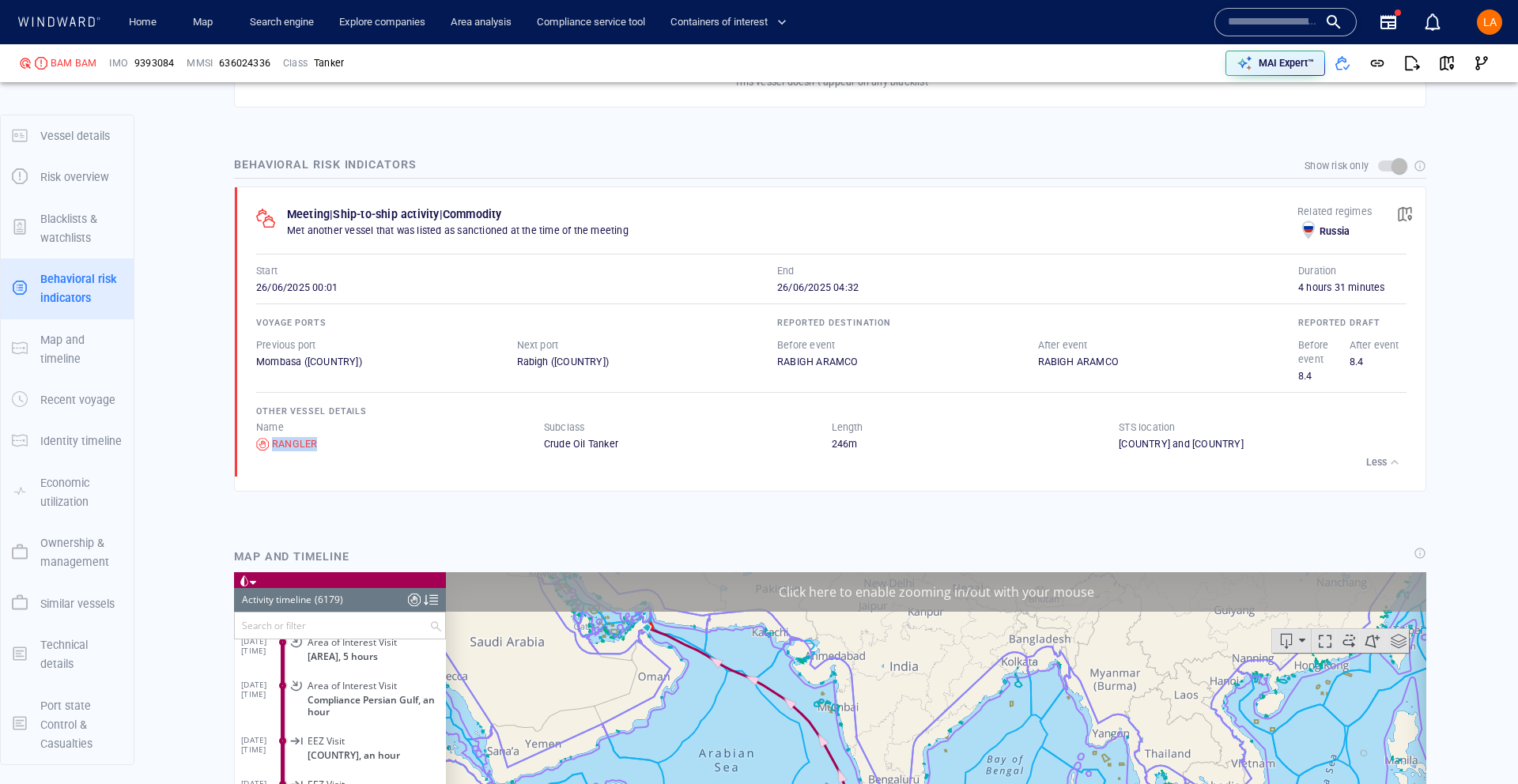 copy on "RANGLER" 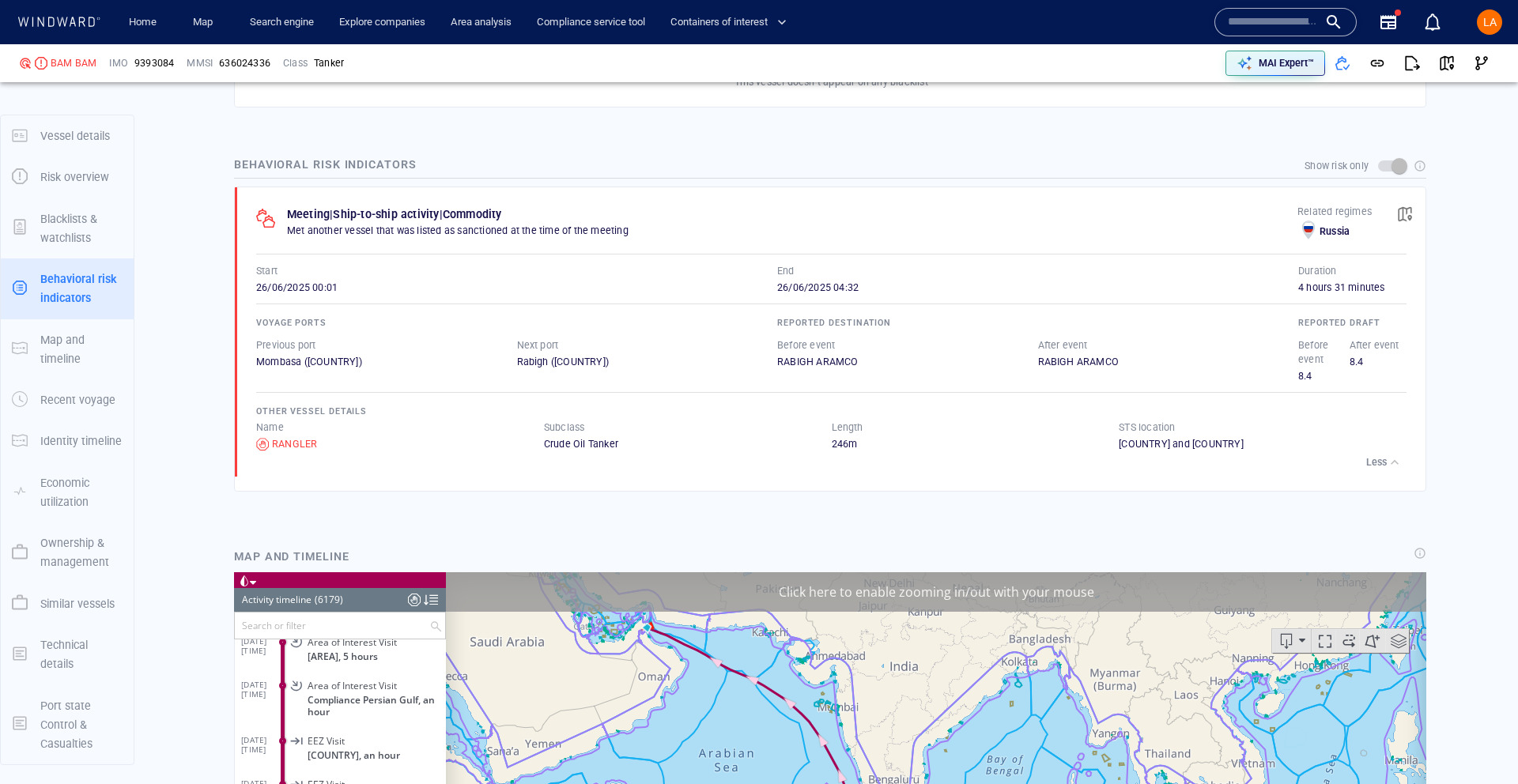 click at bounding box center [1273, 22] 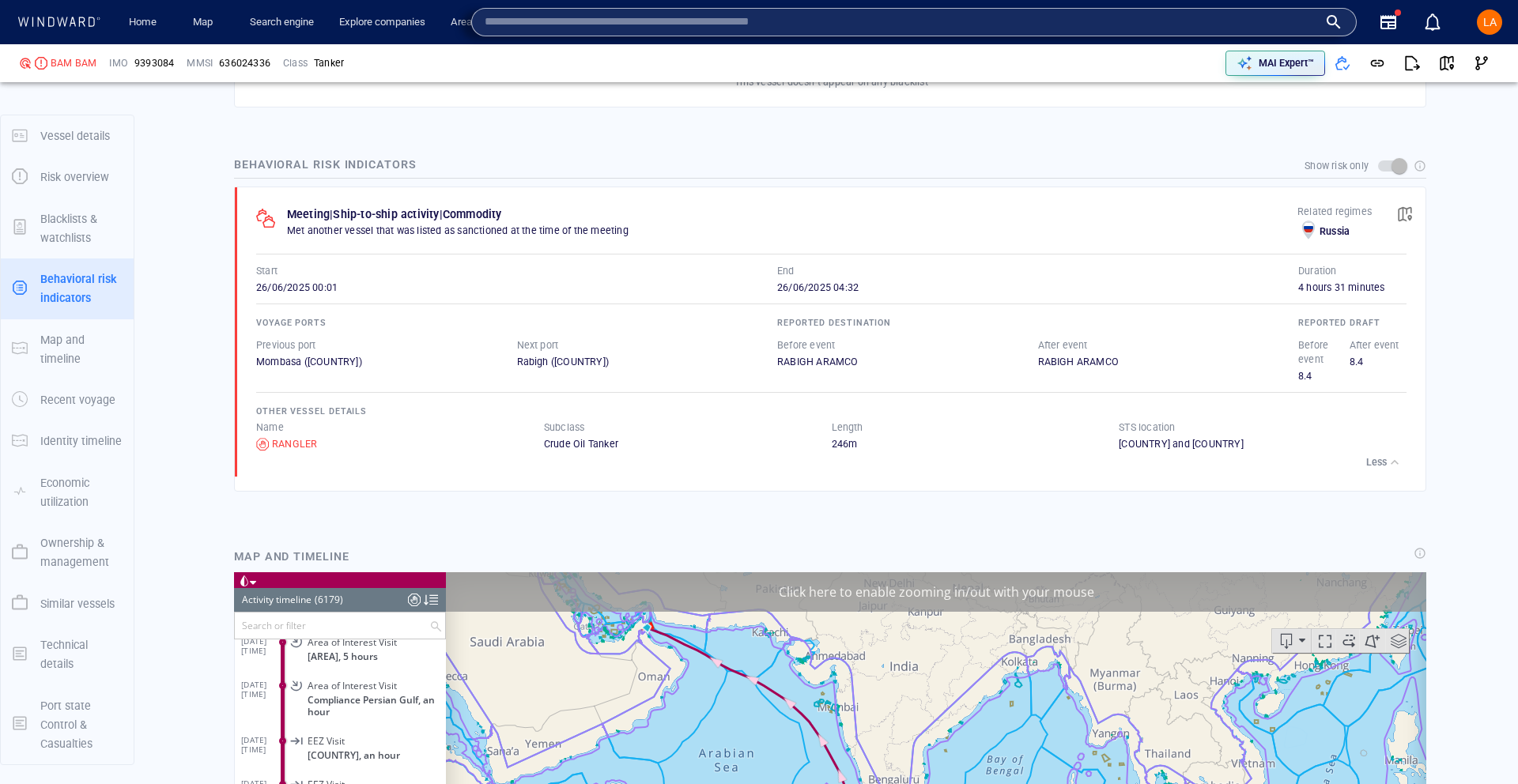paste on "*******" 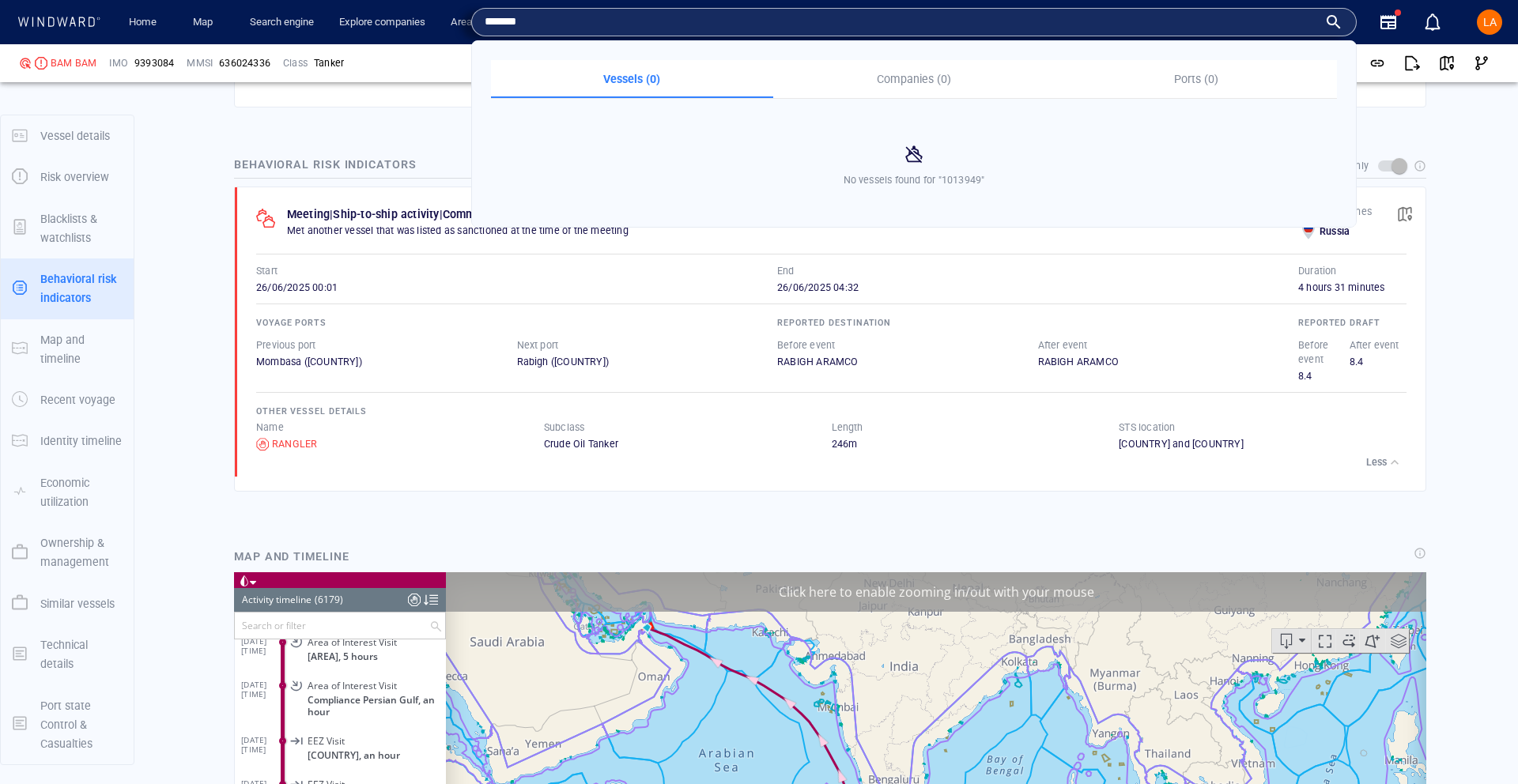 type on "*******" 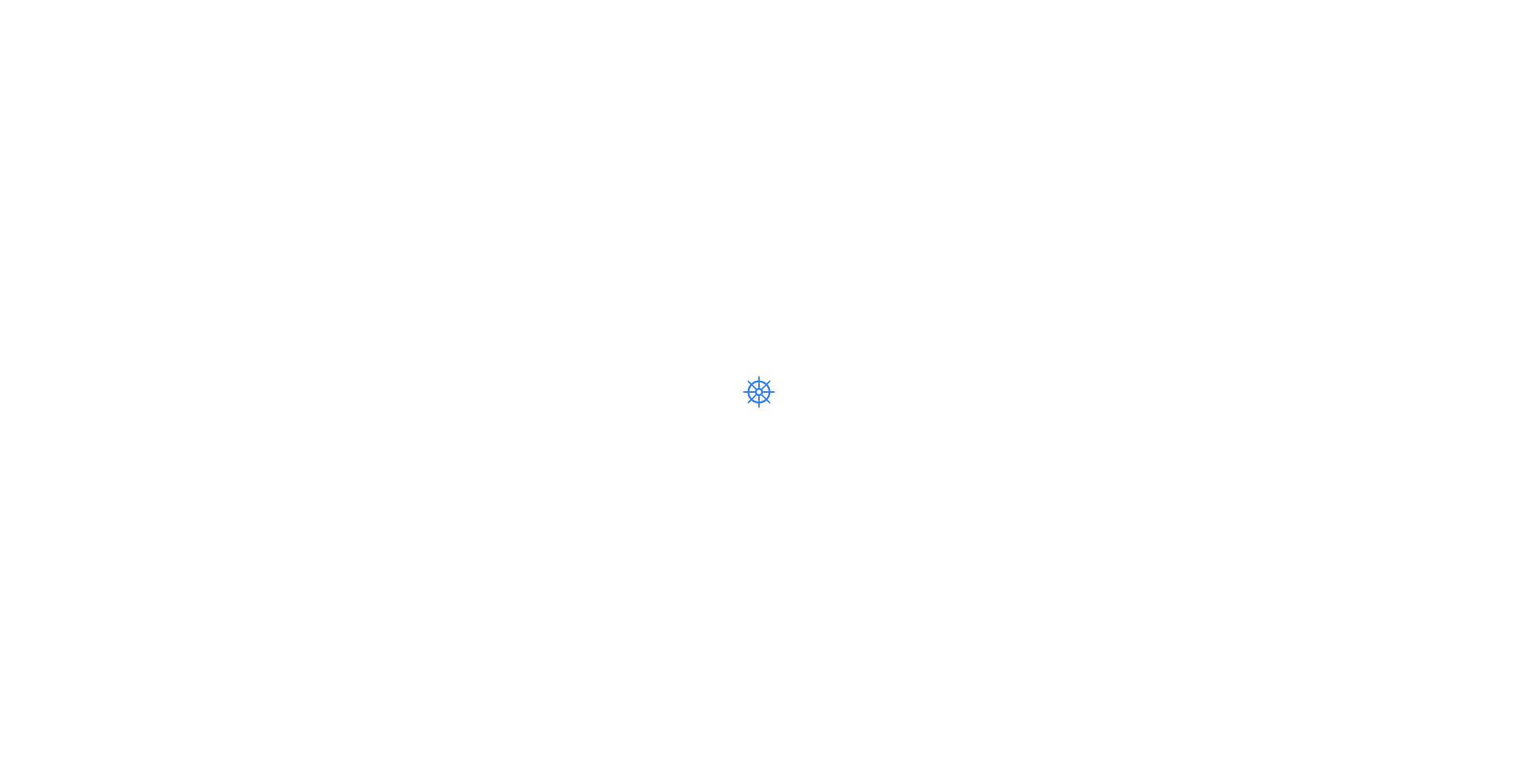 scroll, scrollTop: 0, scrollLeft: 0, axis: both 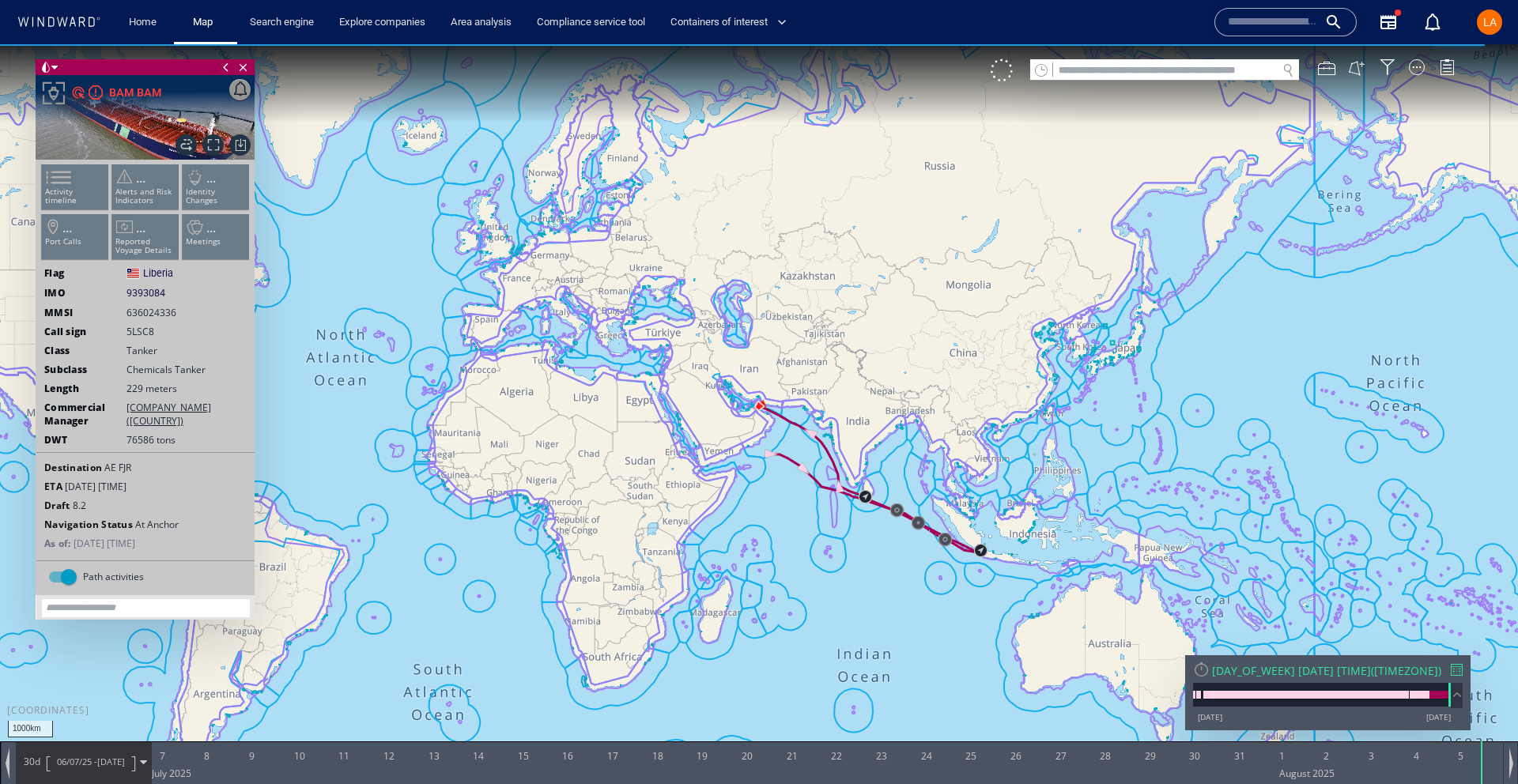click on "[DAY_OF_WEEK] [DATE] [TIME]" at bounding box center [1291, 670] 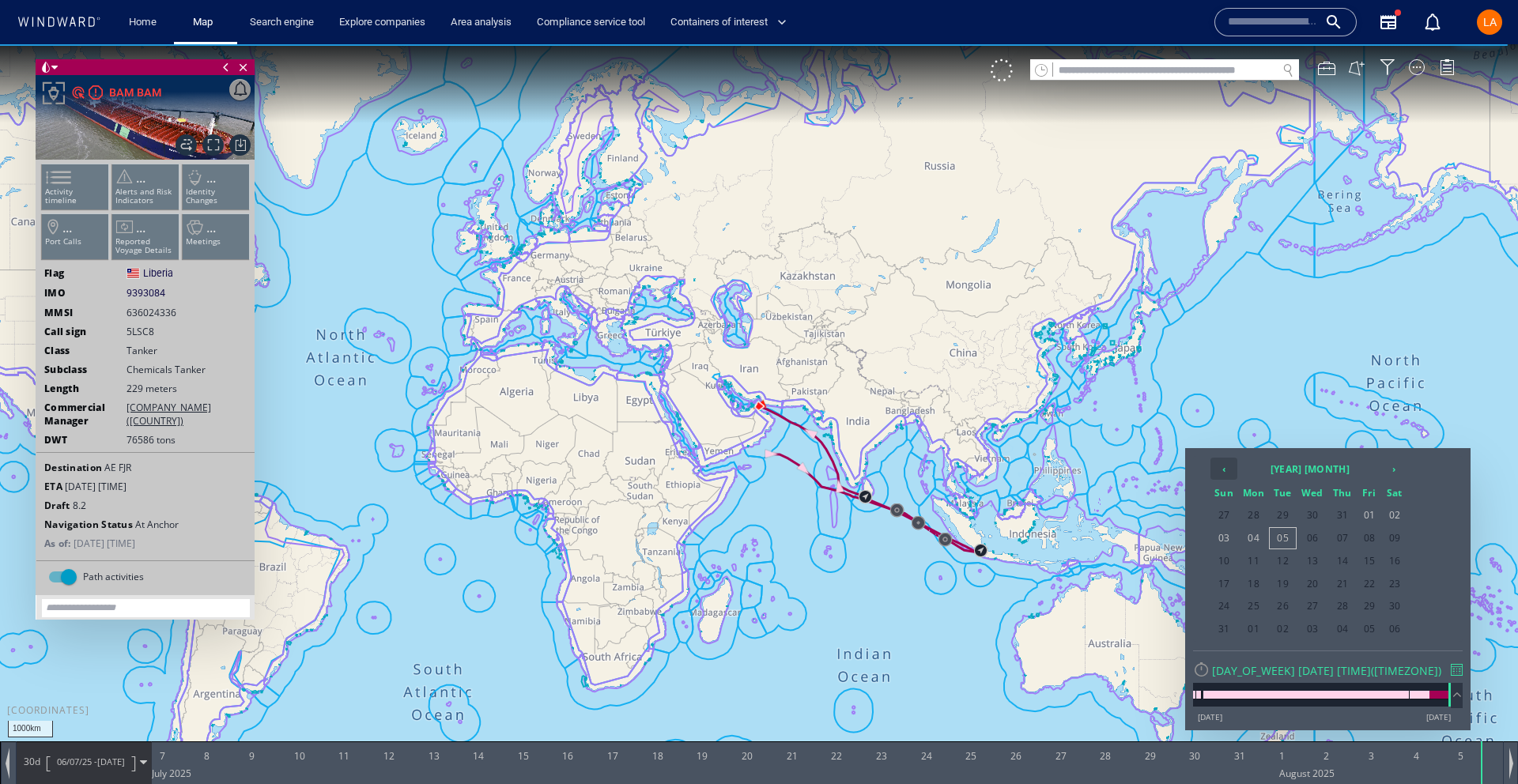click on "‹" at bounding box center (1224, 469) 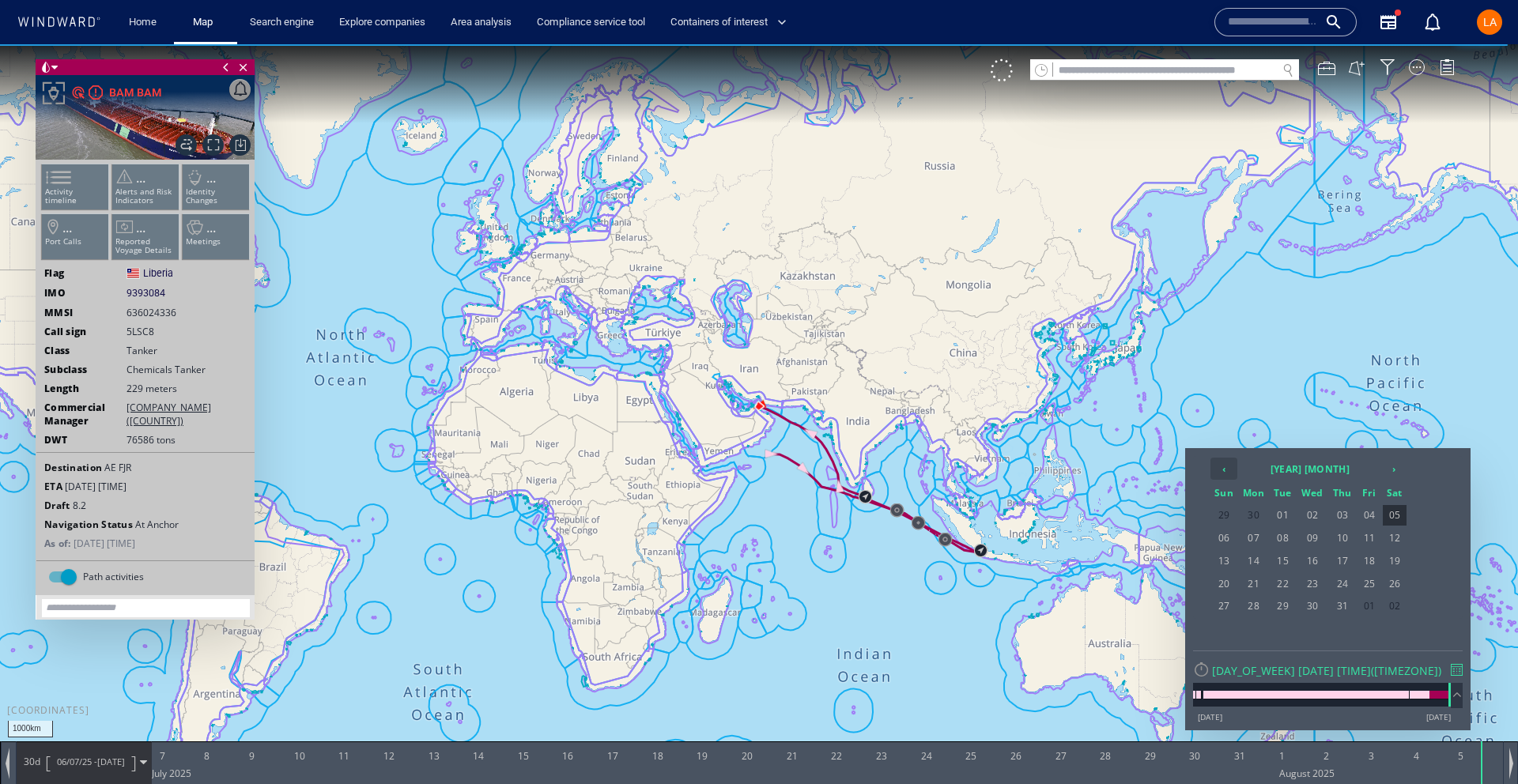 click on "‹" at bounding box center [1224, 469] 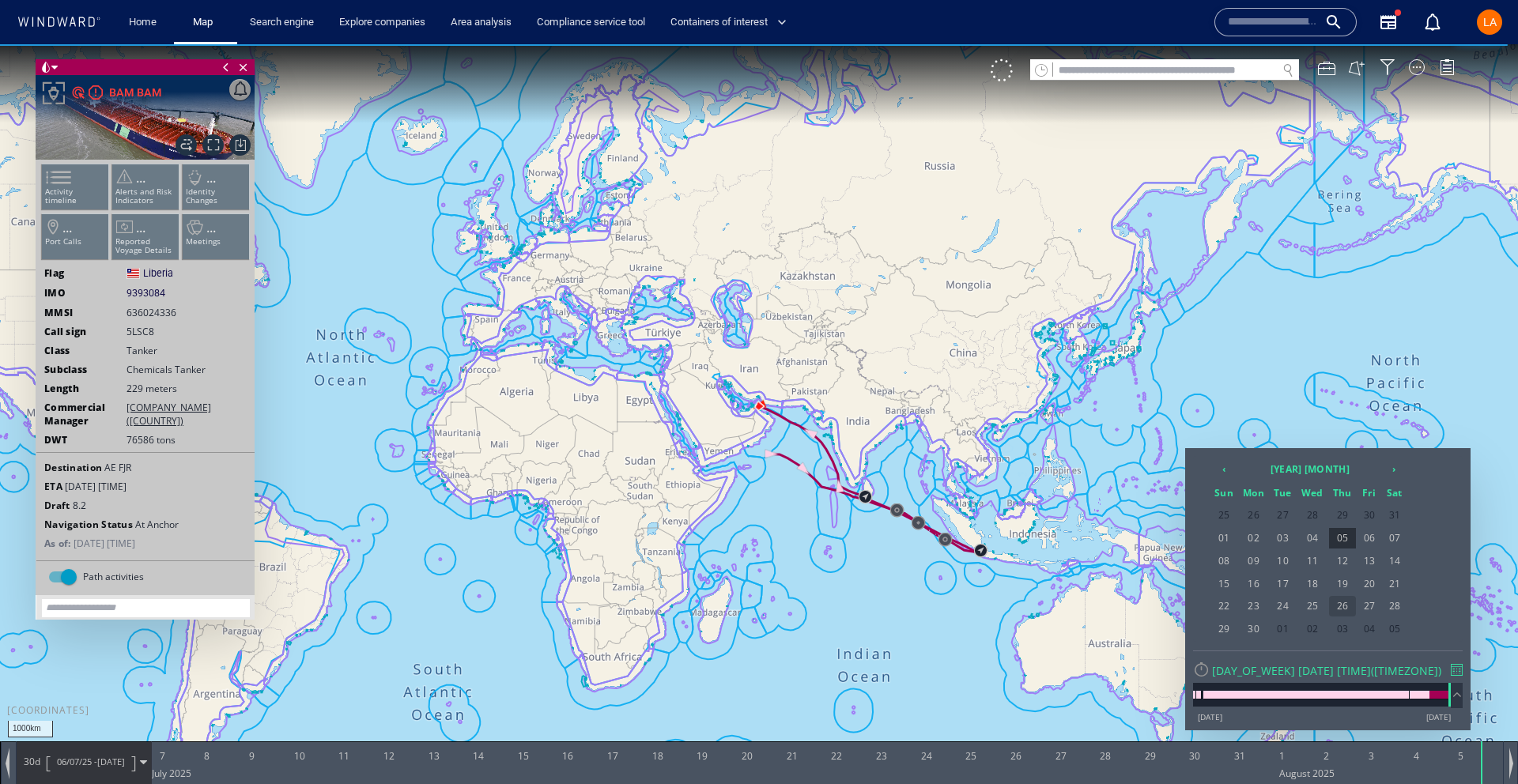 click on "26" at bounding box center [1342, 606] 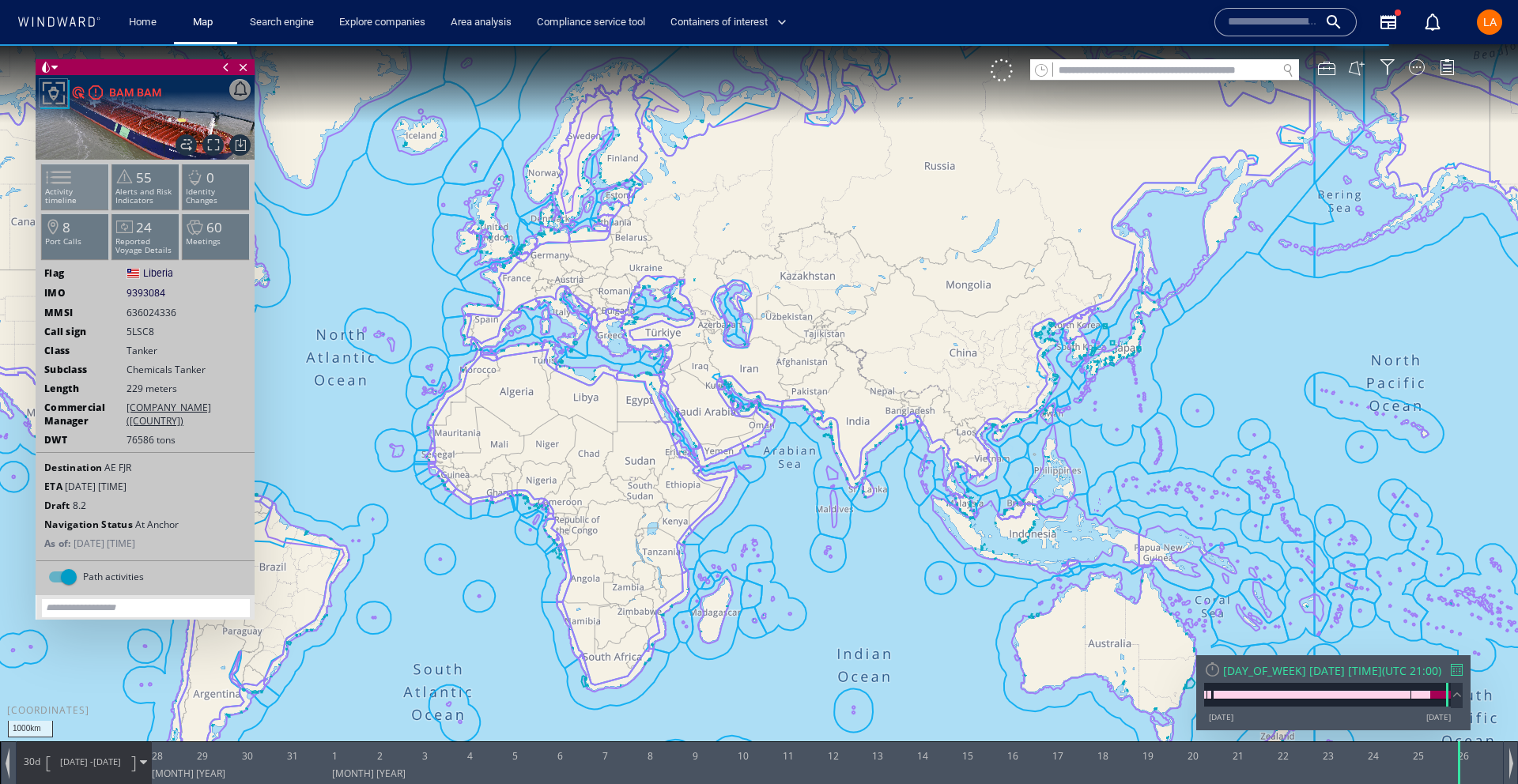 click on "Activity timeline" at bounding box center (75, 187) 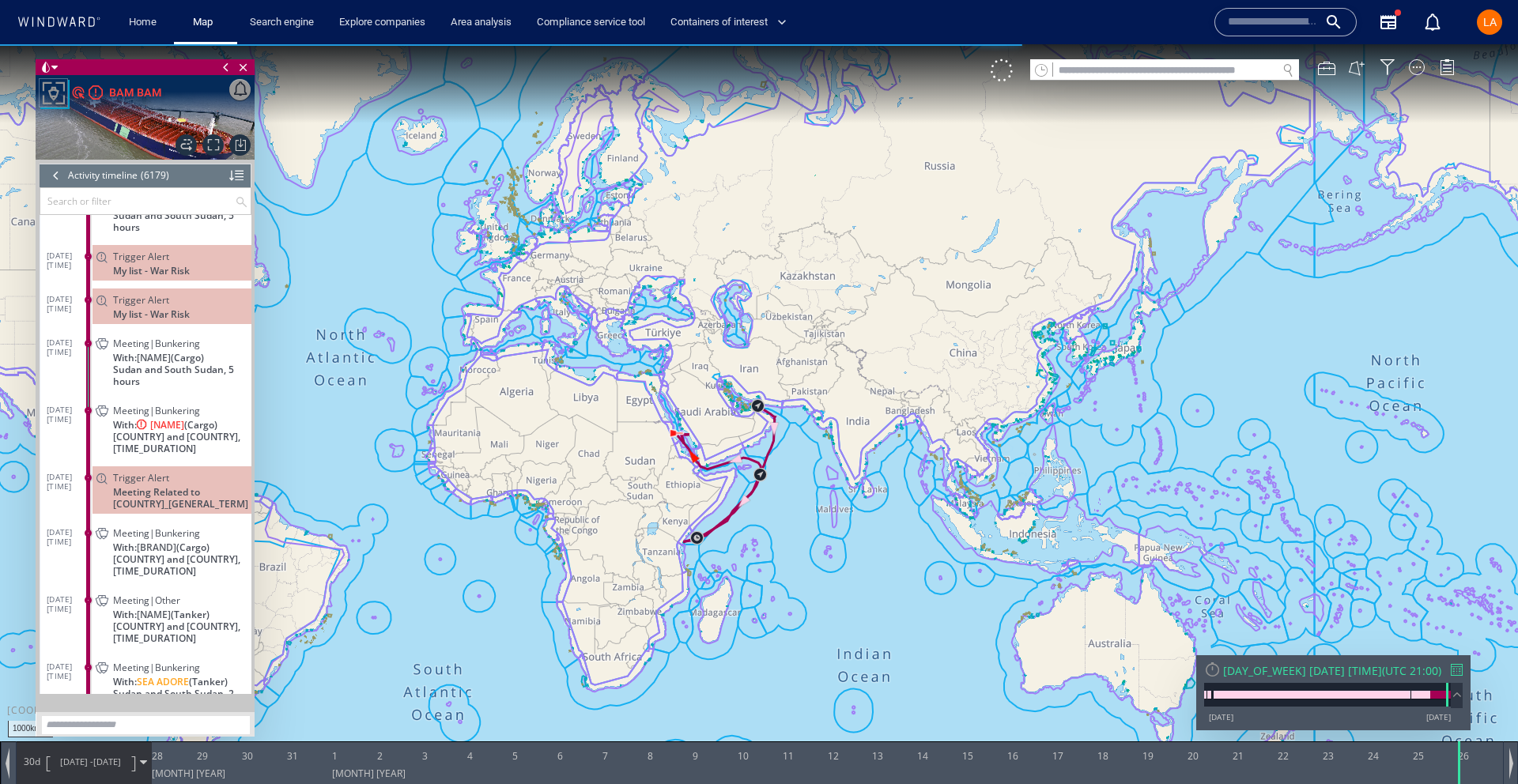 scroll, scrollTop: 260603, scrollLeft: 0, axis: vertical 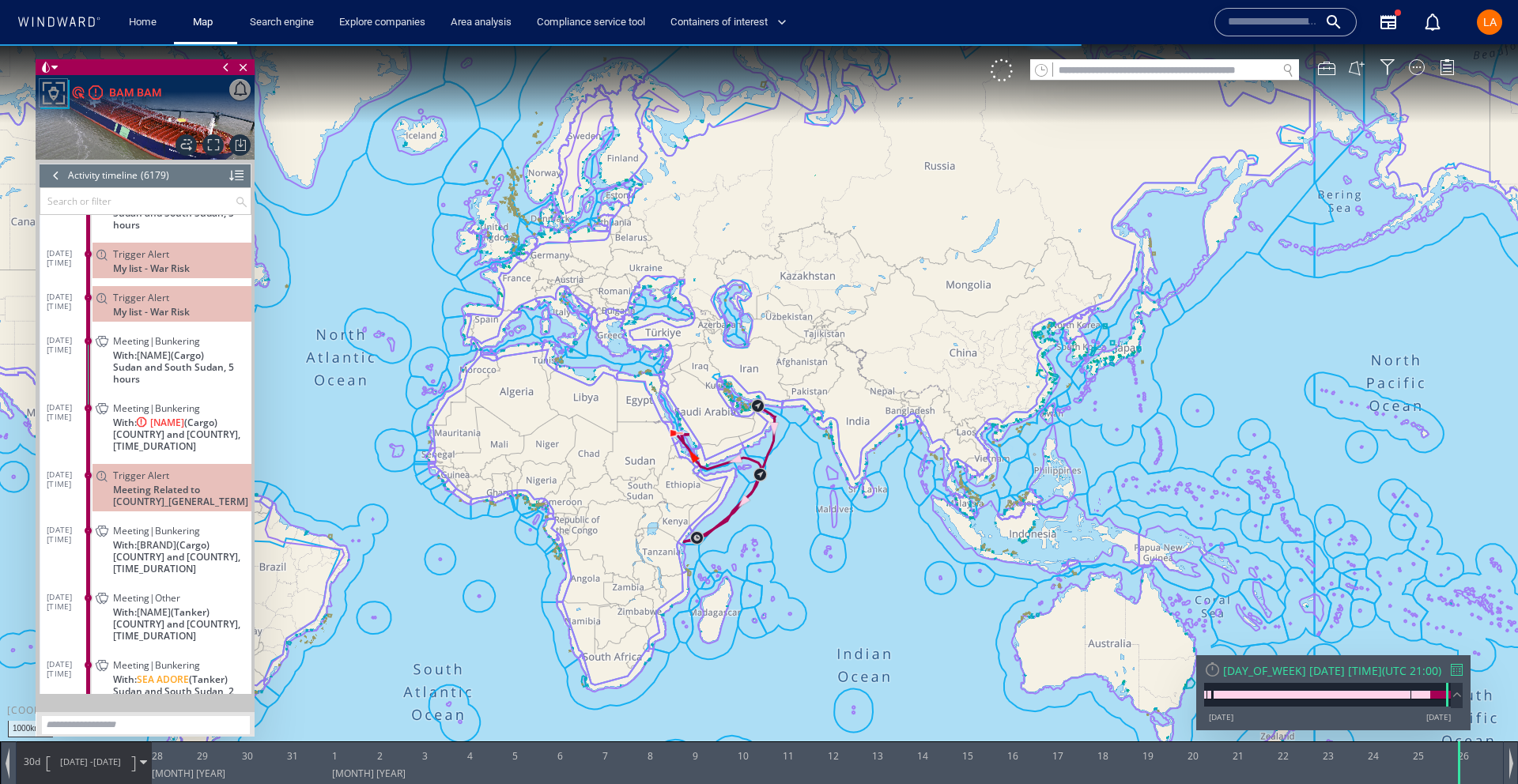click on "Sudan and South Sudan, 4 hours" 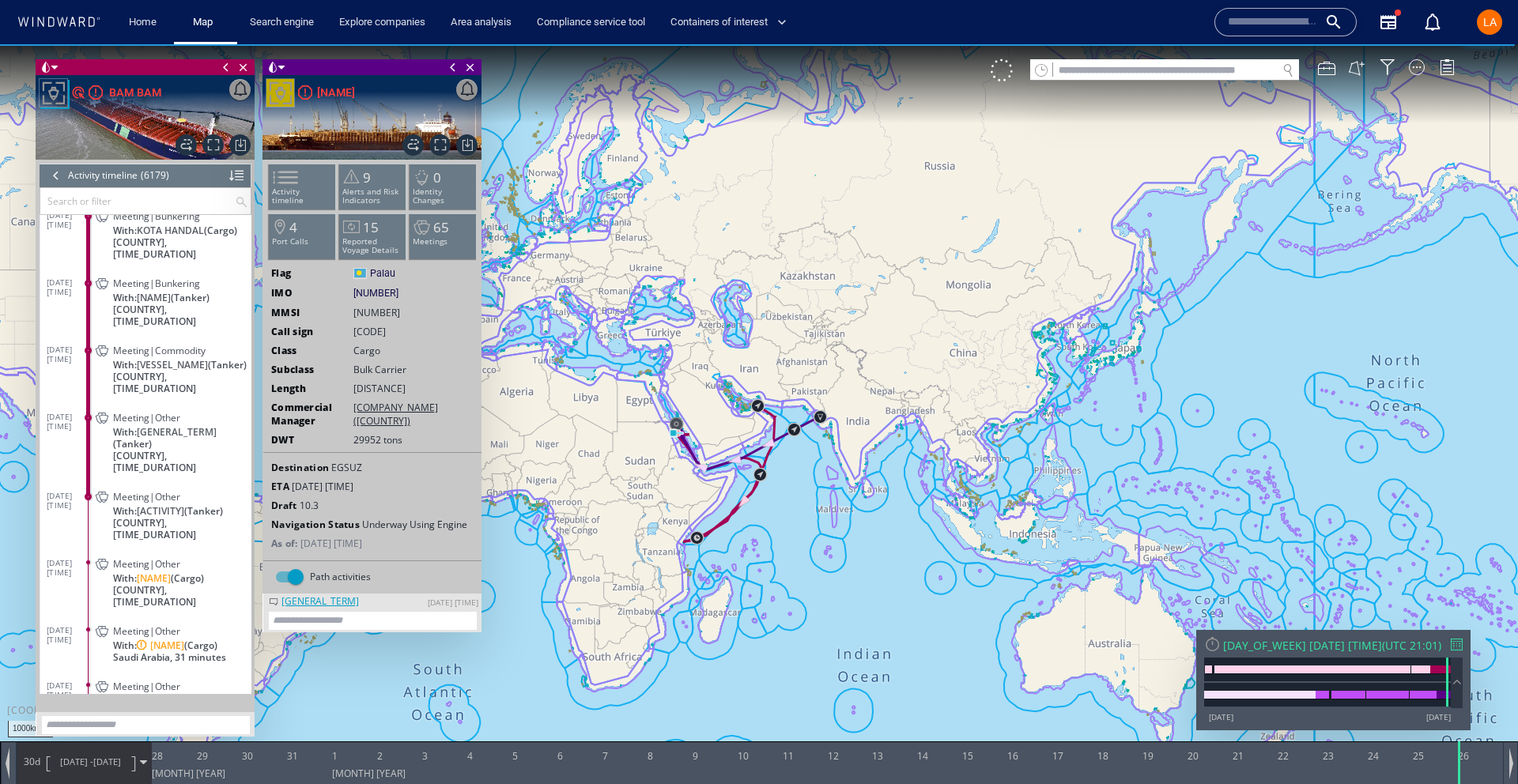 scroll, scrollTop: 262272, scrollLeft: 0, axis: vertical 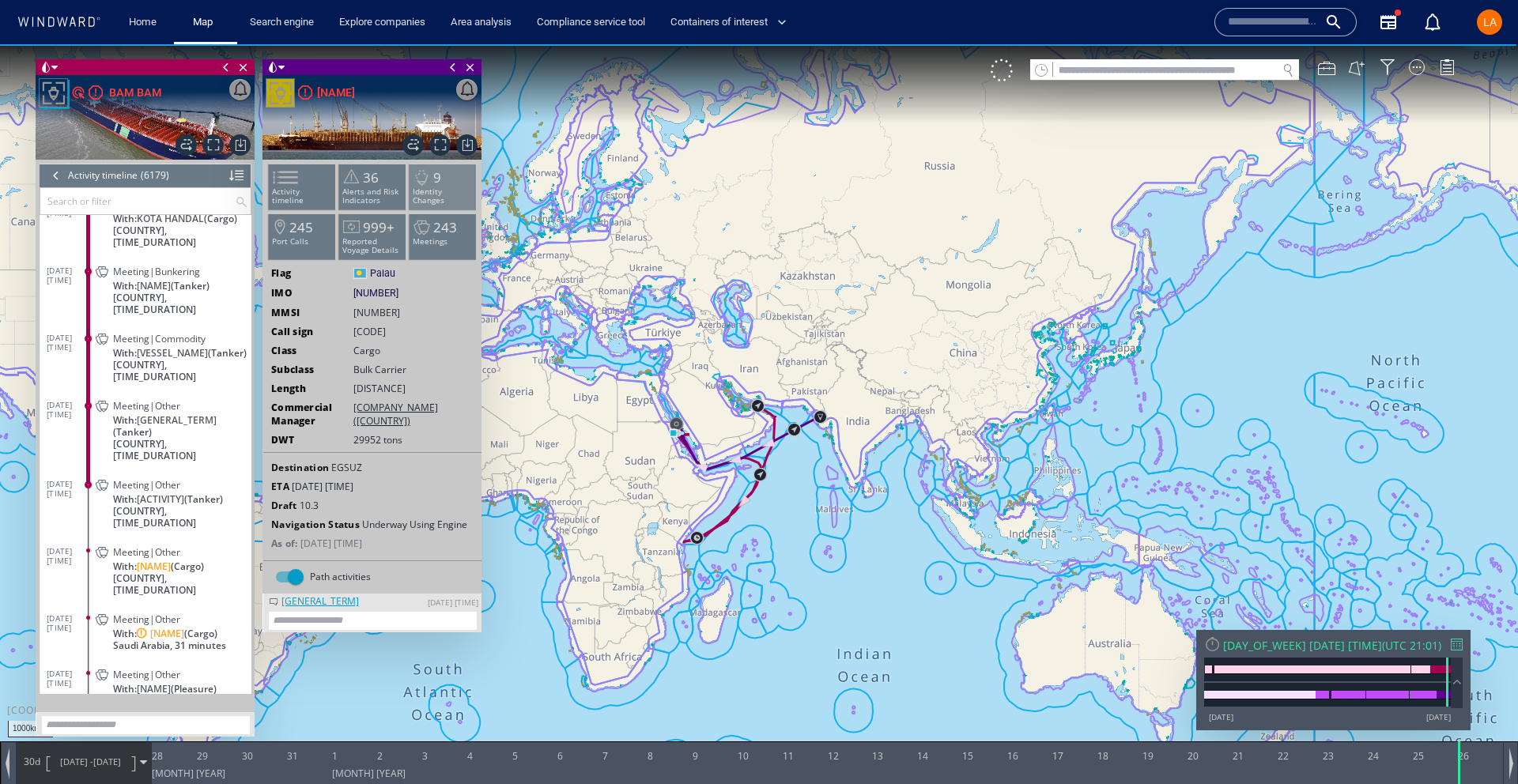 click on "Identity Changes" at bounding box center (443, 196) 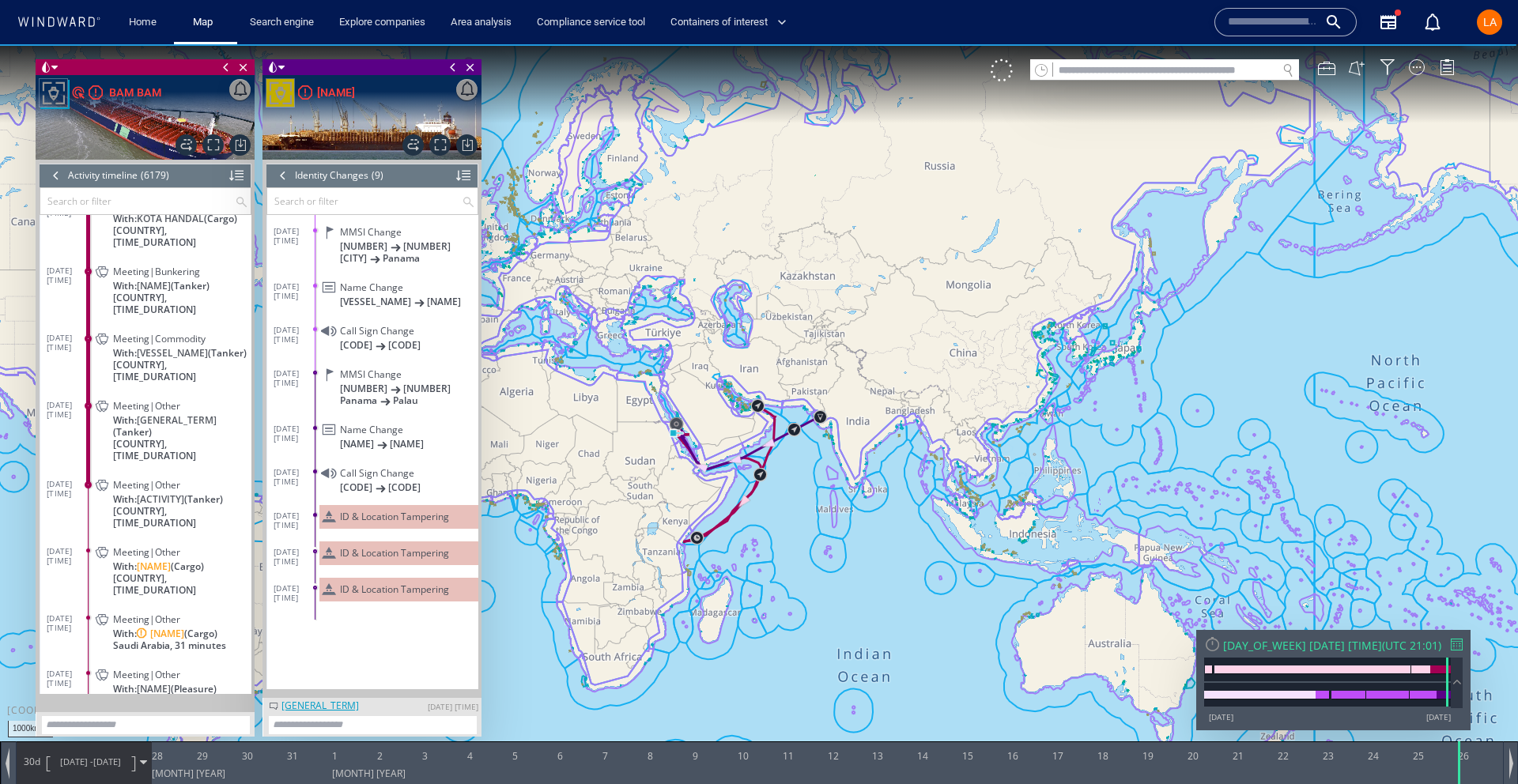 click at bounding box center (138, 201) 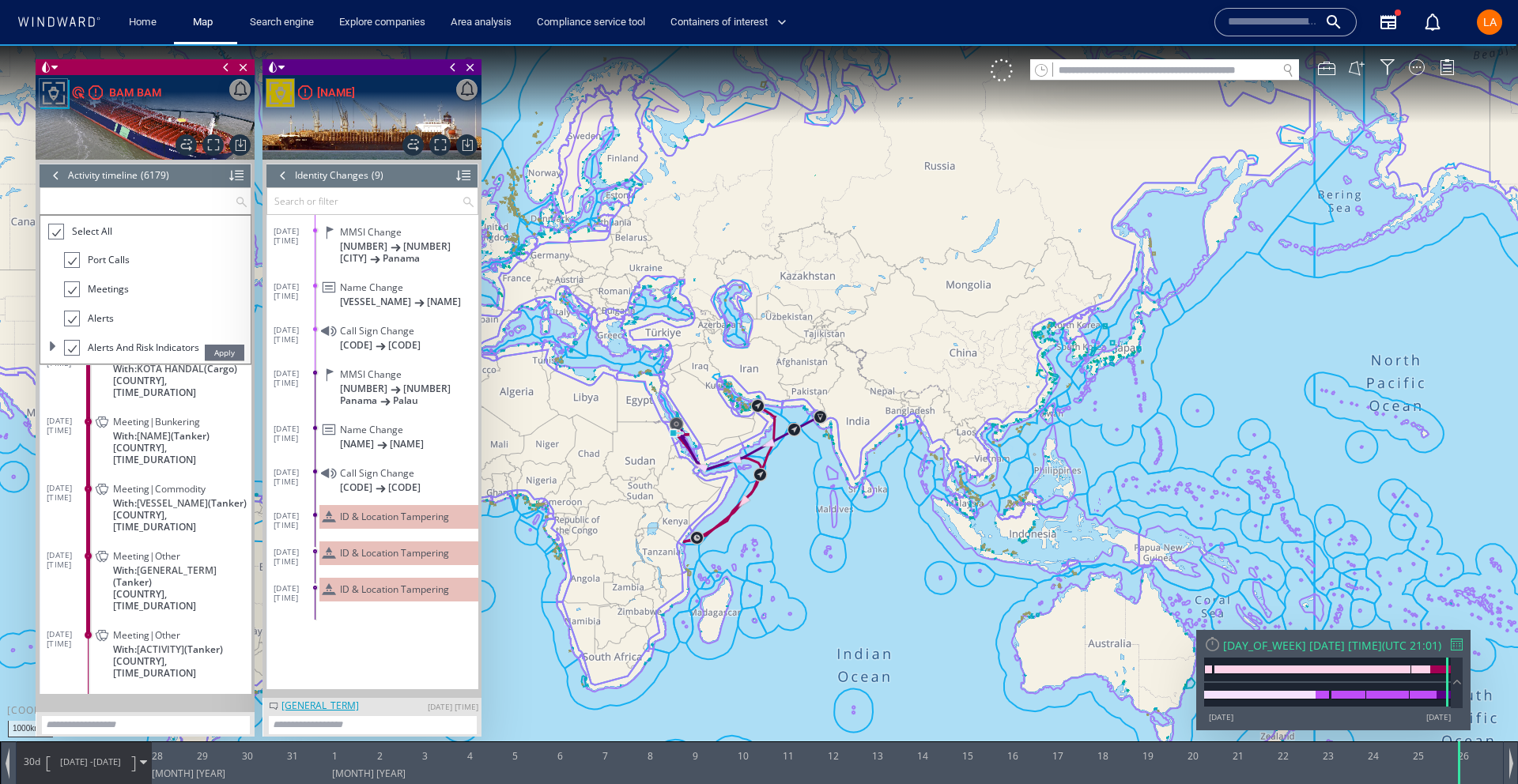 paste on "*******" 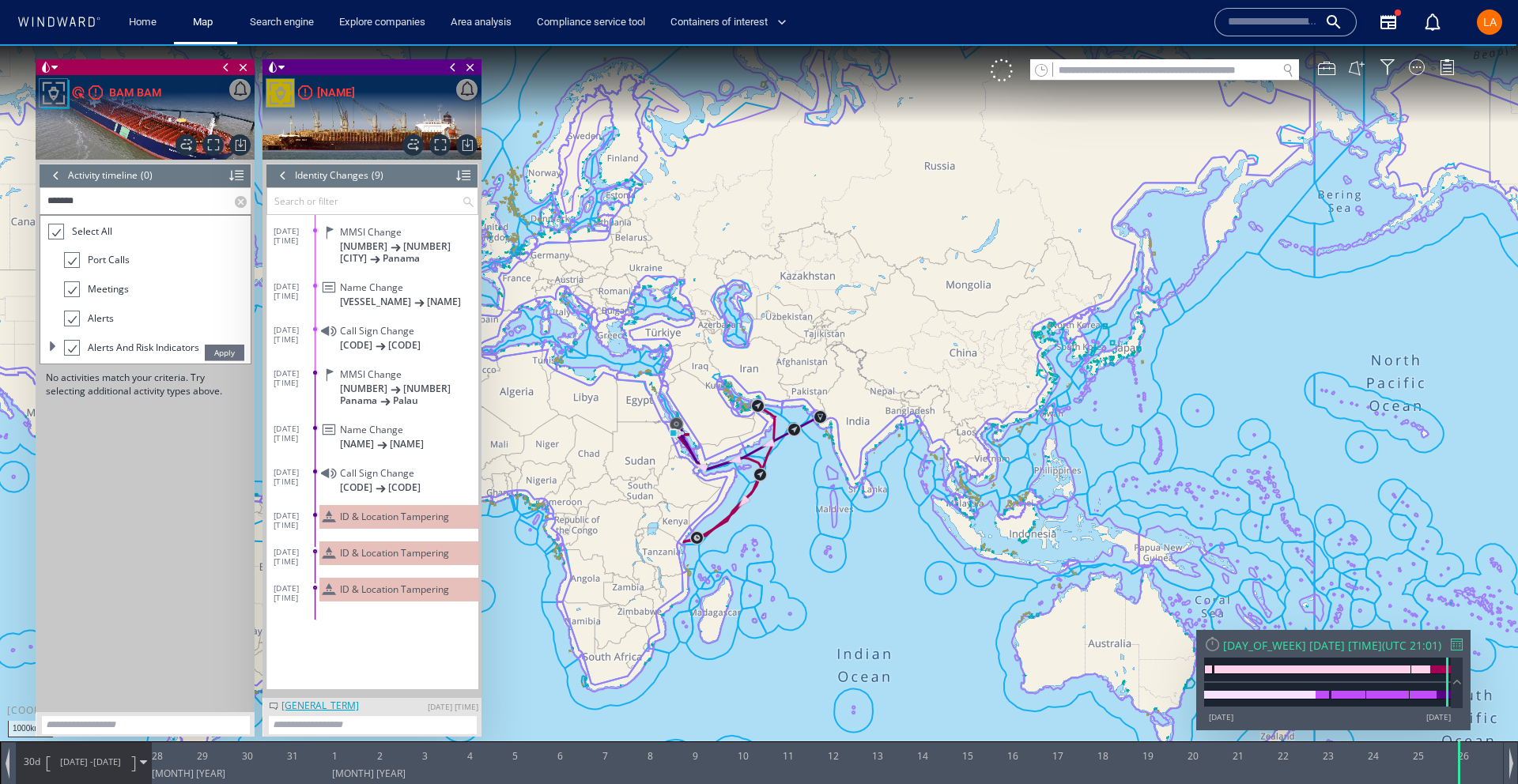 type on "*******" 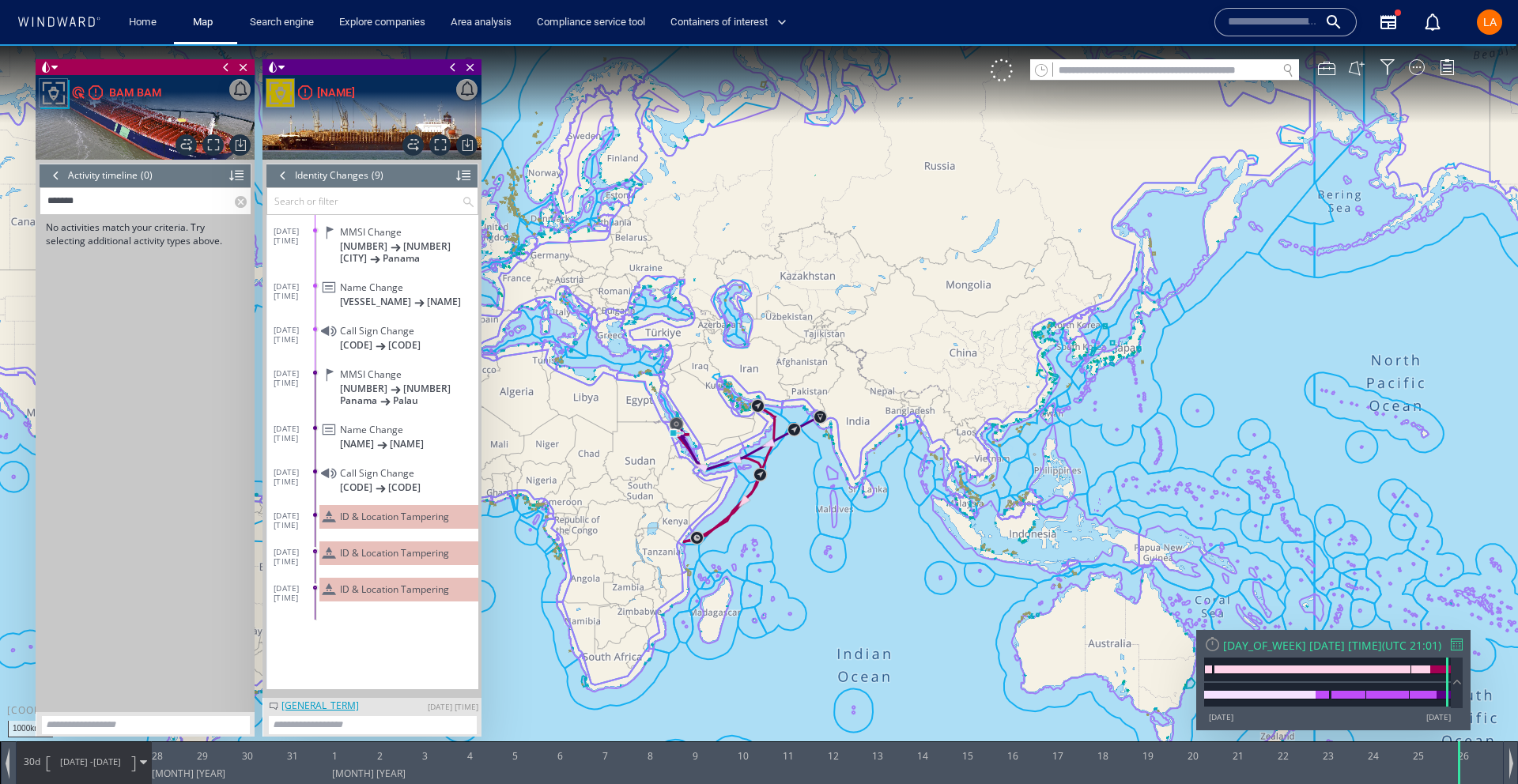 click at bounding box center [243, 201] 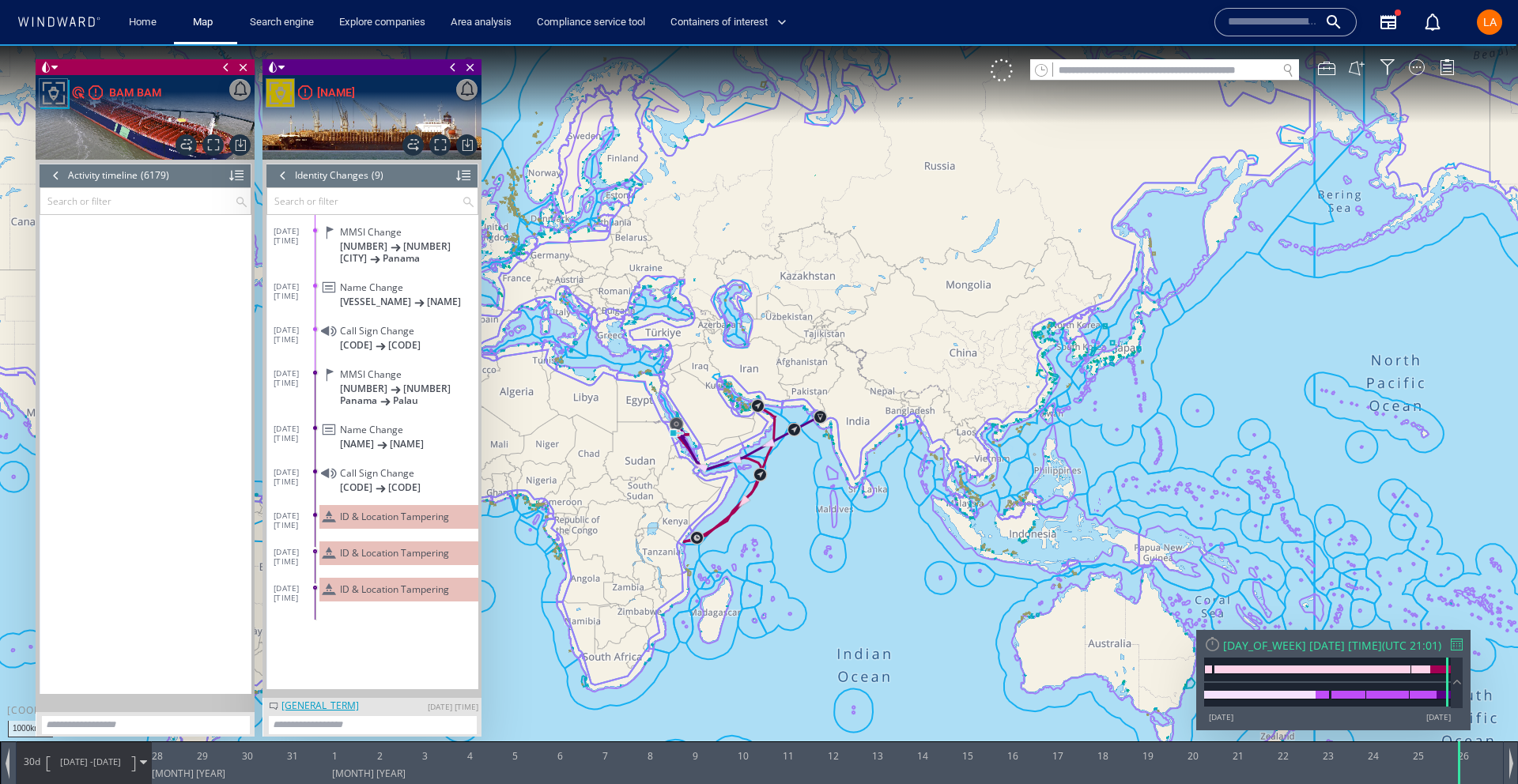 scroll, scrollTop: 260676, scrollLeft: 0, axis: vertical 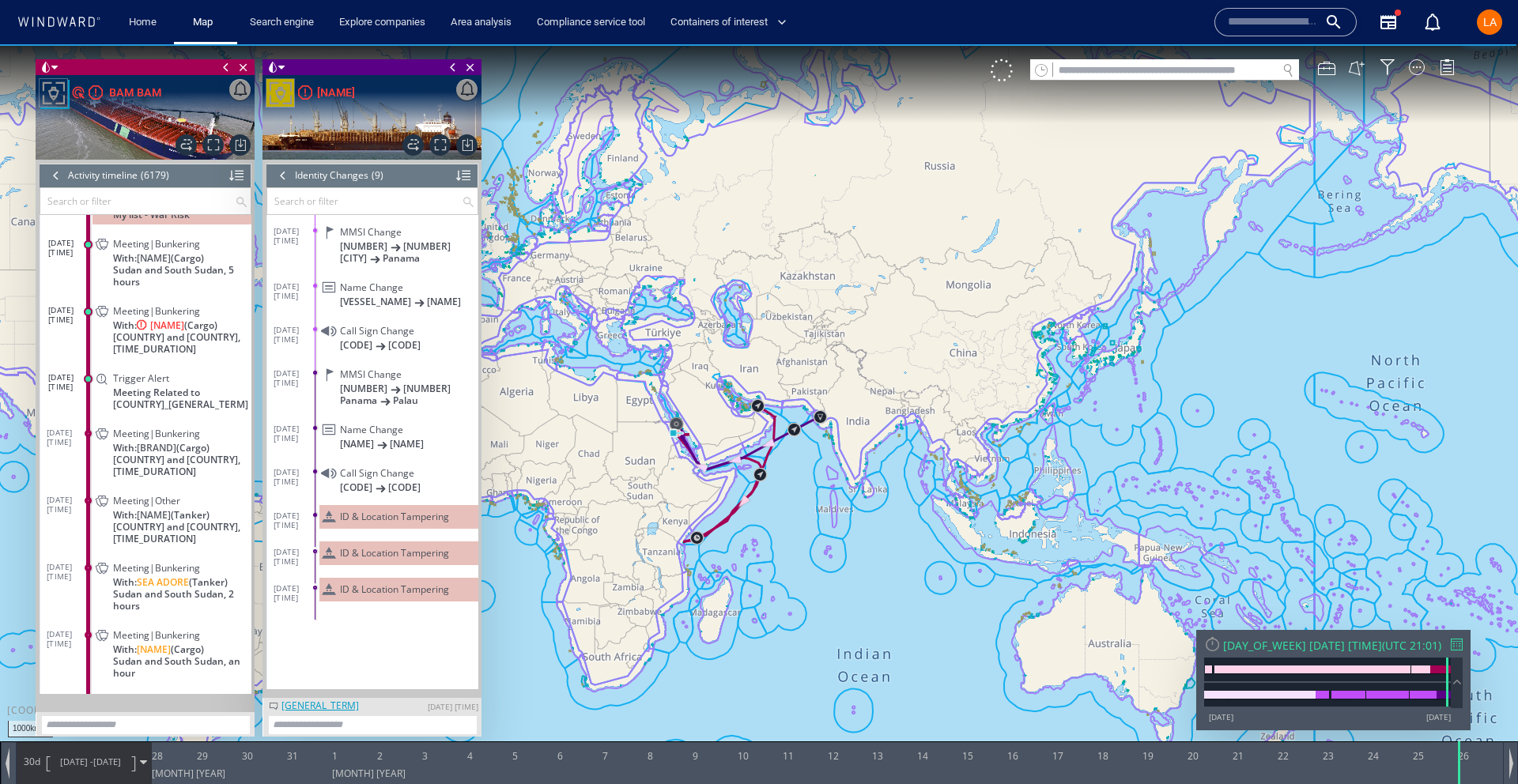 click at bounding box center [56, 175] 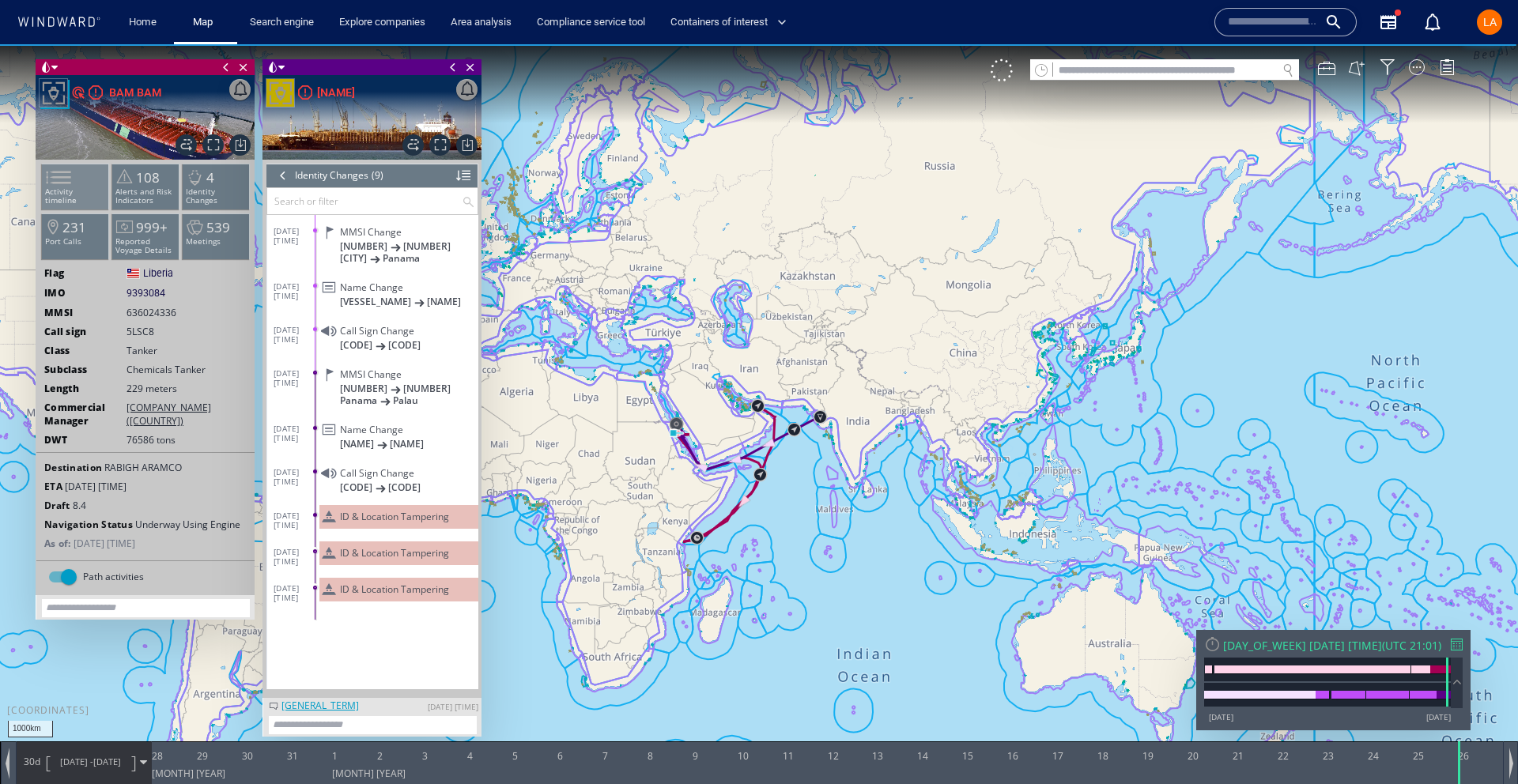 click at bounding box center (49, 177) 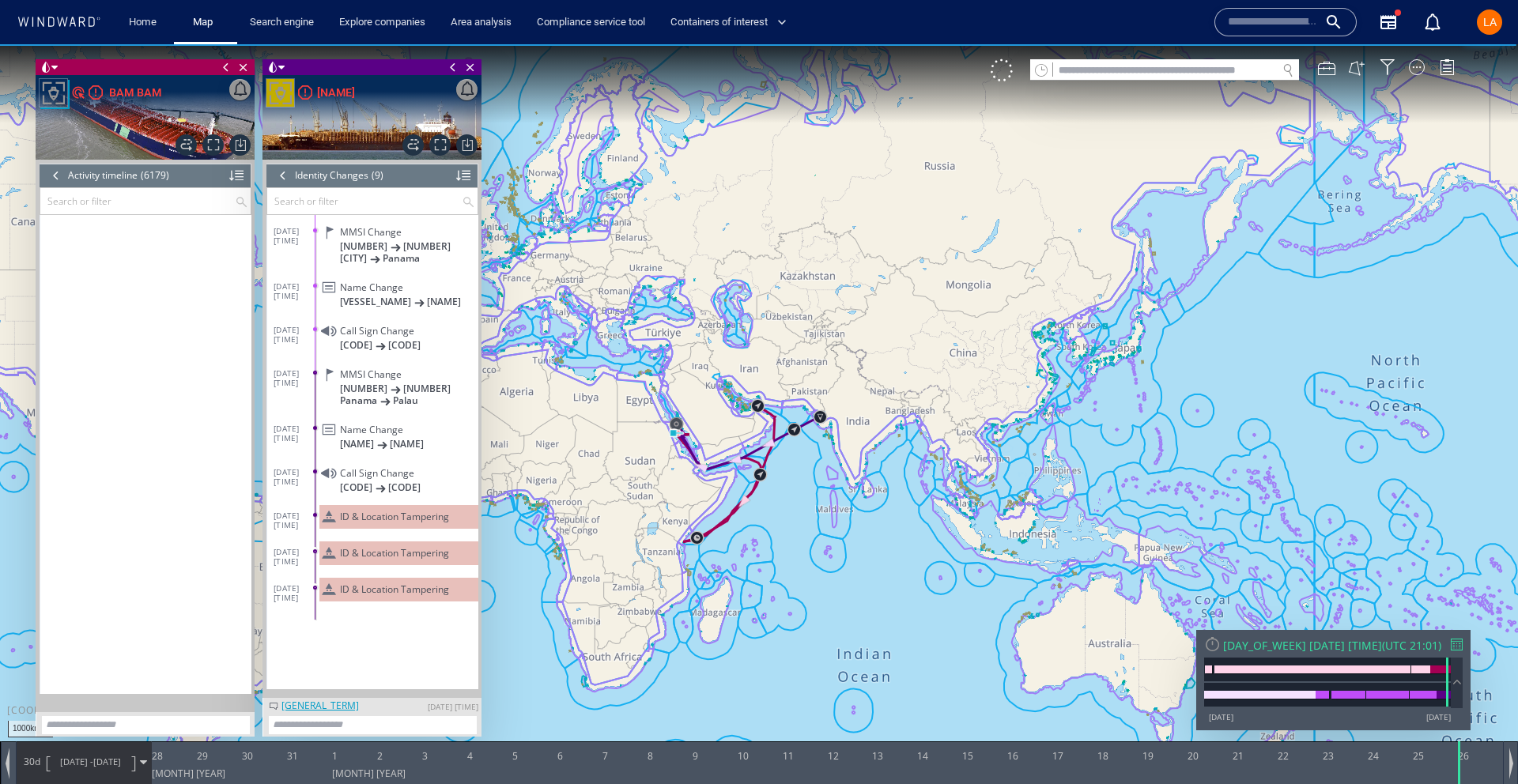 scroll, scrollTop: 260676, scrollLeft: 0, axis: vertical 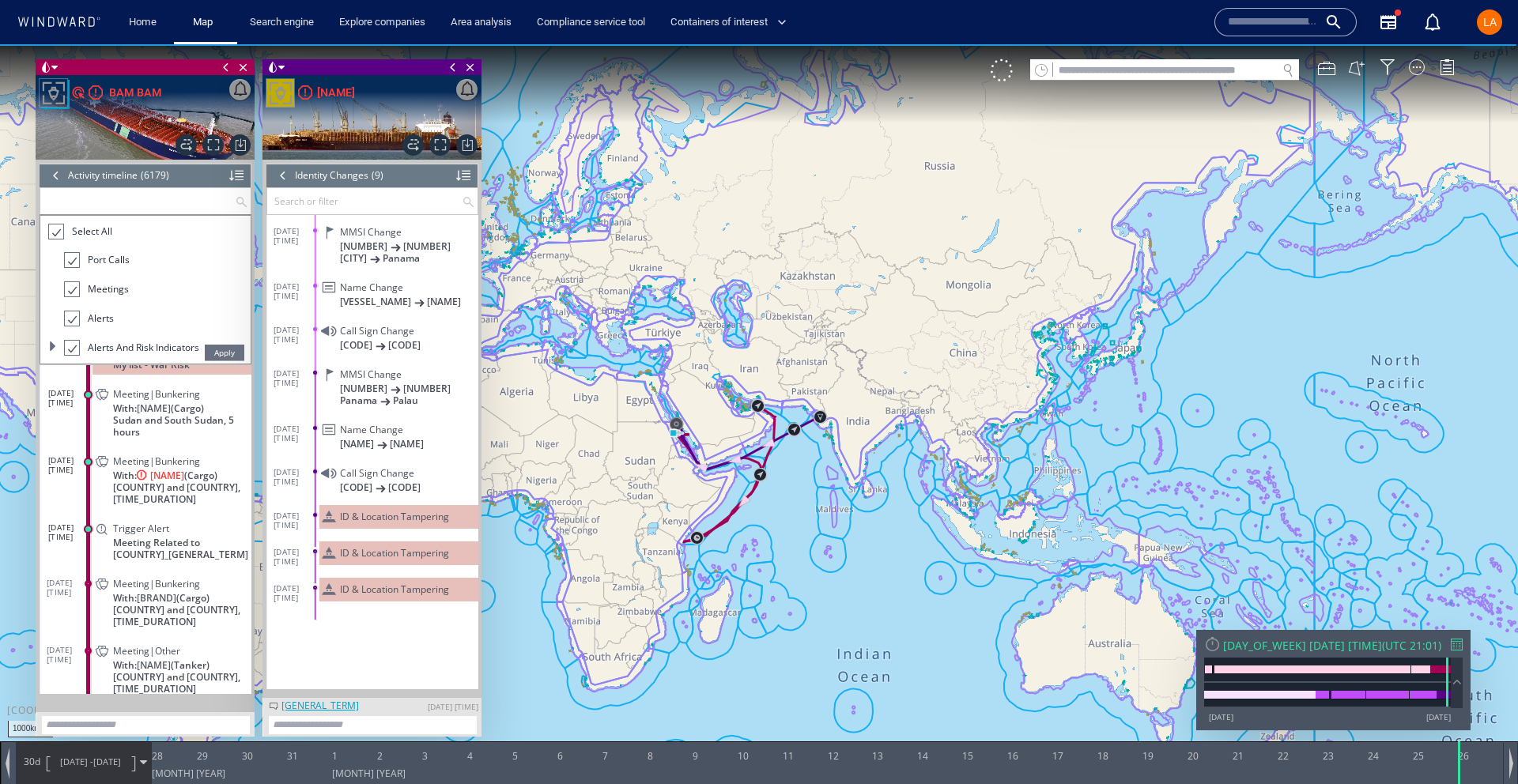 click at bounding box center [138, 201] 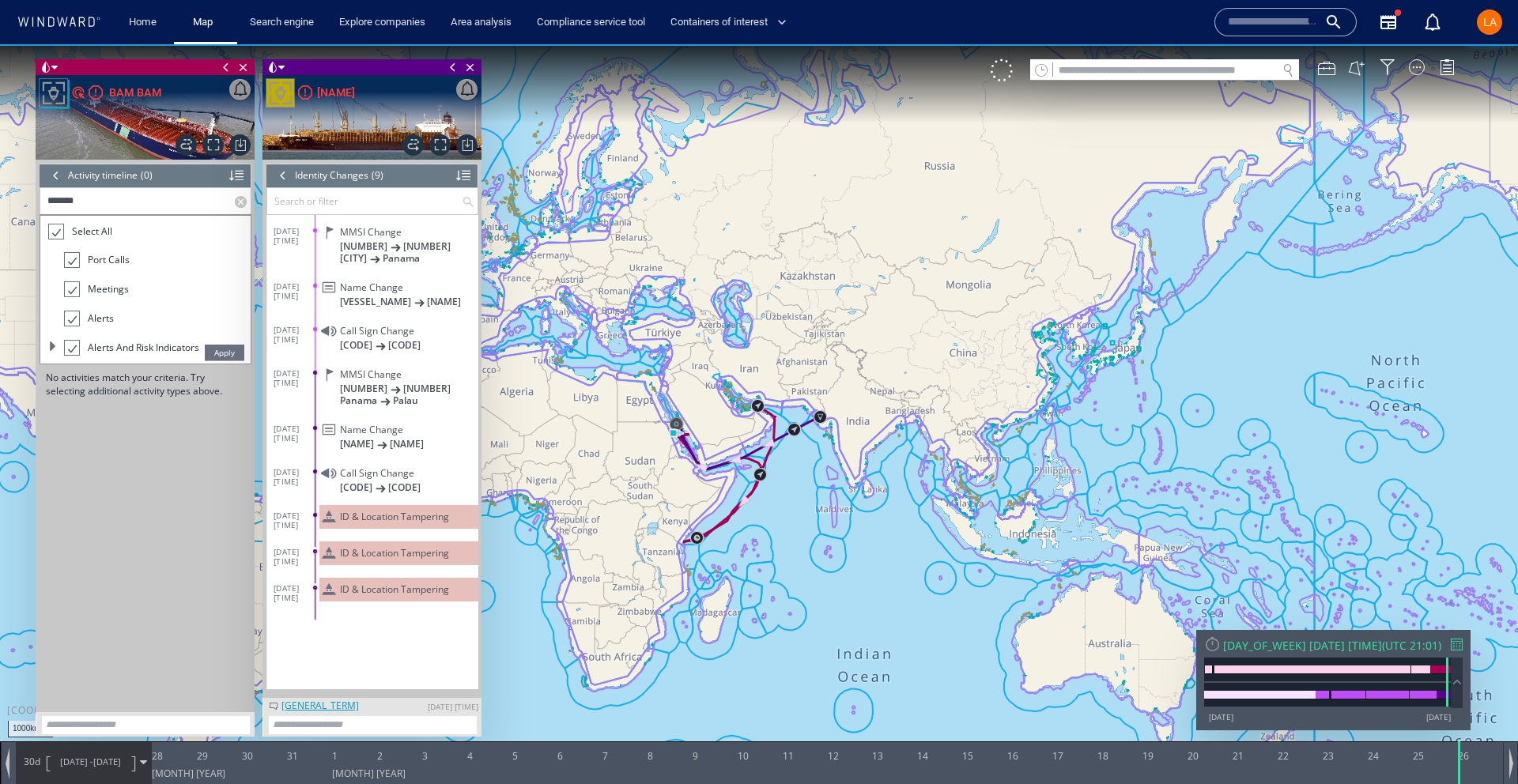 type on "*******" 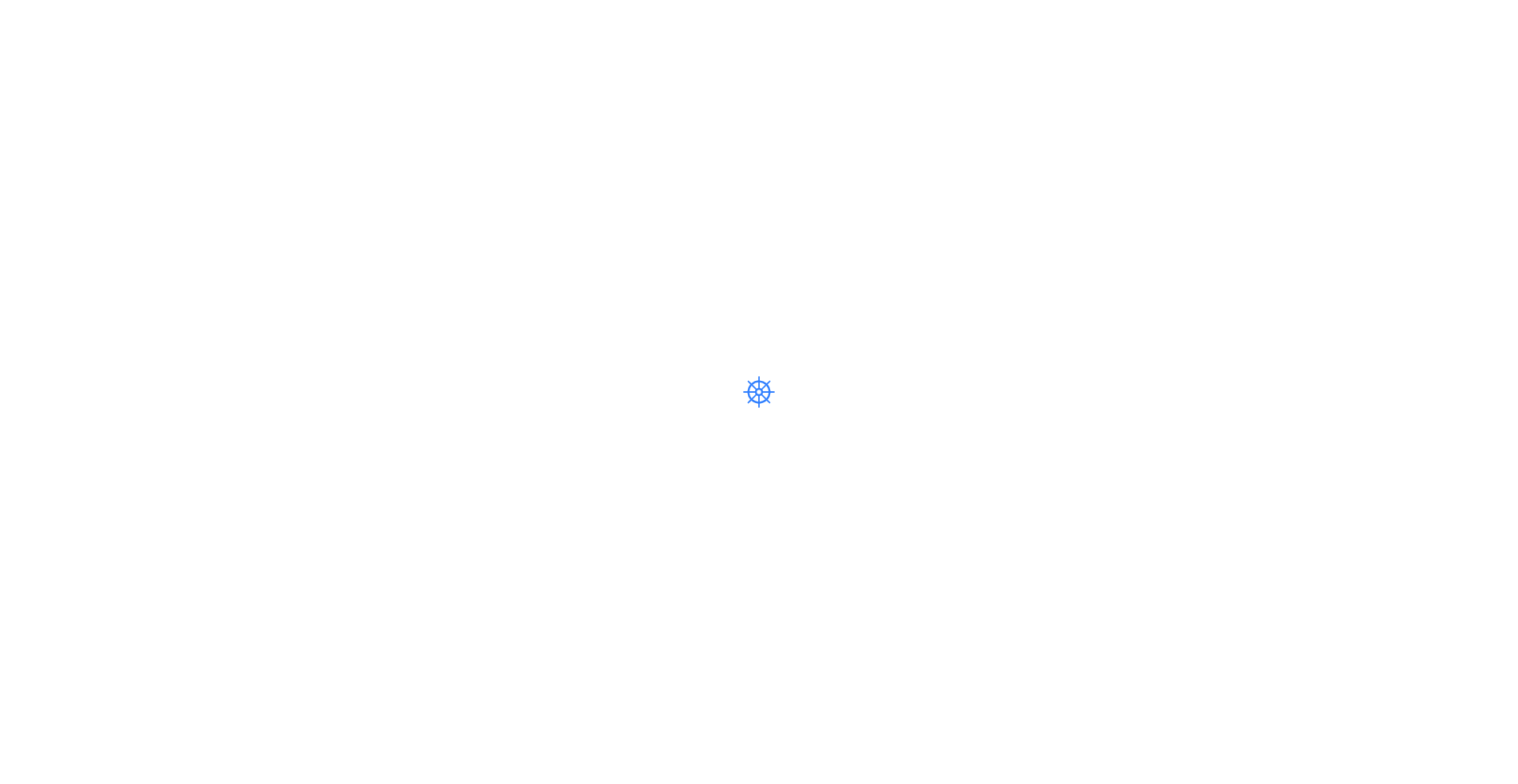 scroll, scrollTop: 0, scrollLeft: 0, axis: both 